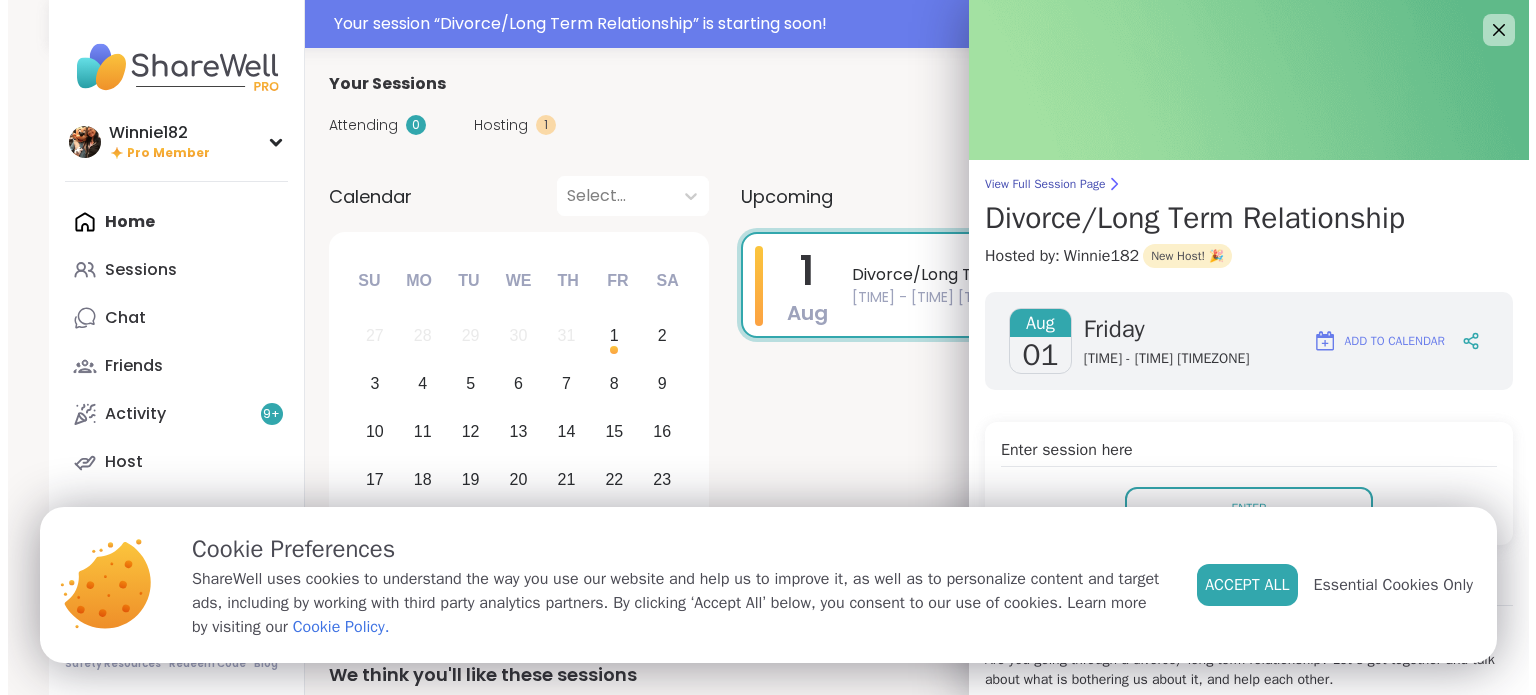 scroll, scrollTop: 0, scrollLeft: 0, axis: both 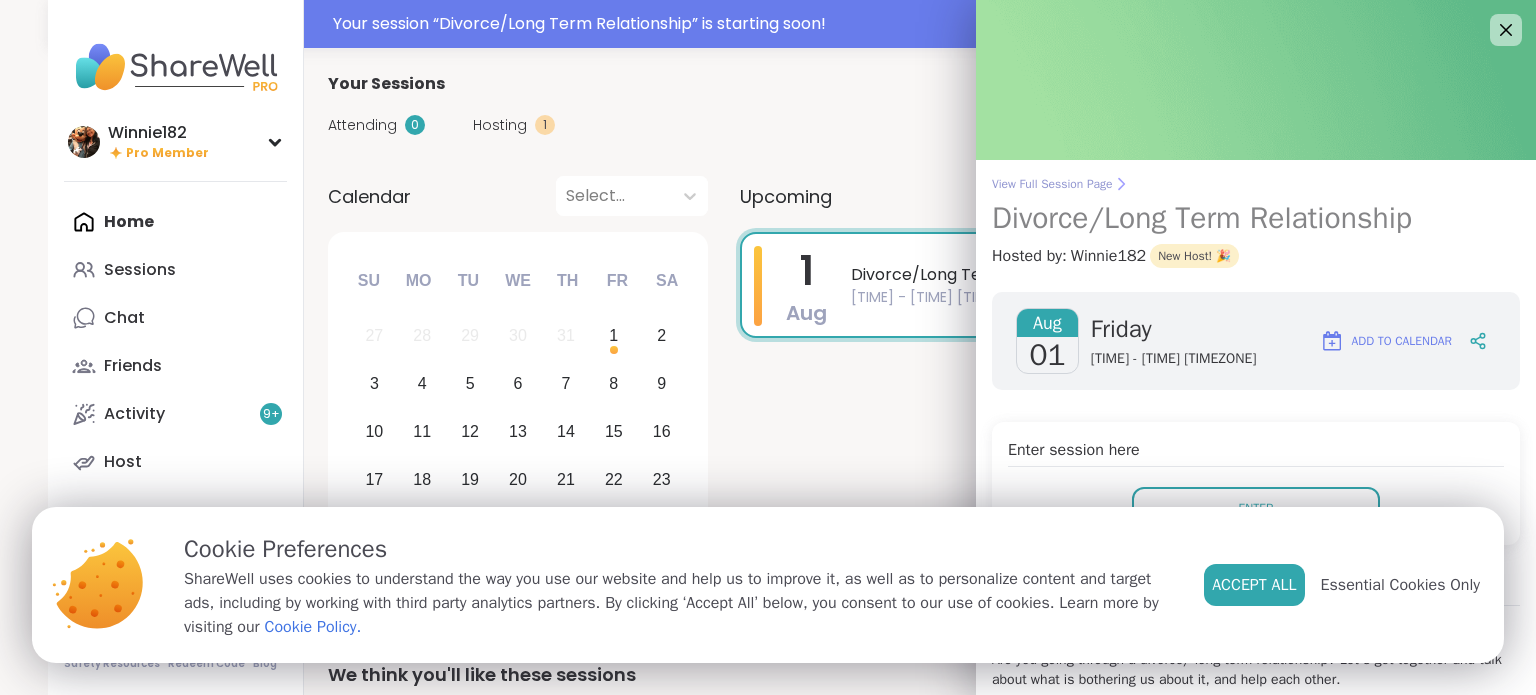 click on "View Full Session Page" at bounding box center [1256, 184] 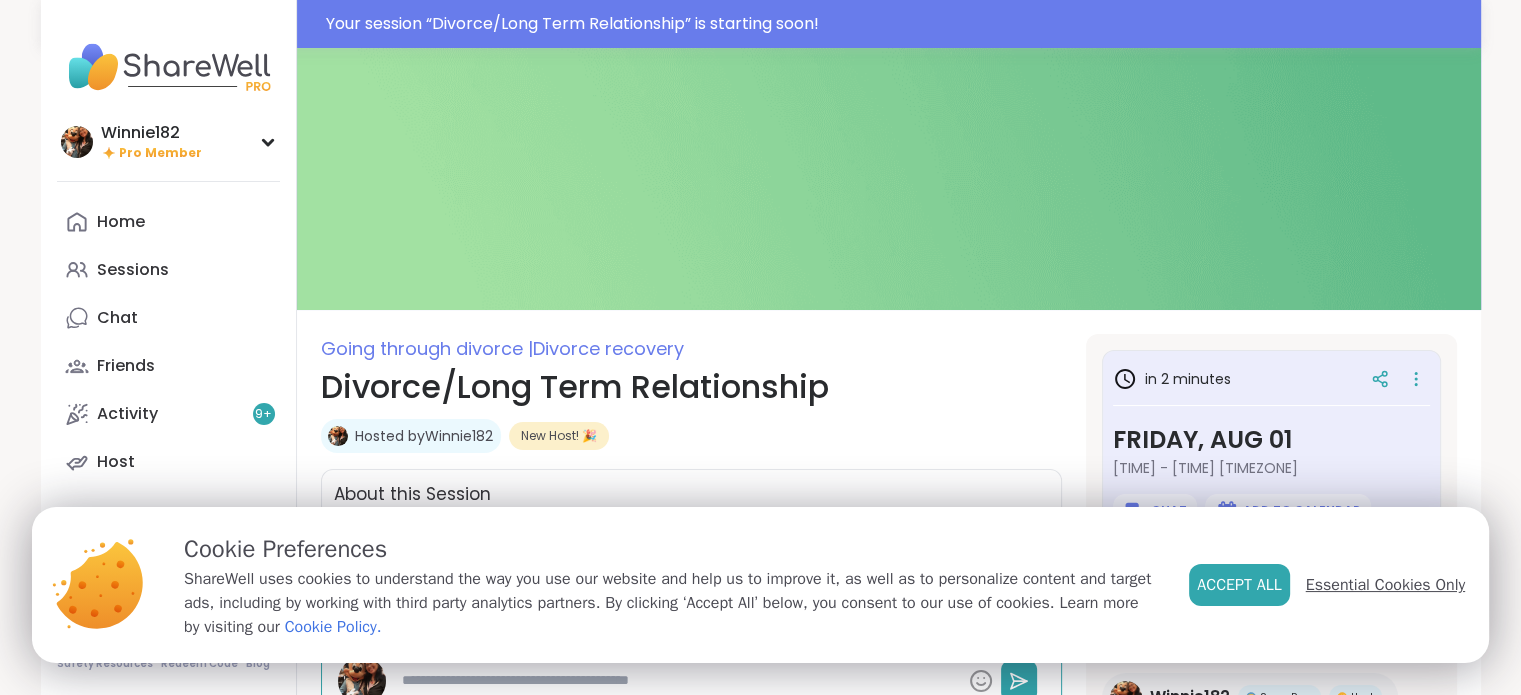 click on "Essential Cookies Only" at bounding box center (1385, 585) 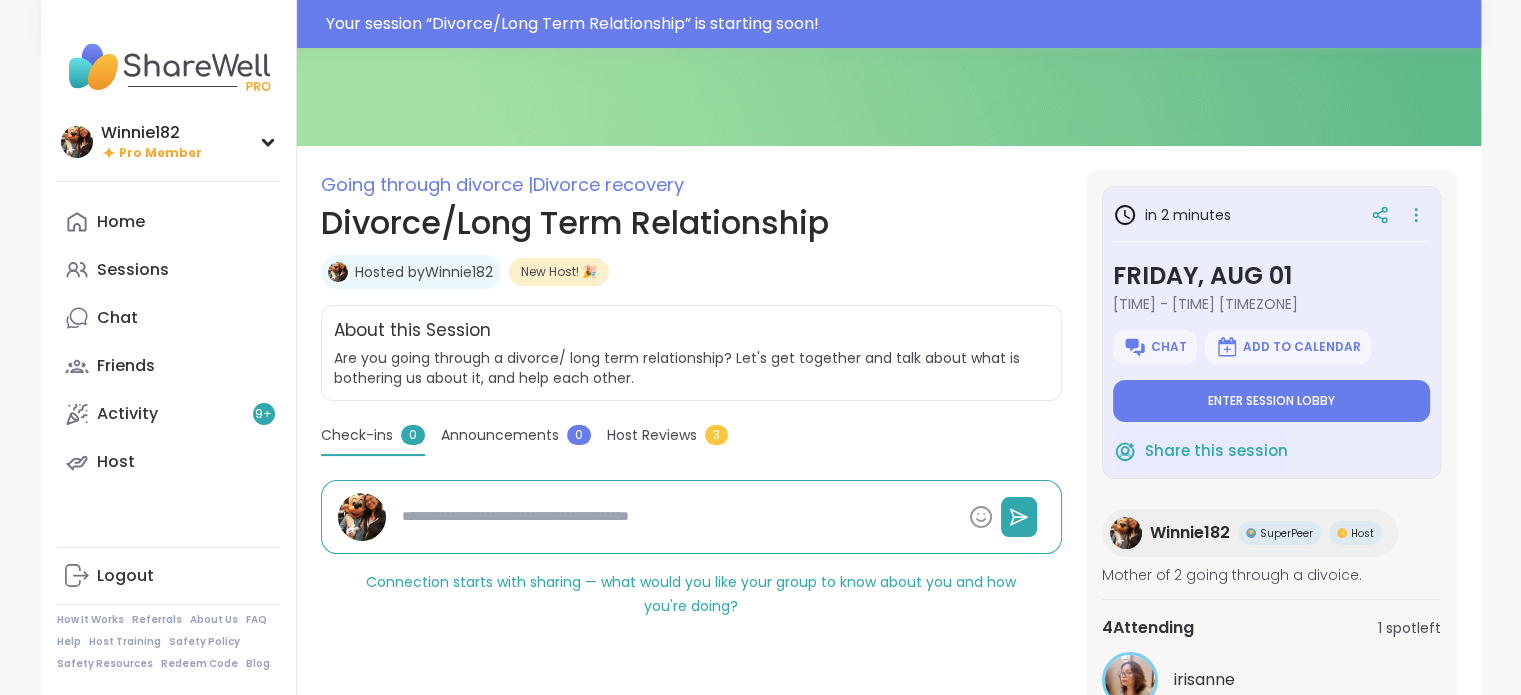 scroll, scrollTop: 200, scrollLeft: 0, axis: vertical 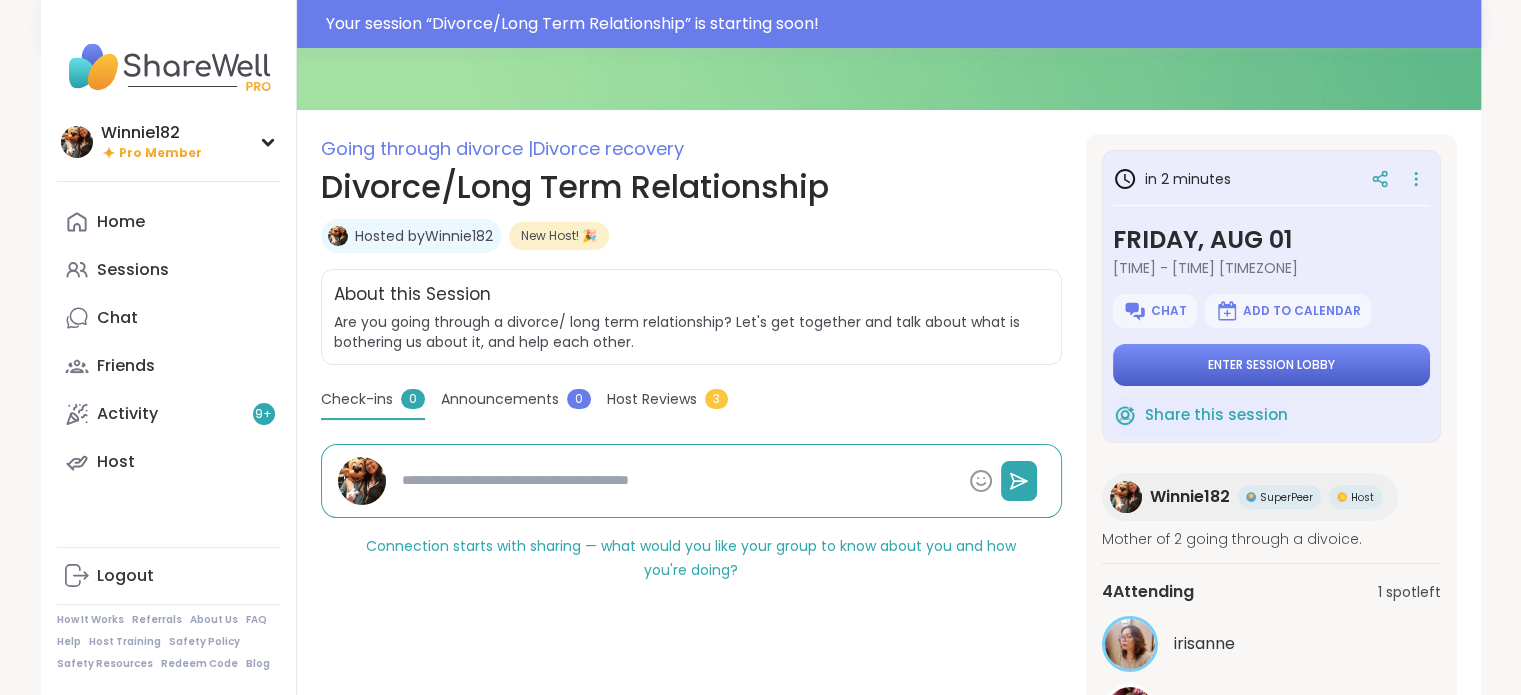click on "Enter session lobby" at bounding box center [1271, 365] 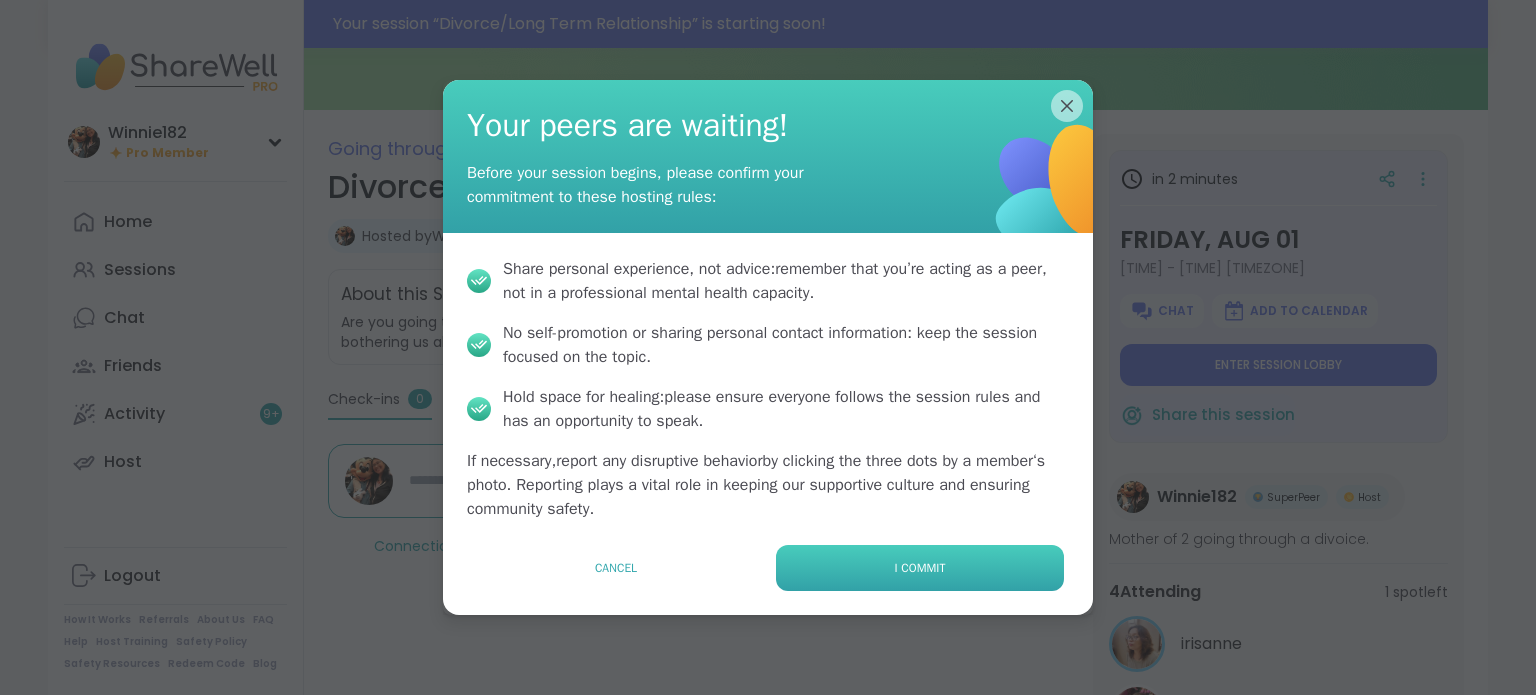 click on "I commit" at bounding box center (920, 568) 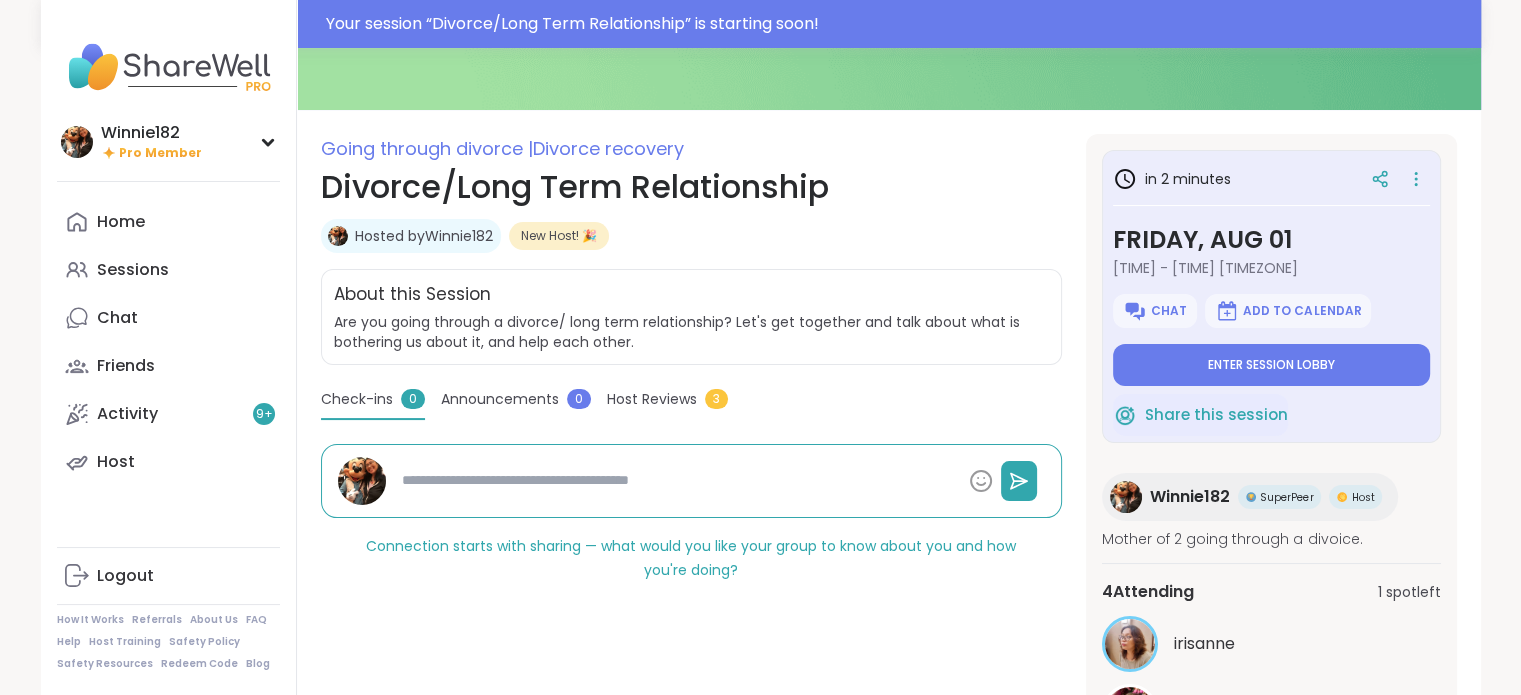 type on "*" 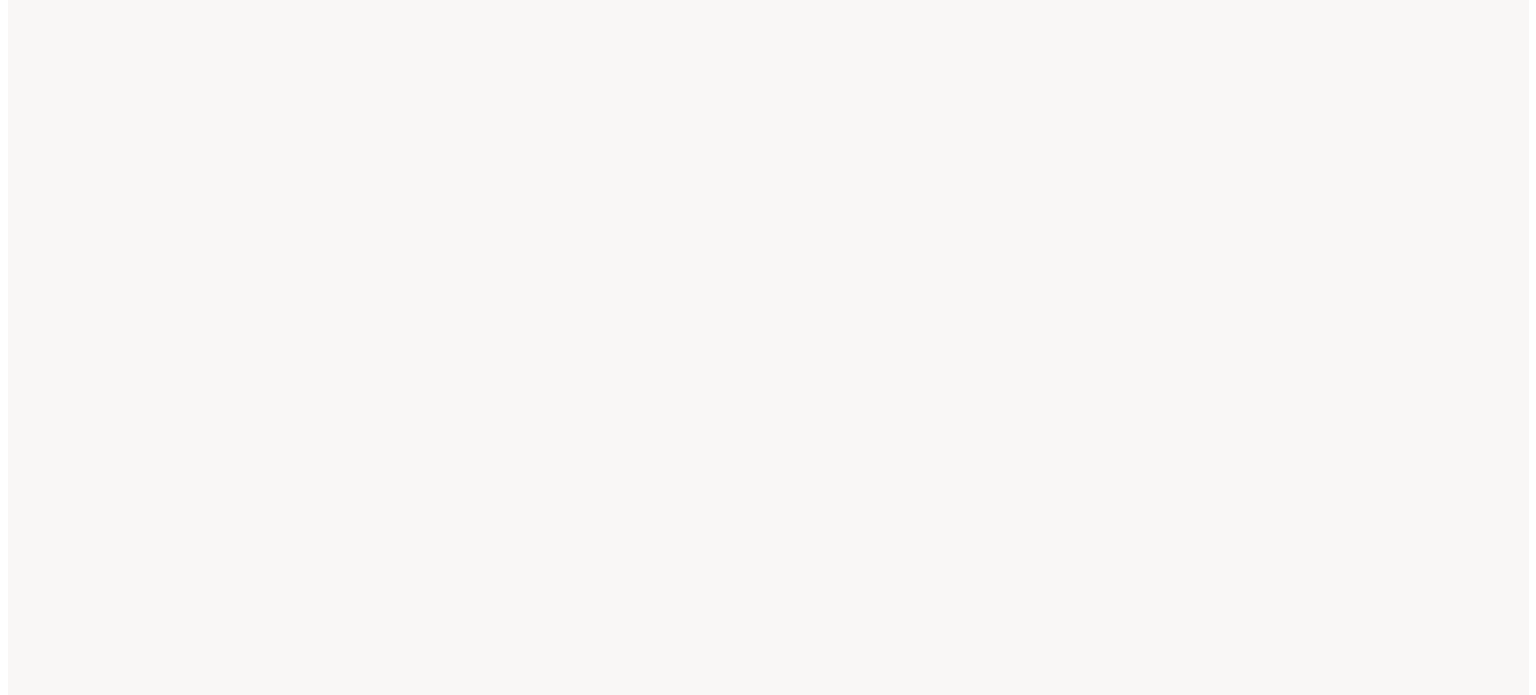 scroll, scrollTop: 0, scrollLeft: 0, axis: both 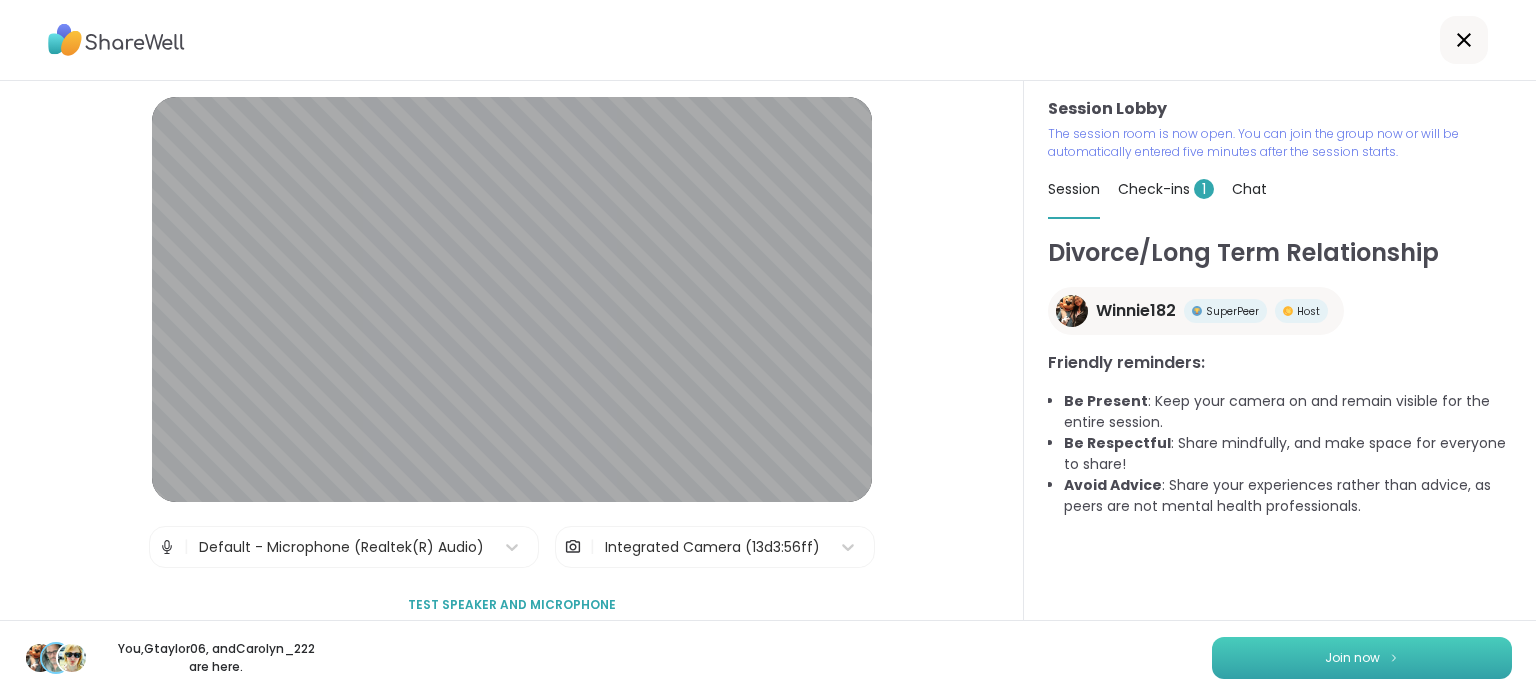 click on "Join now" at bounding box center (1352, 658) 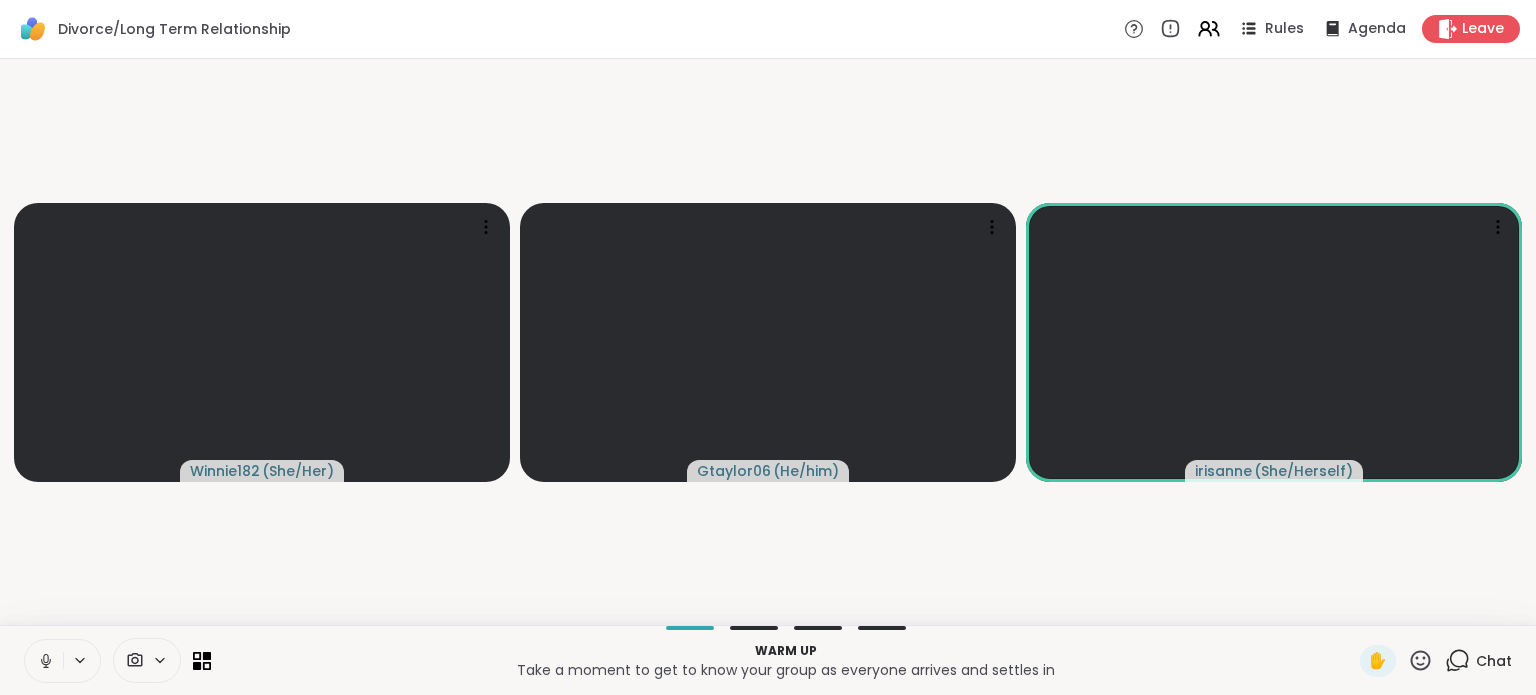 click on "Warm up" at bounding box center [785, 651] 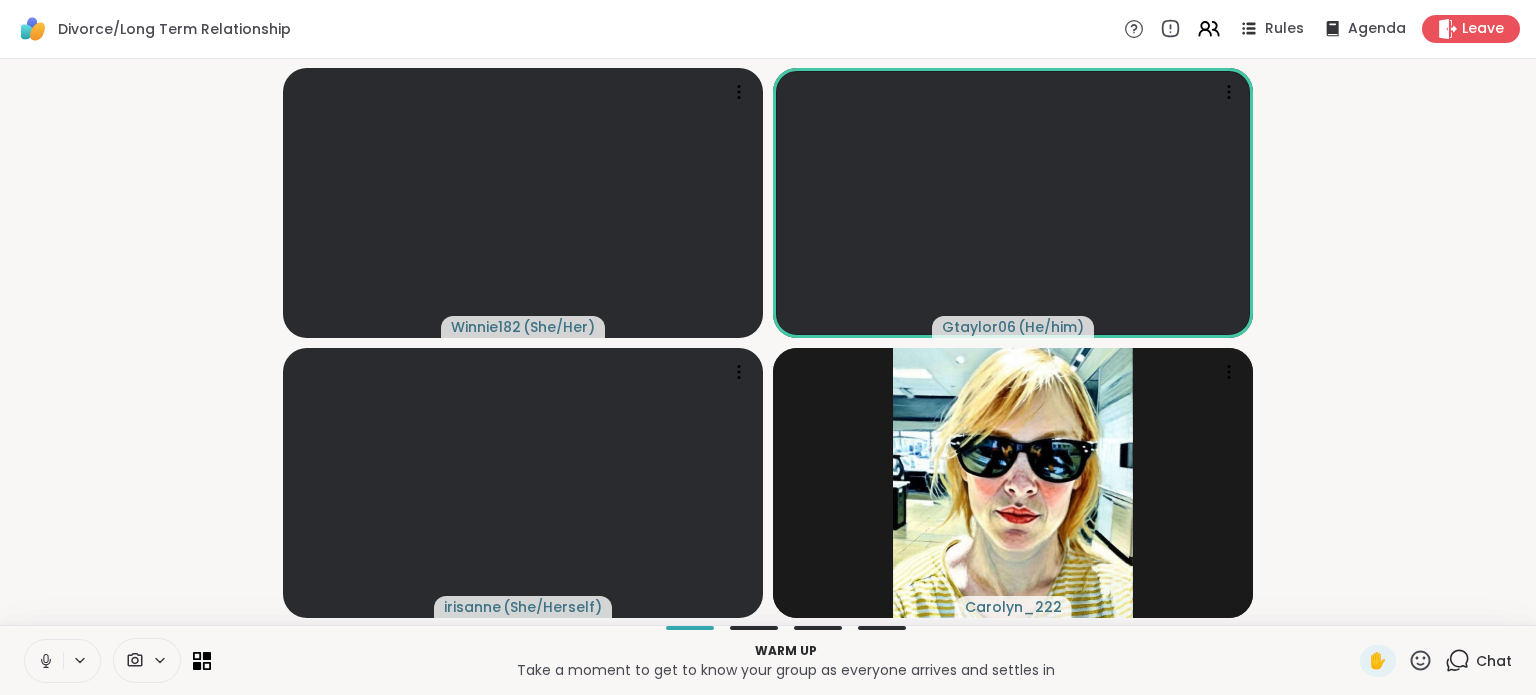 click 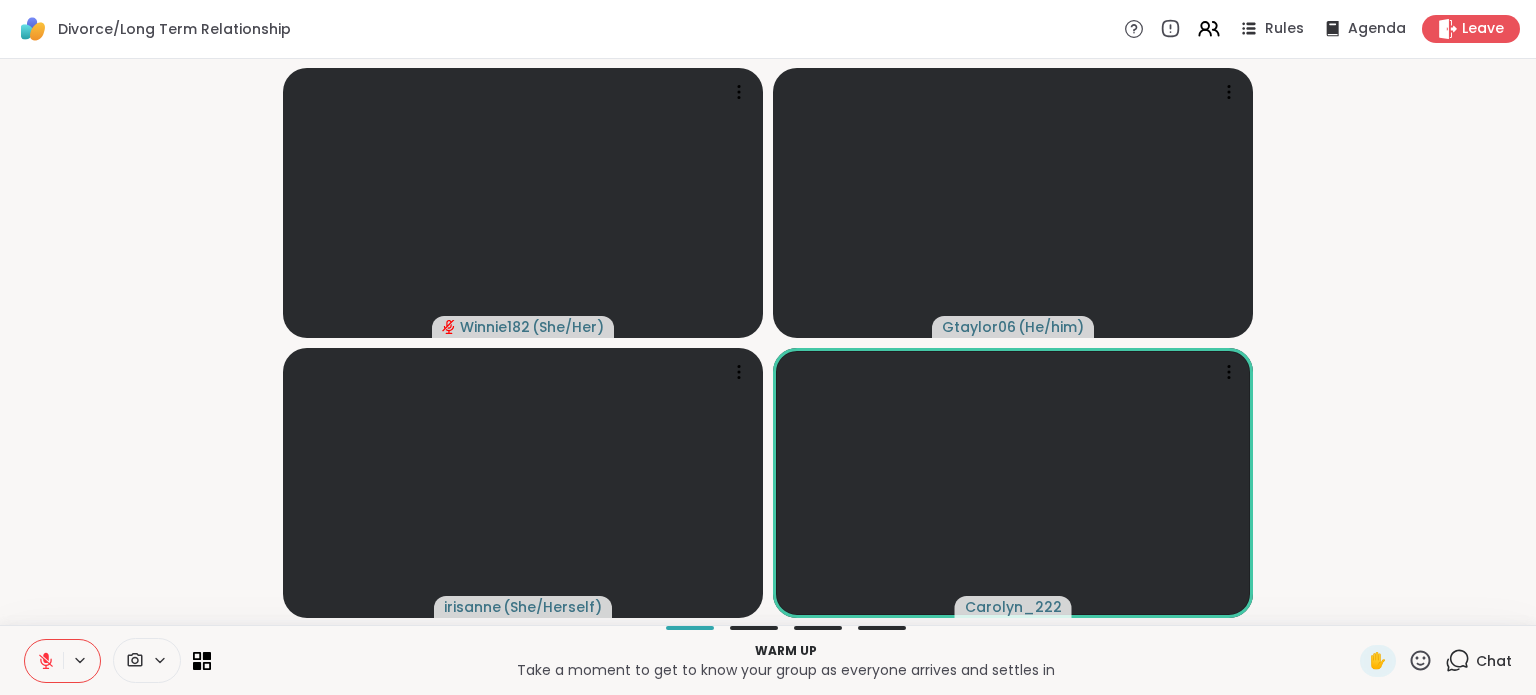 type 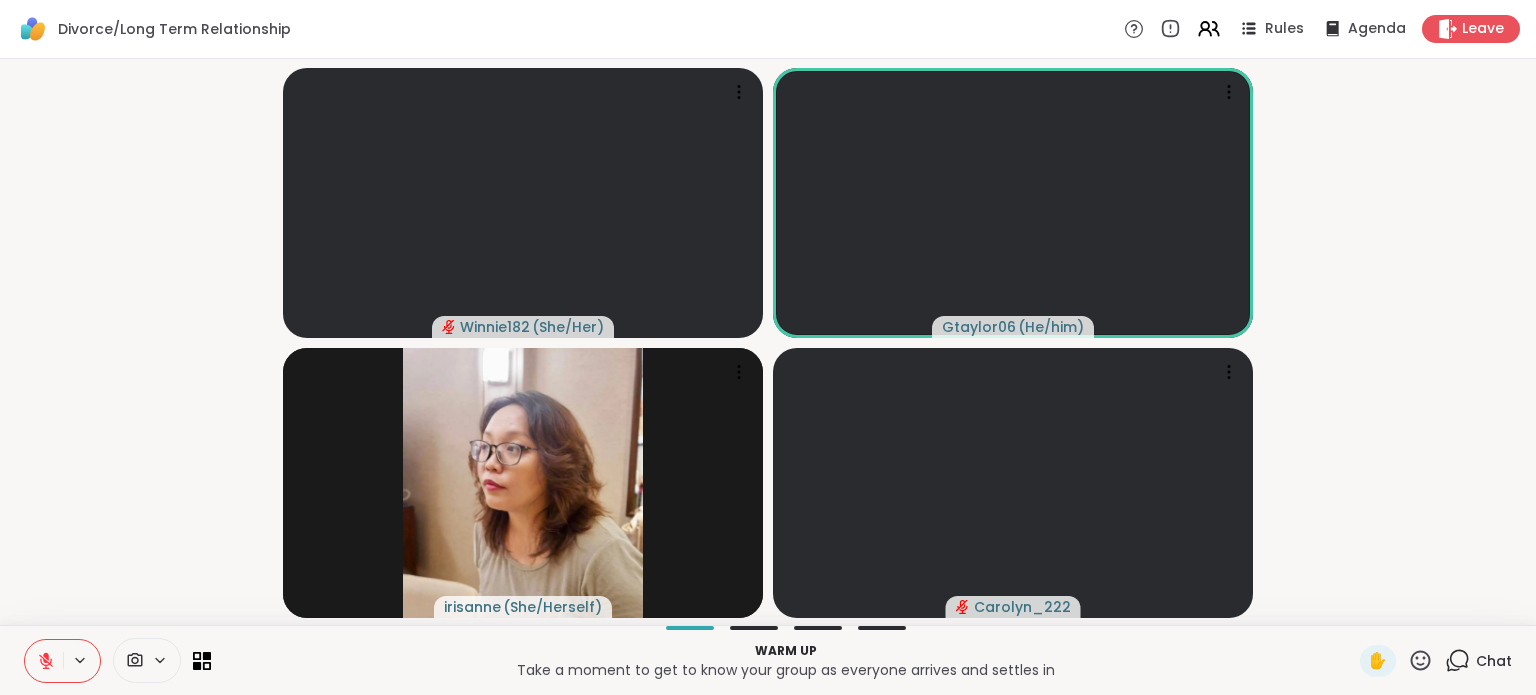 click 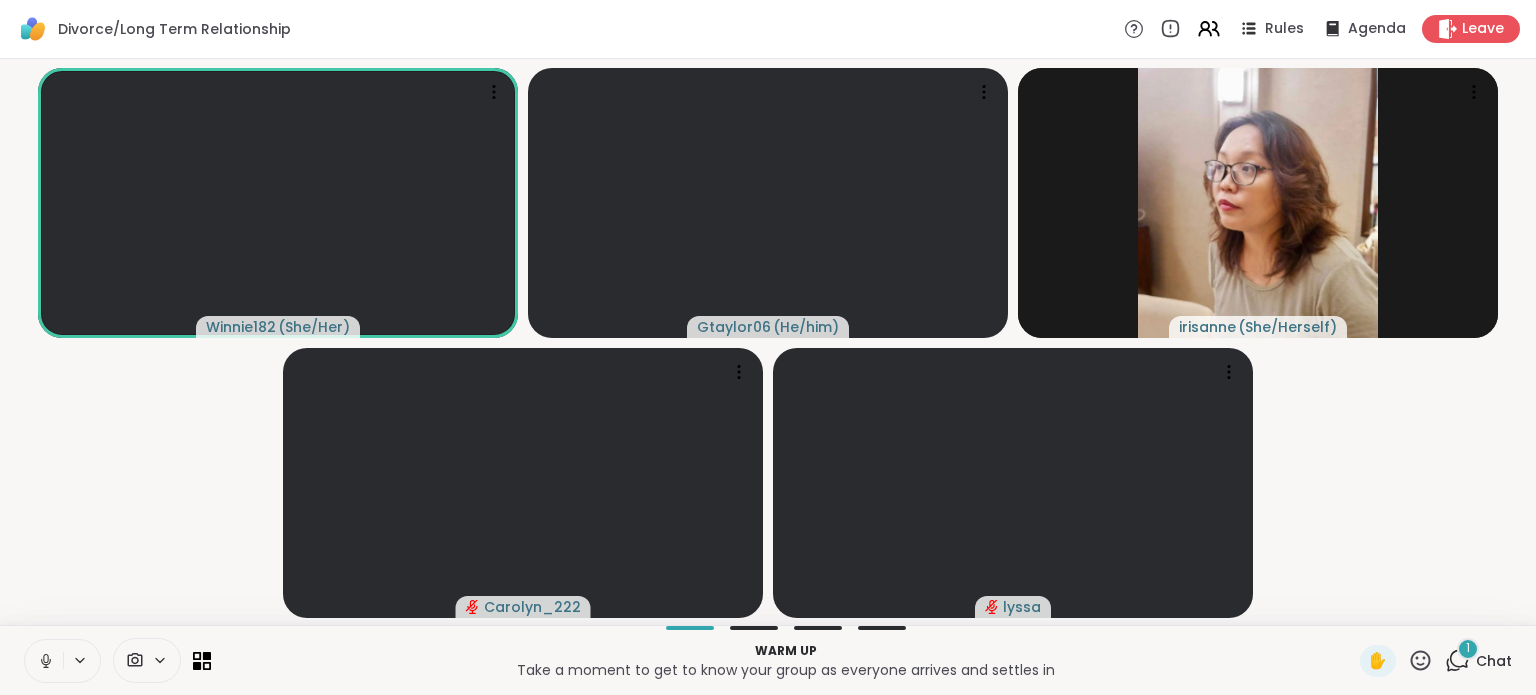 click 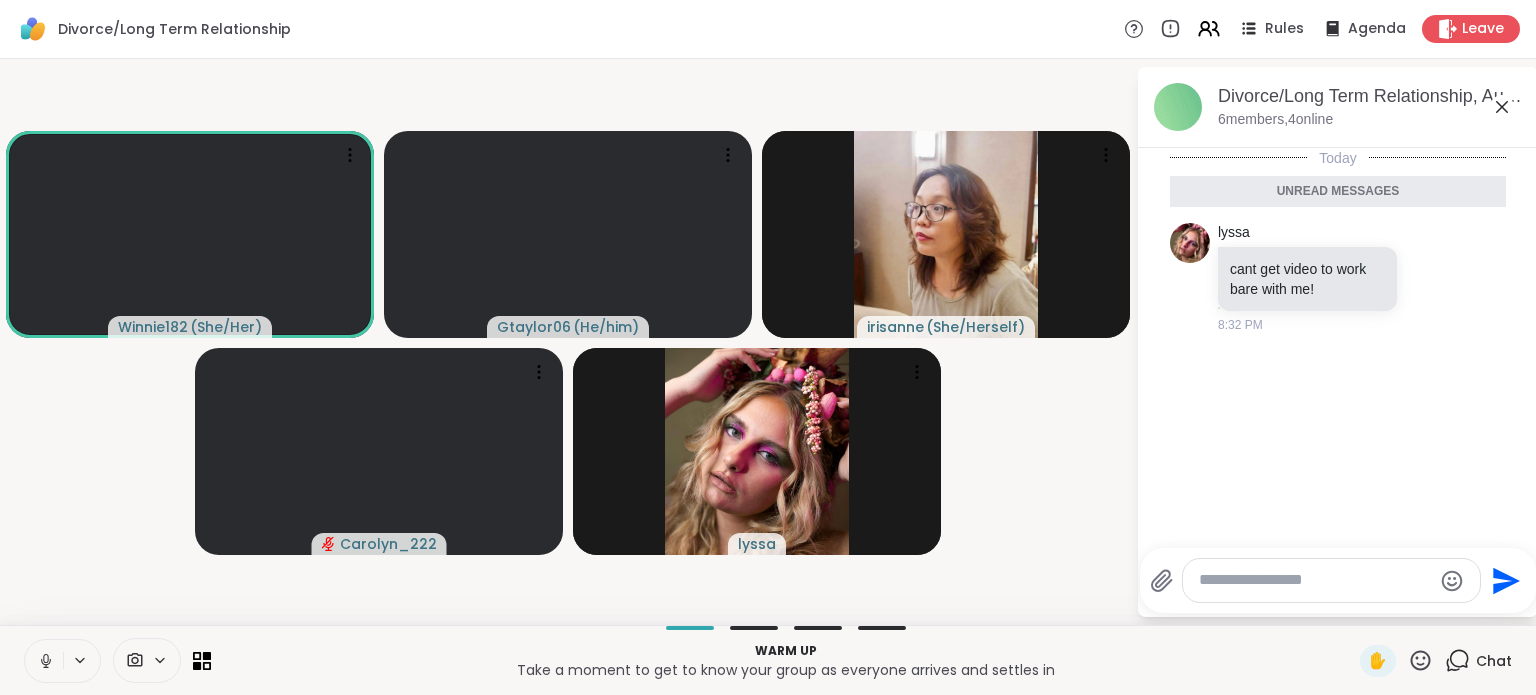 click 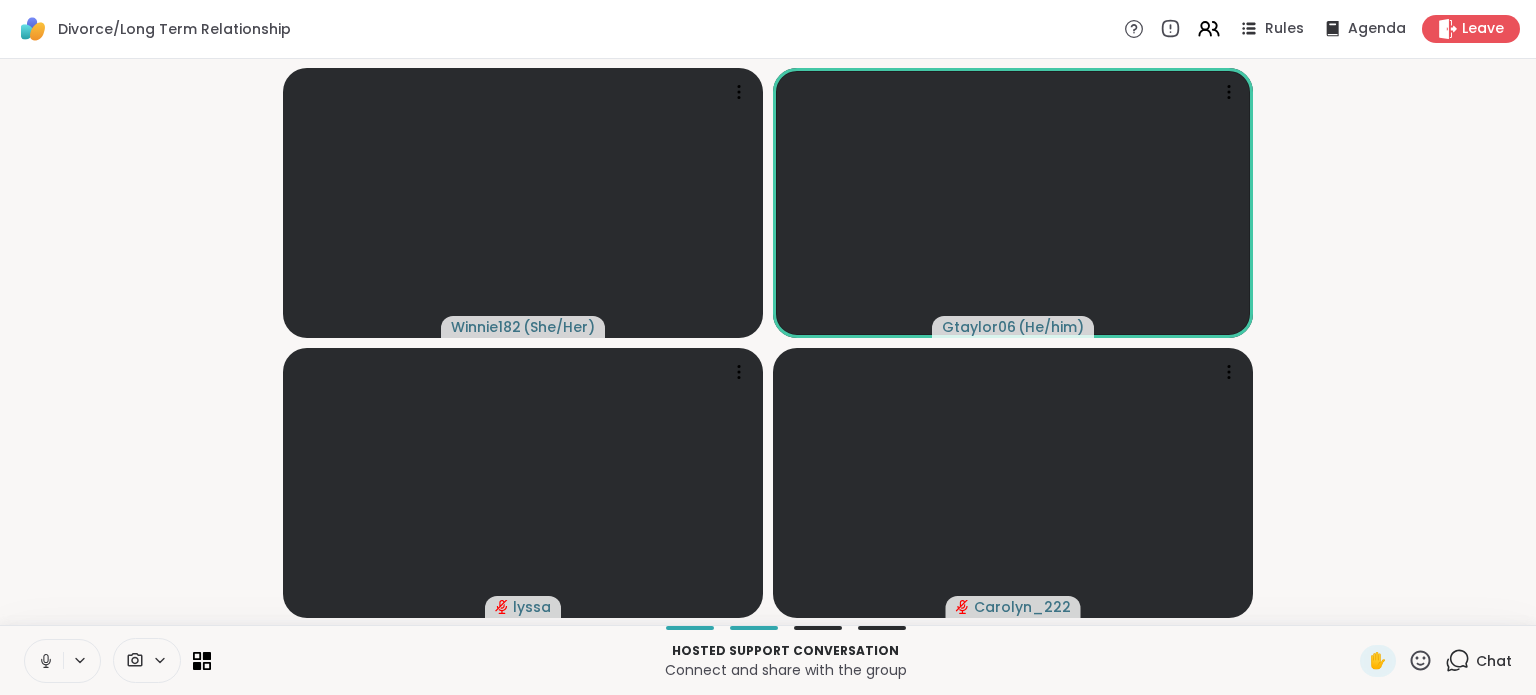 click 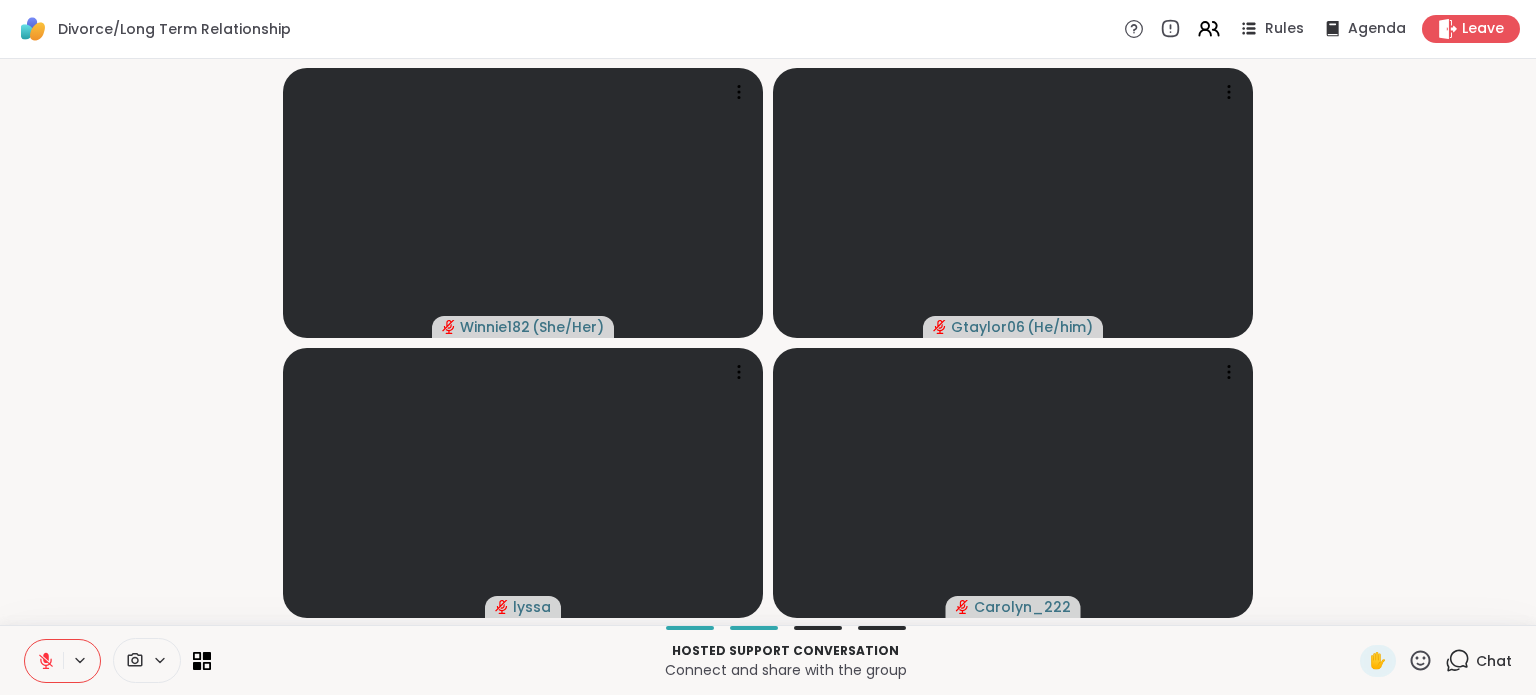 click 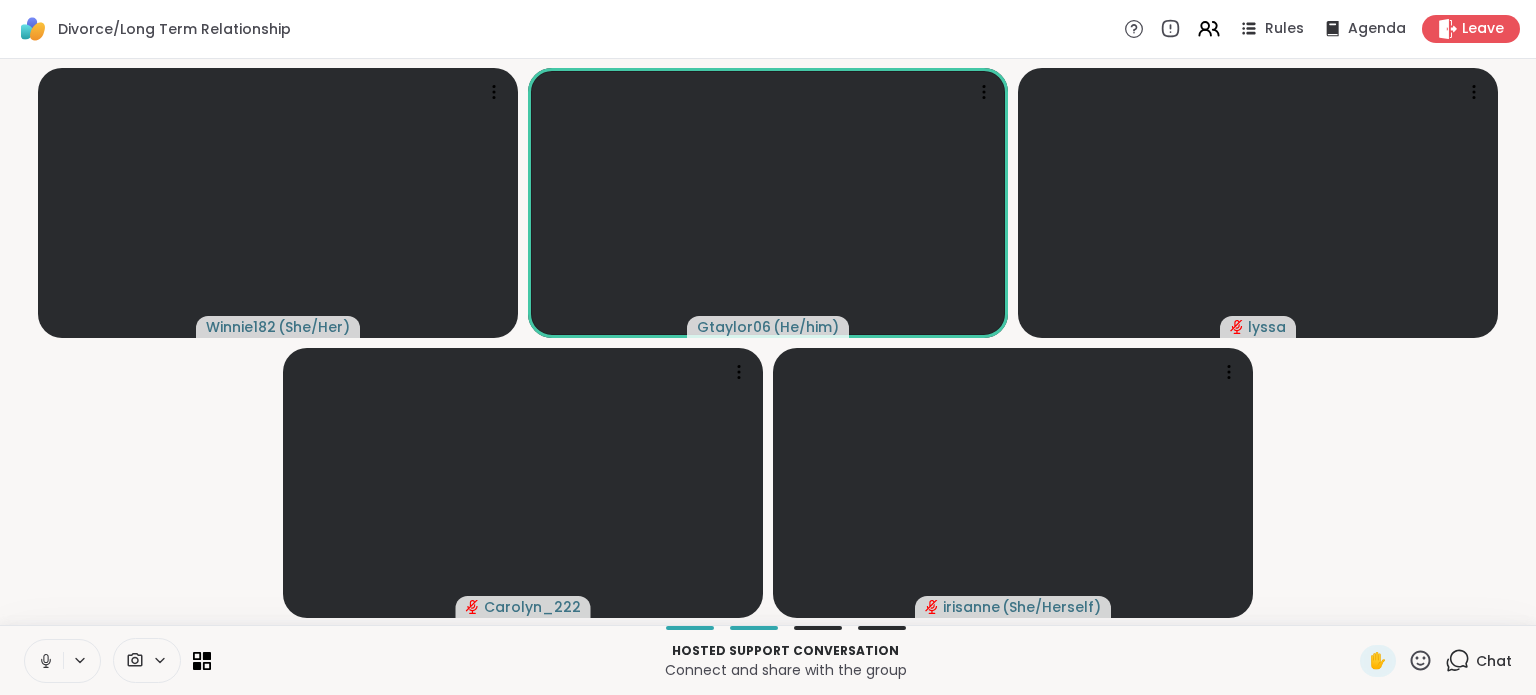 click 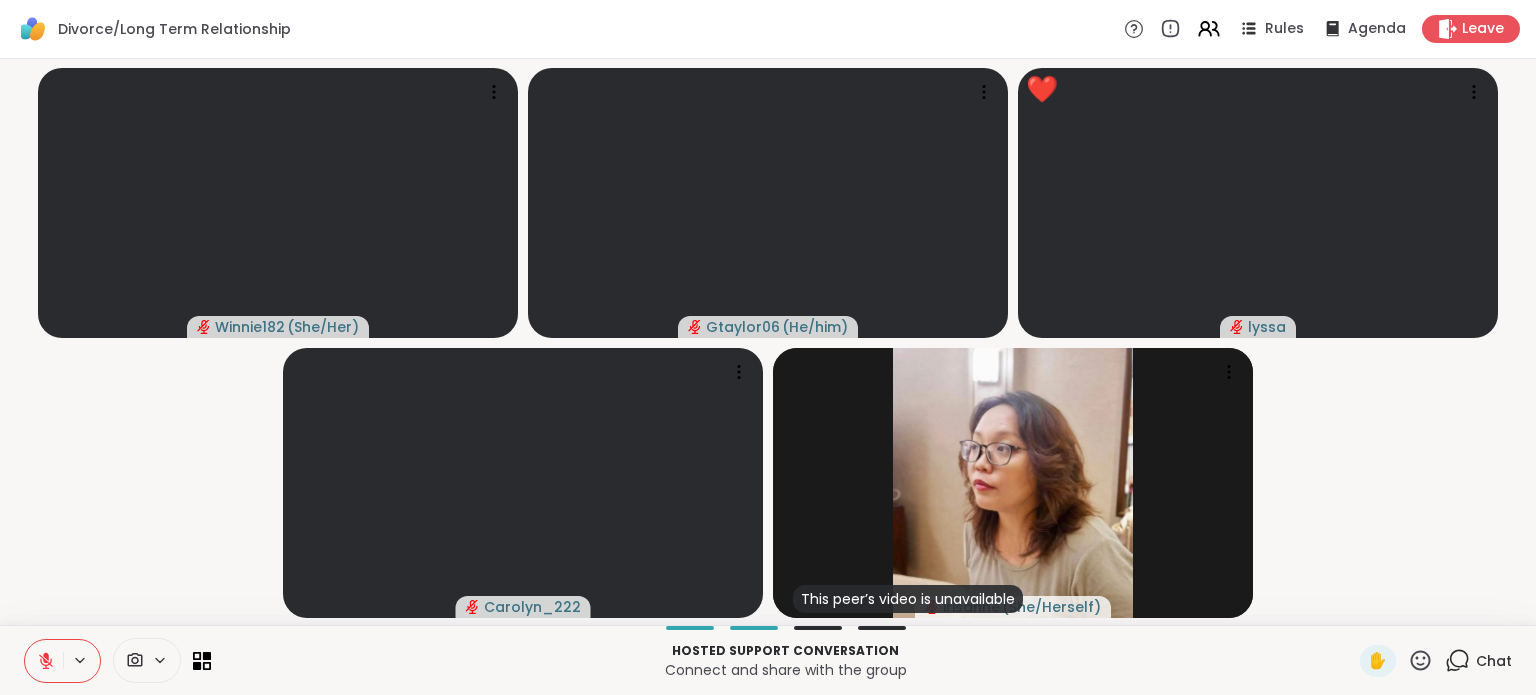 click 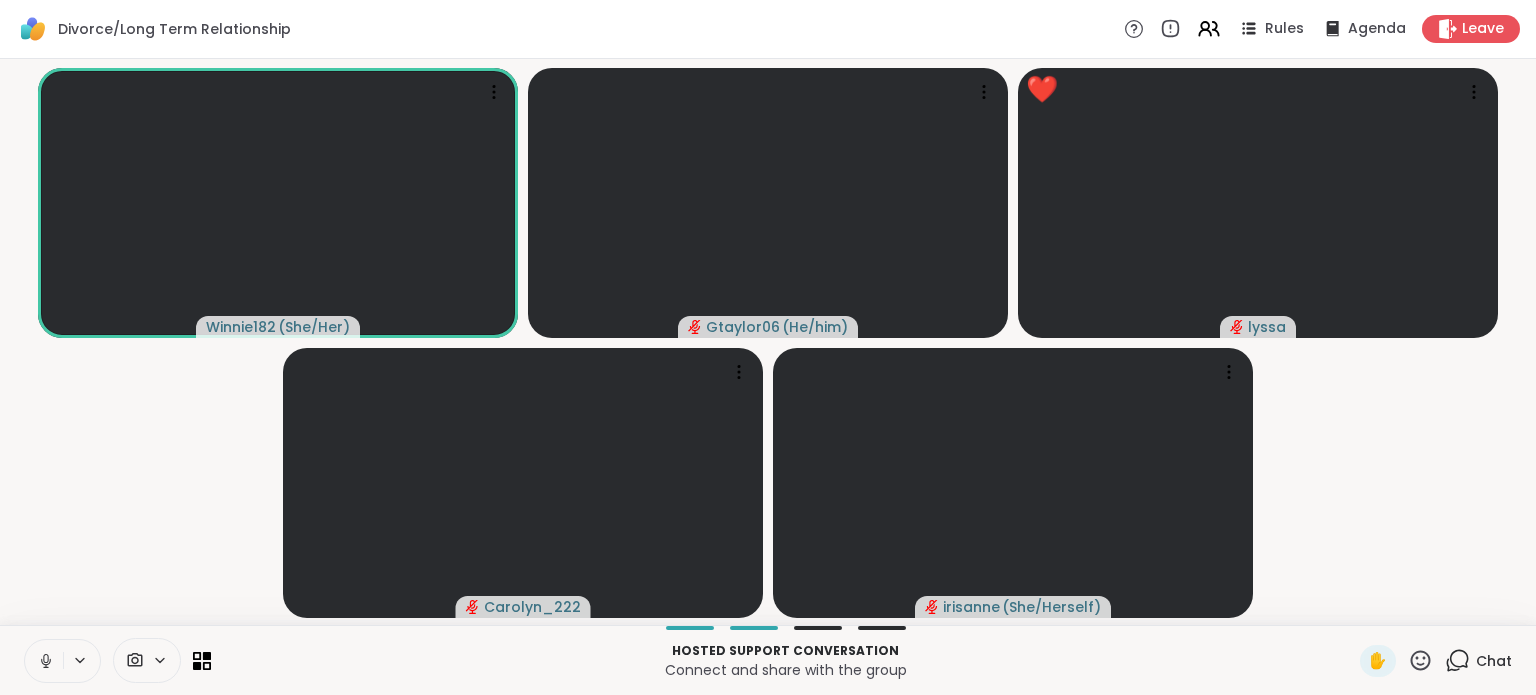 click 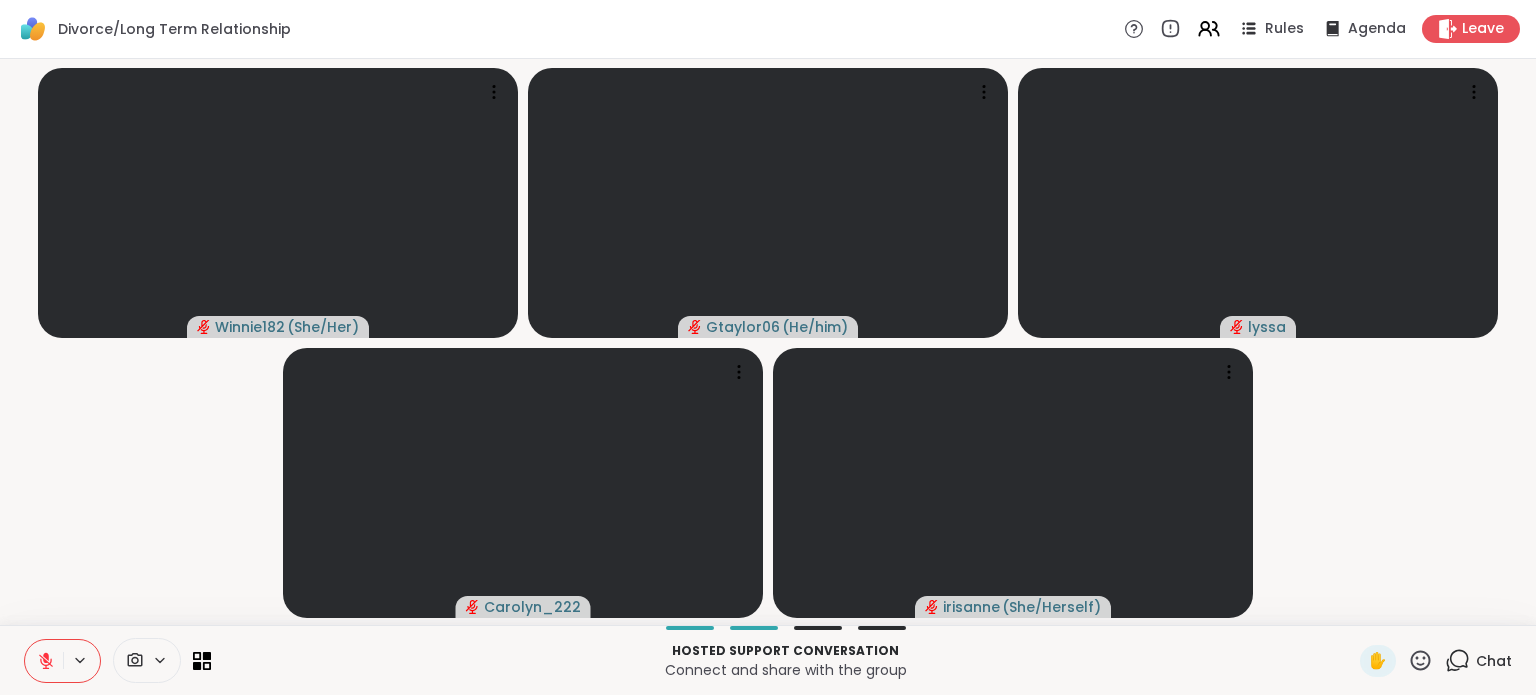 click 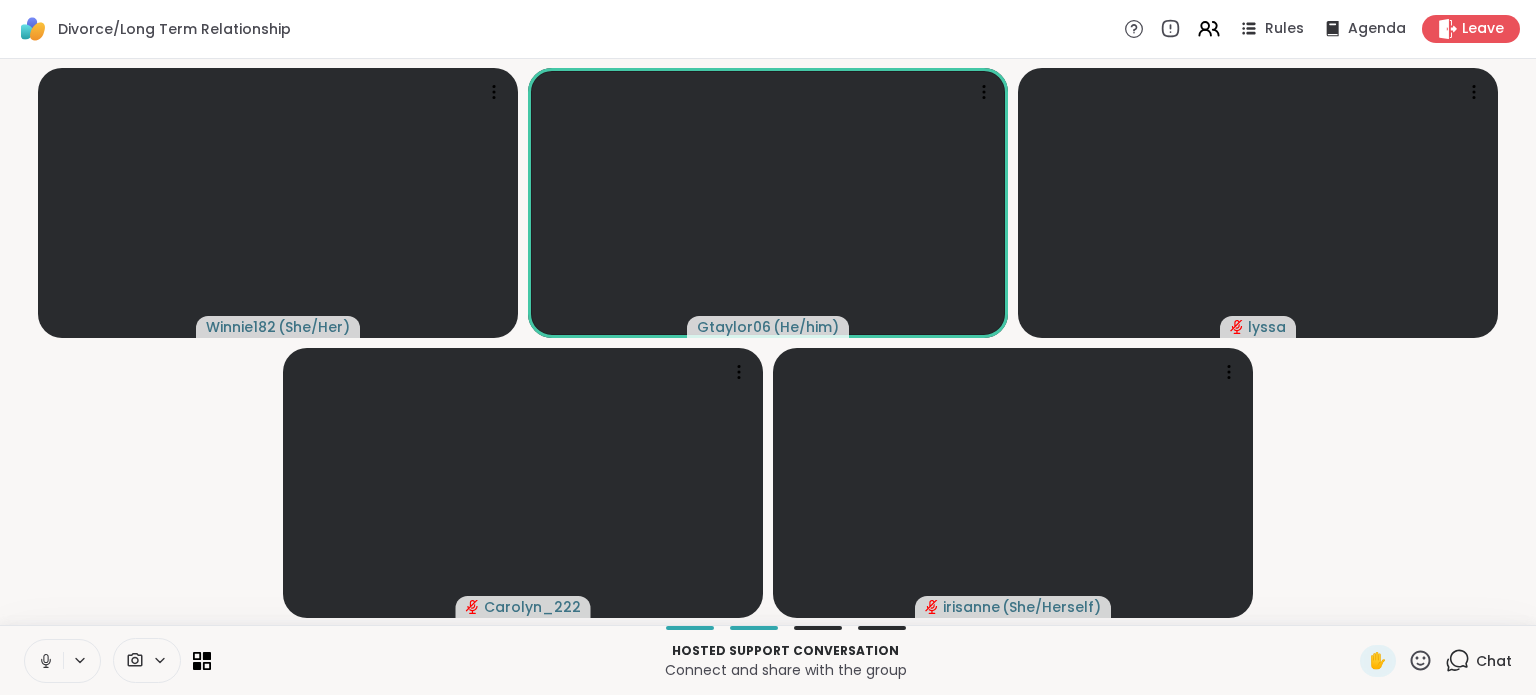 click 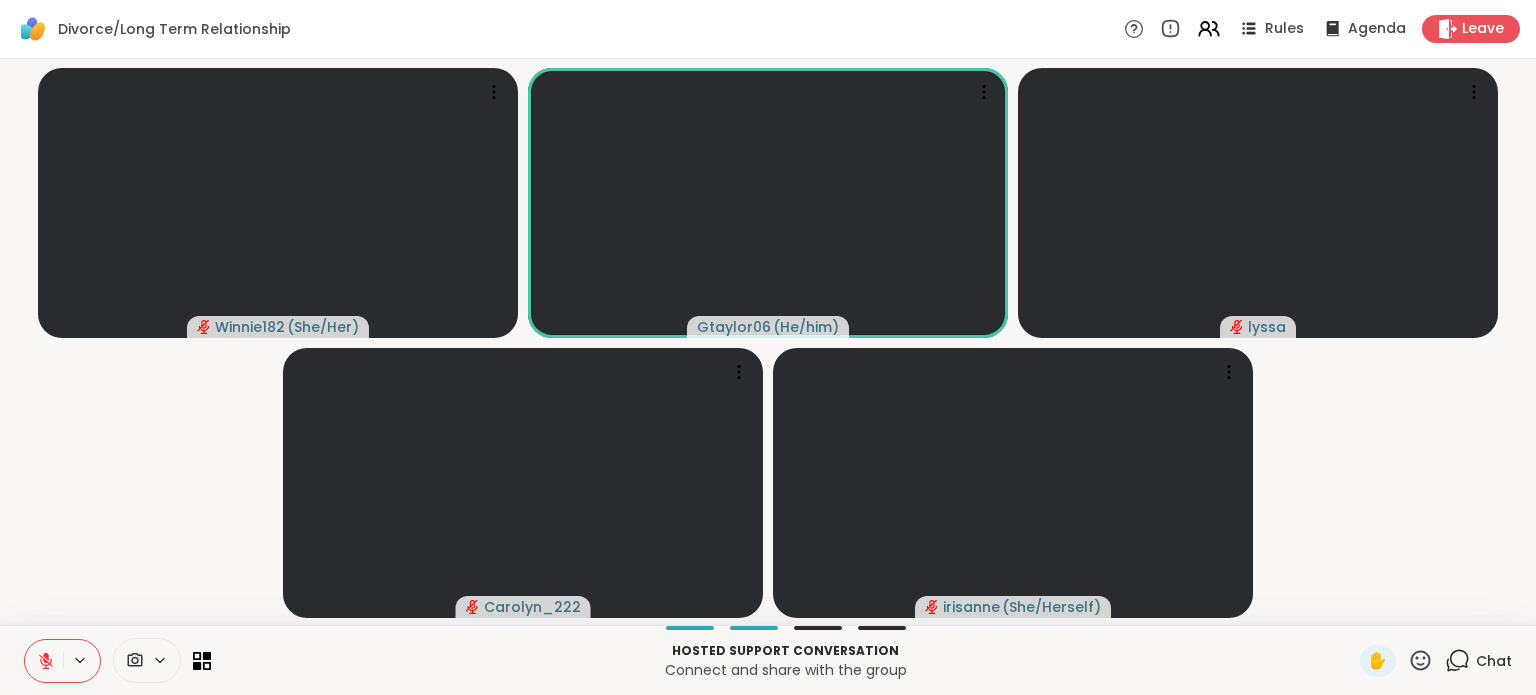 click 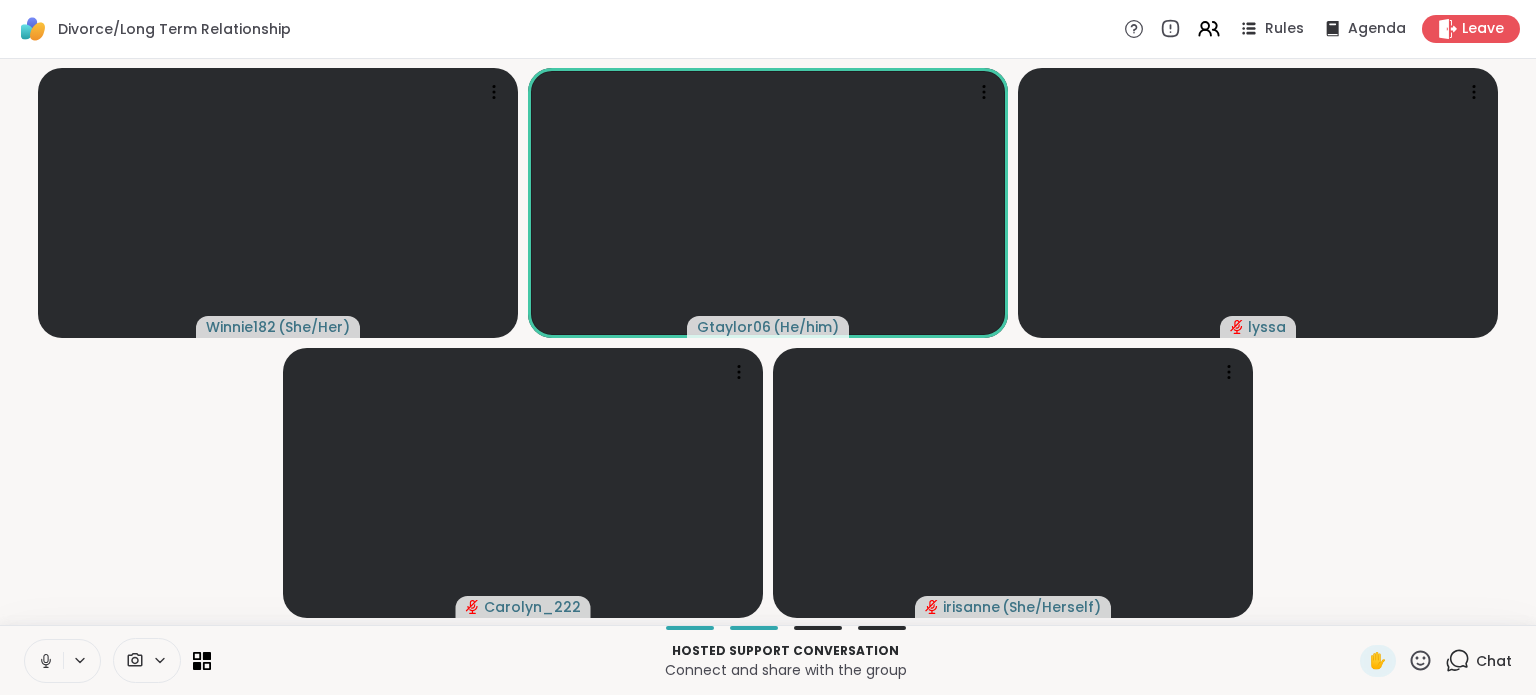 click 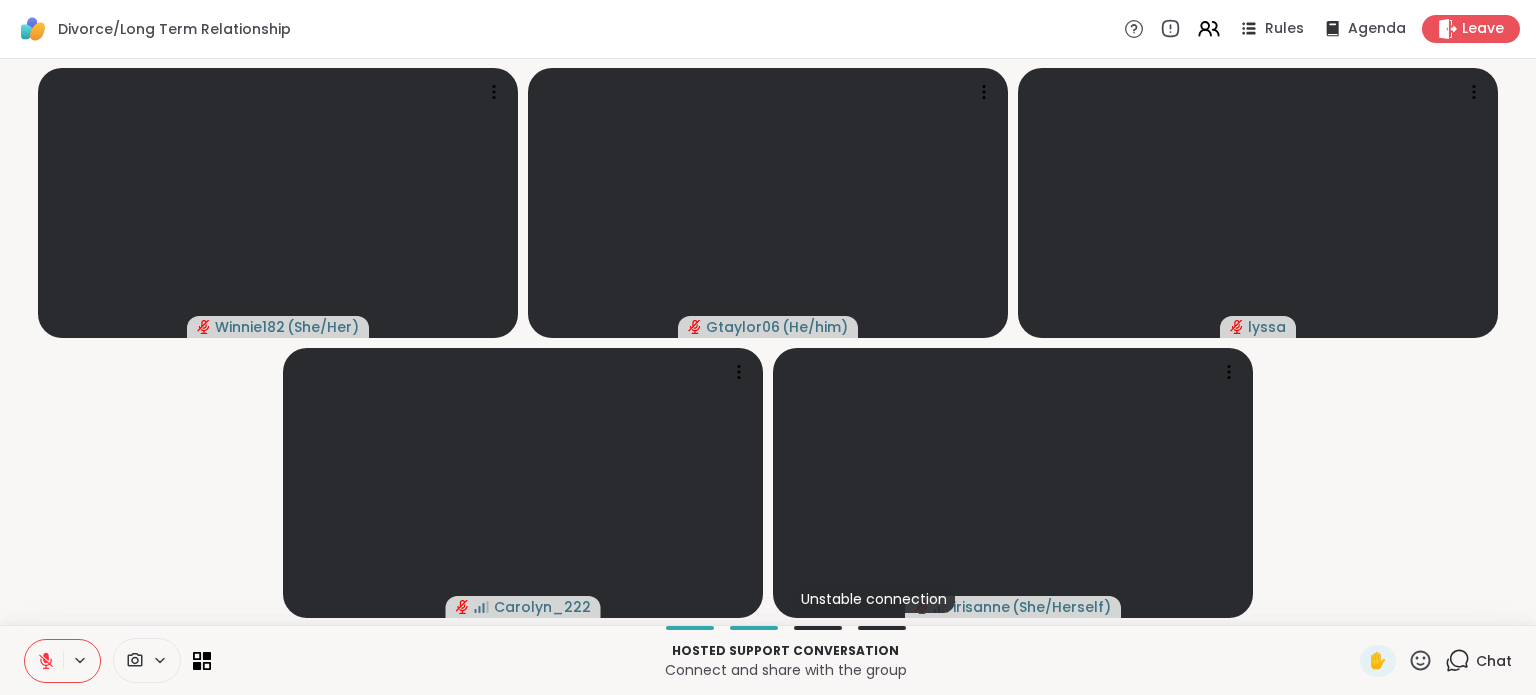 click 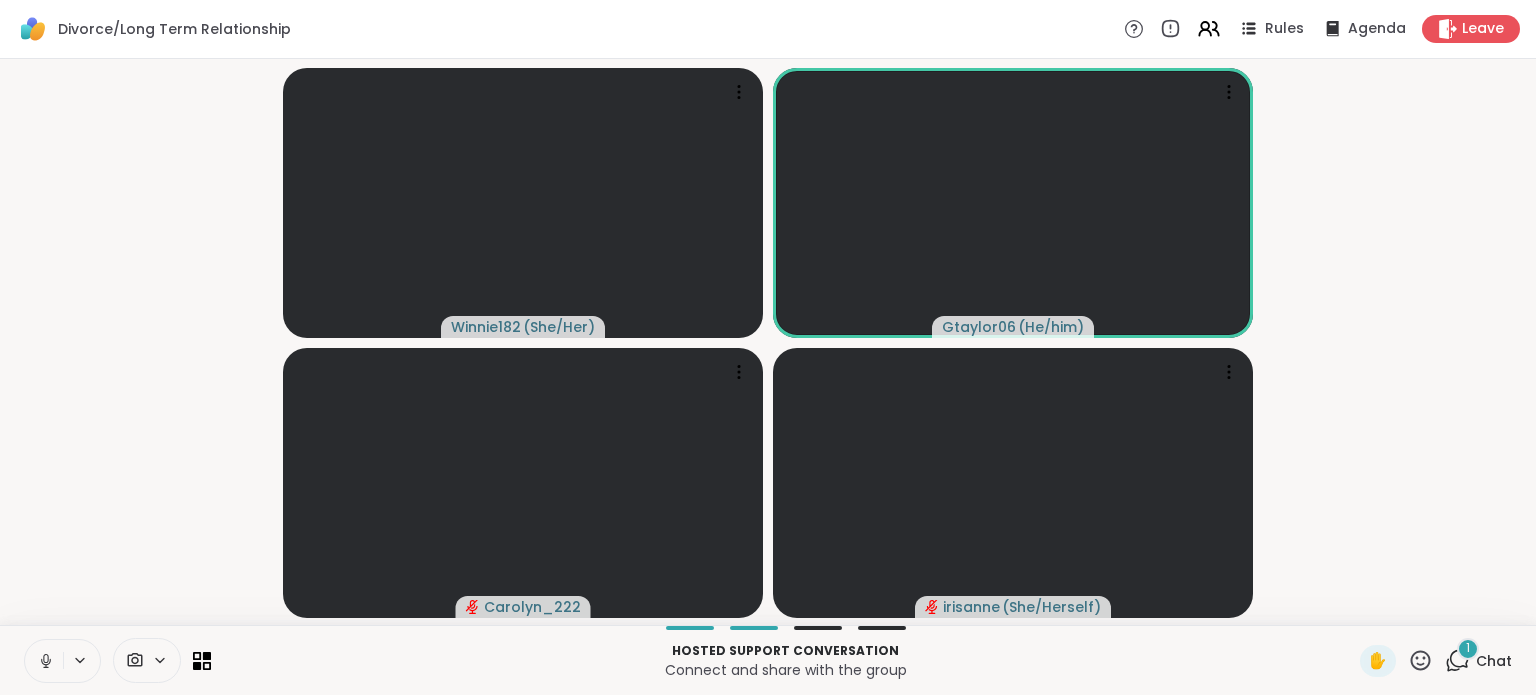 click 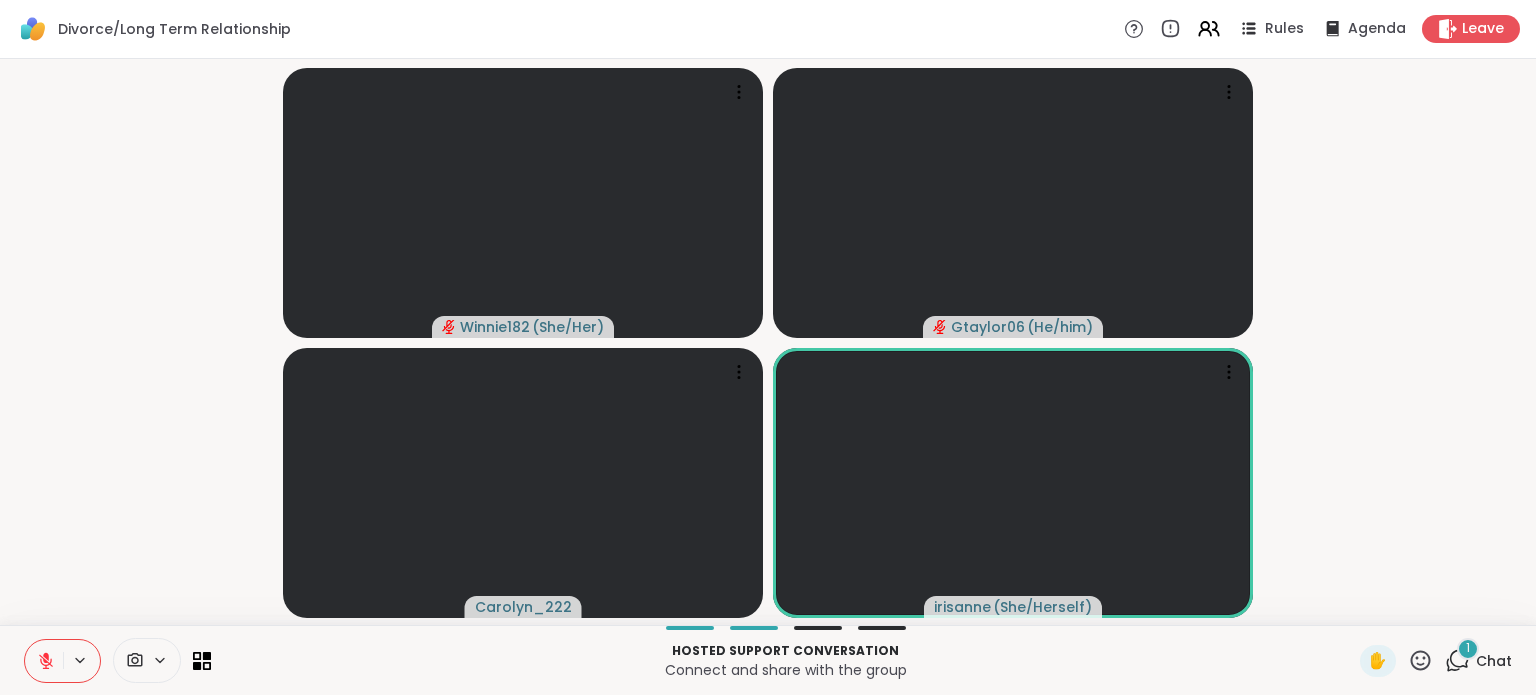 click 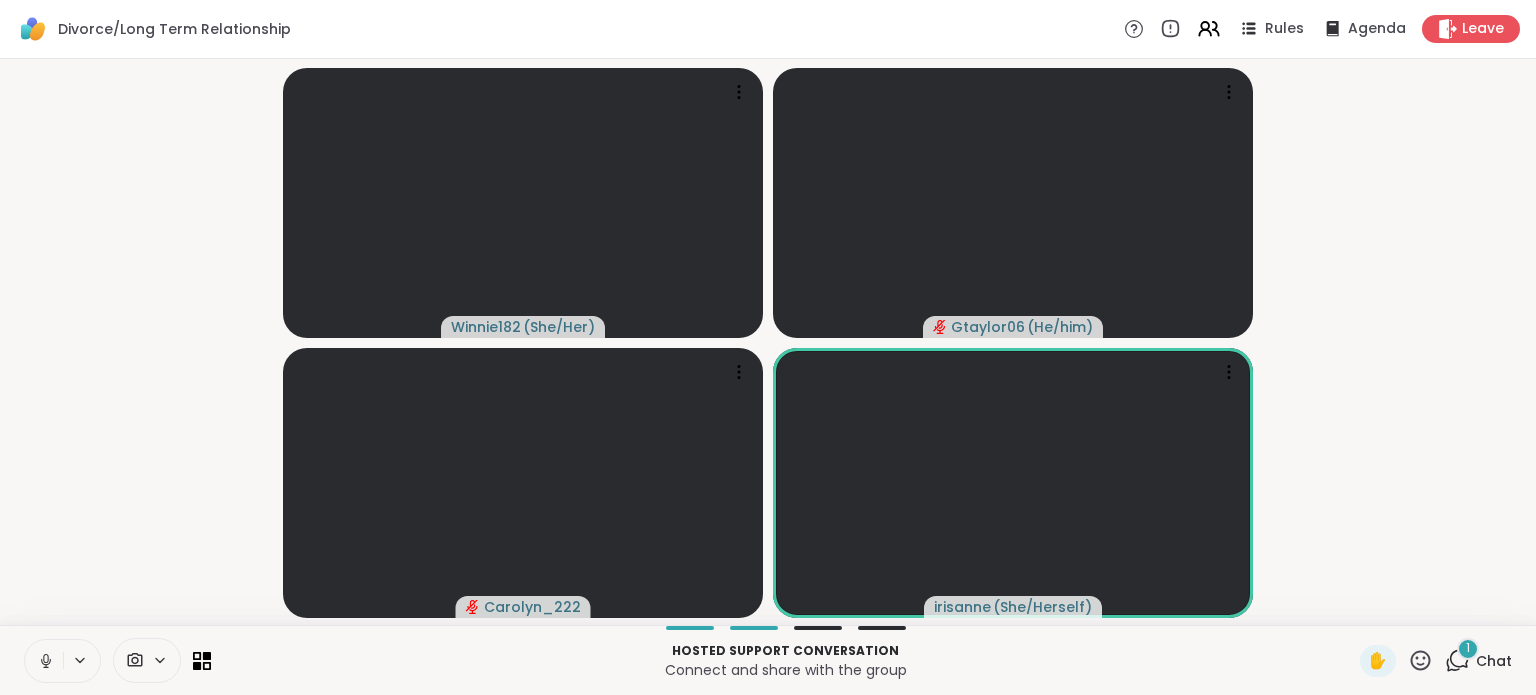 click 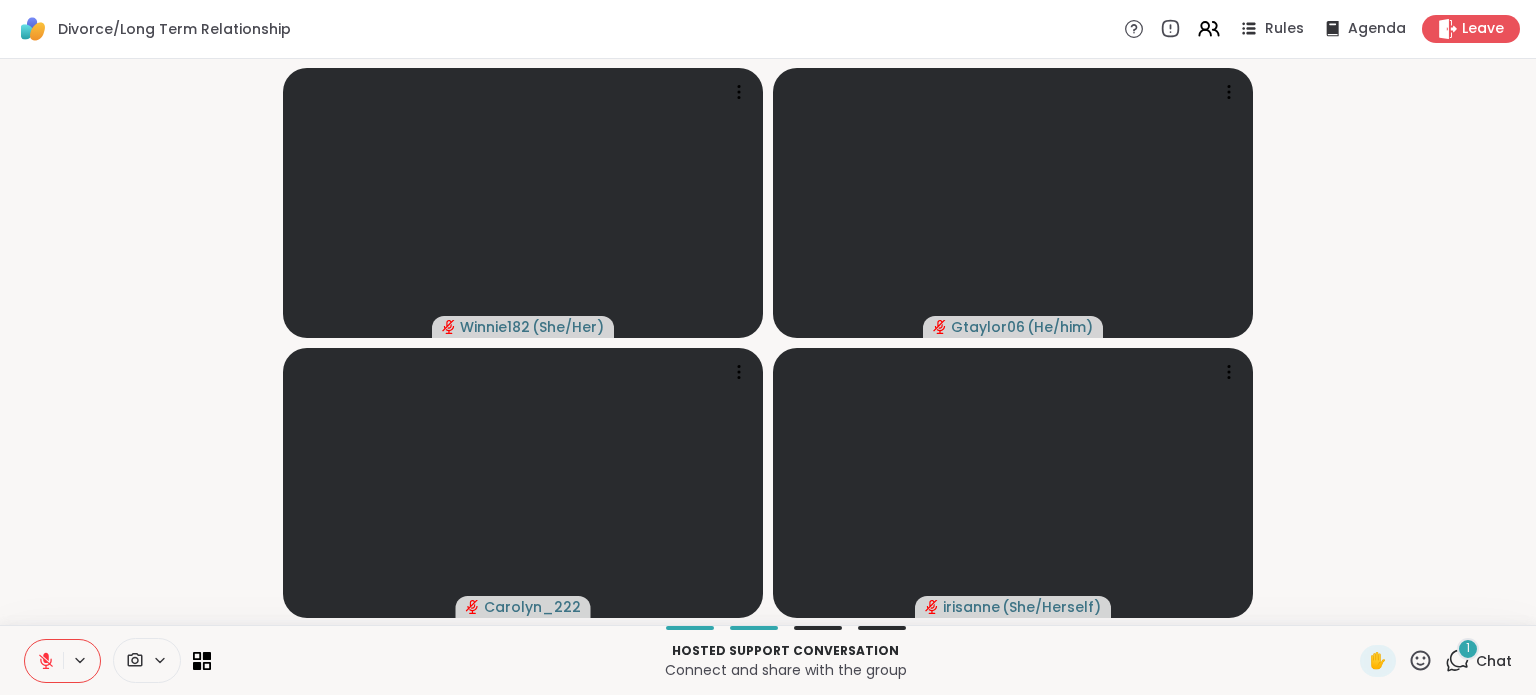 click 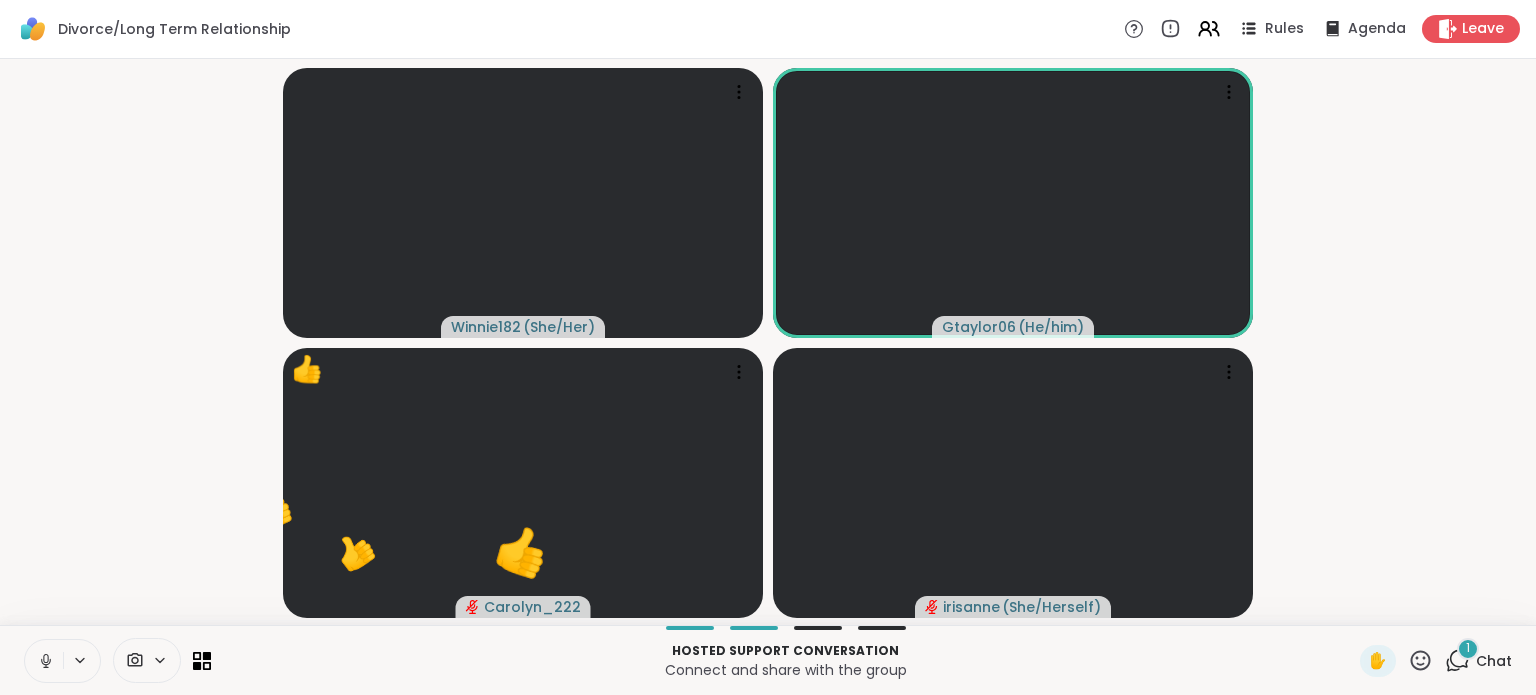 click 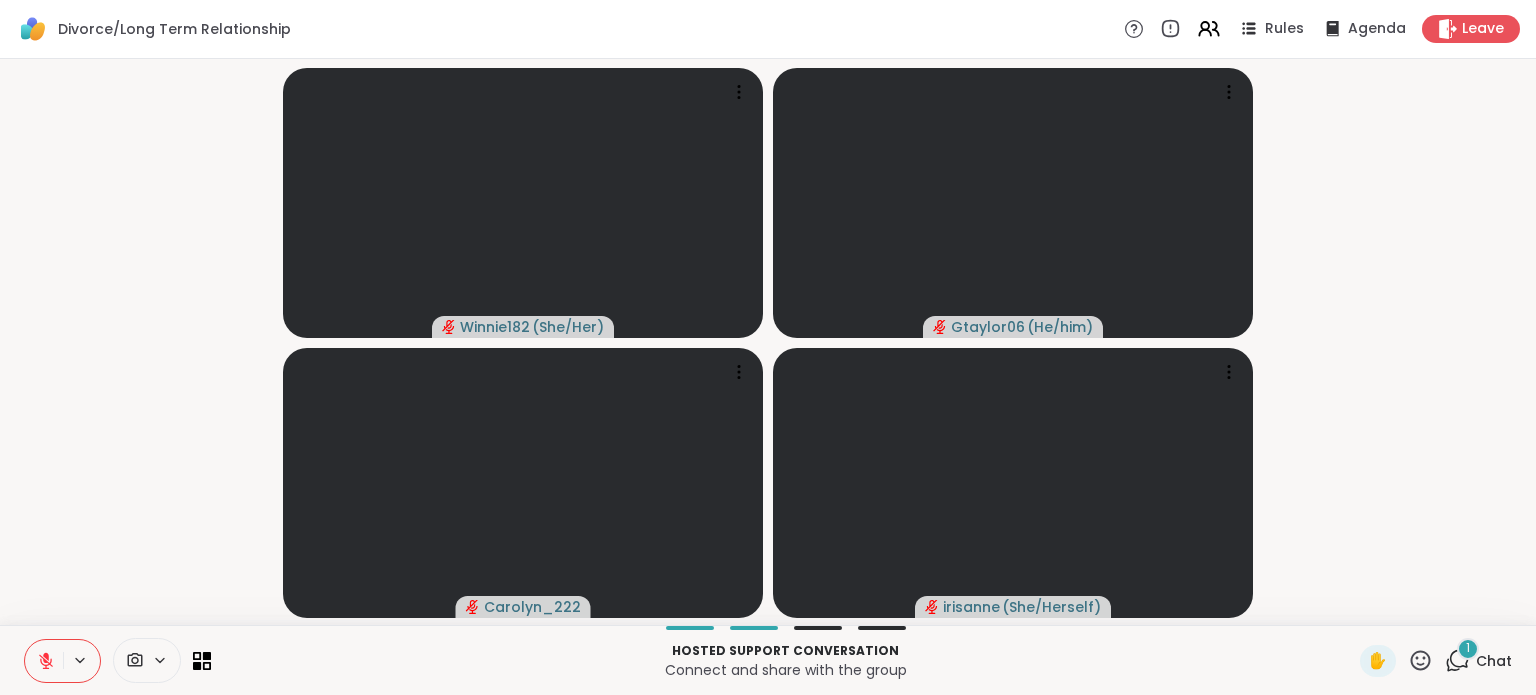 click 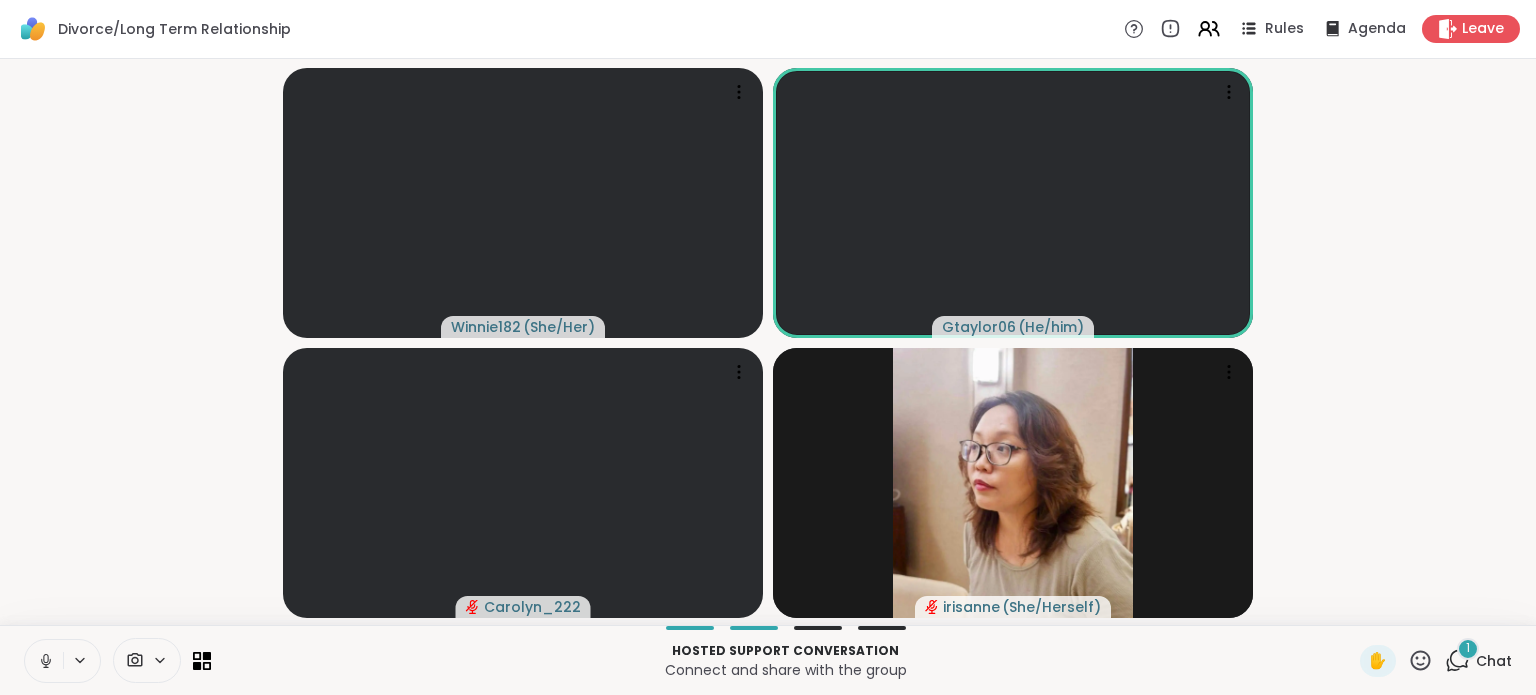 click 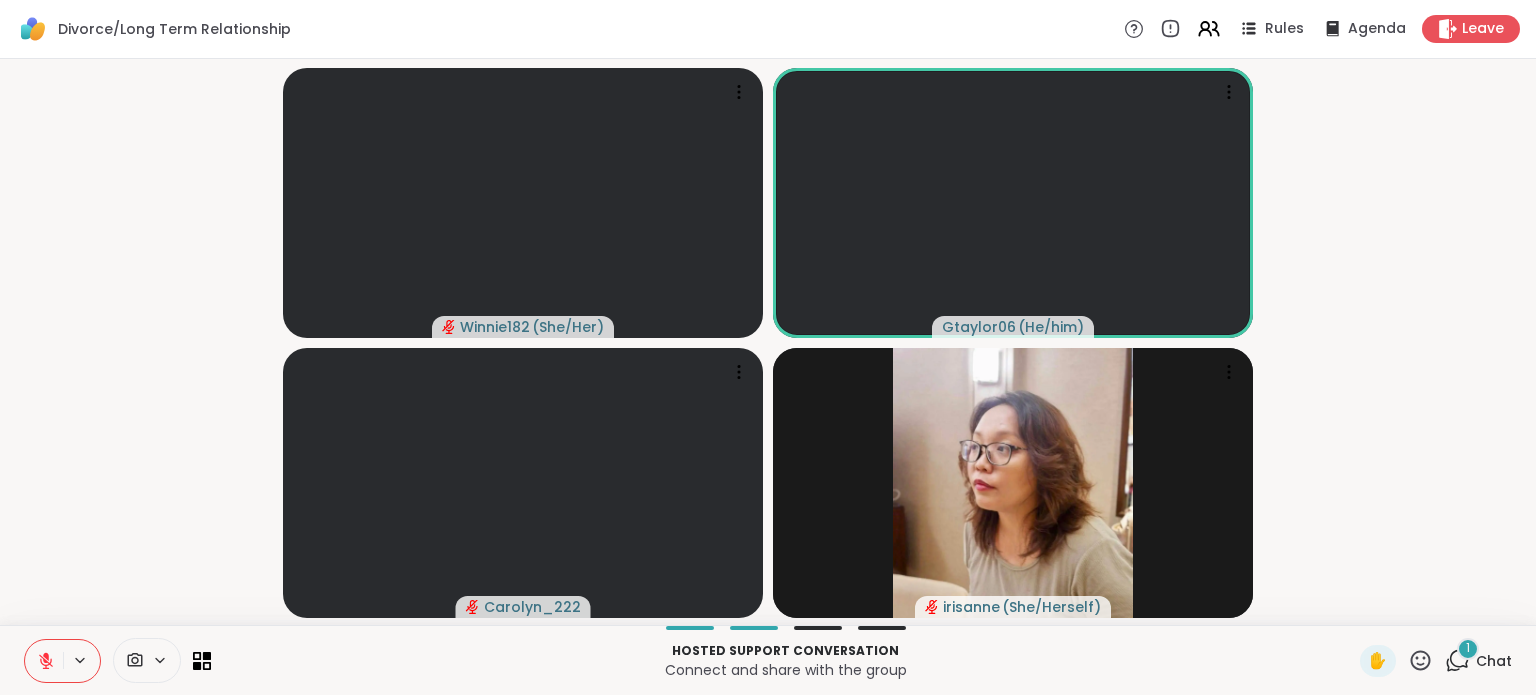 click 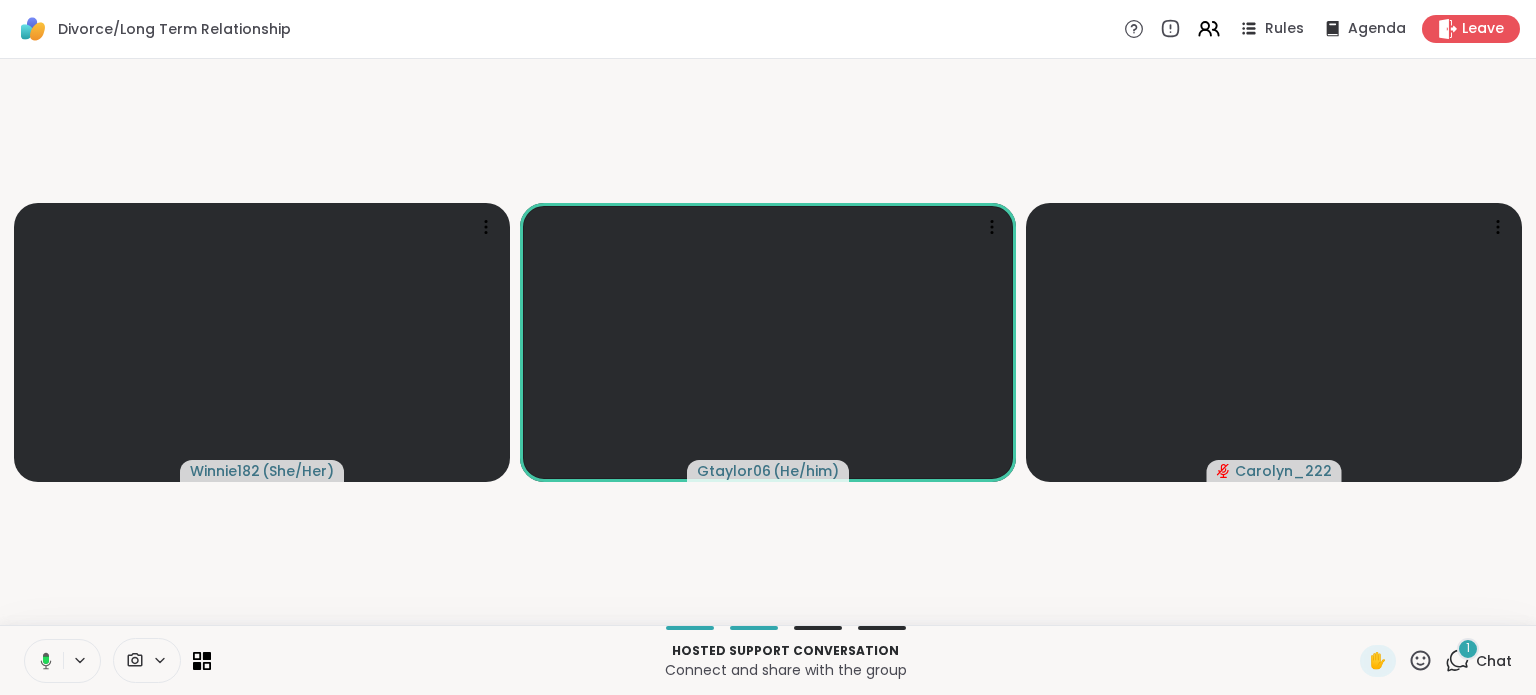click 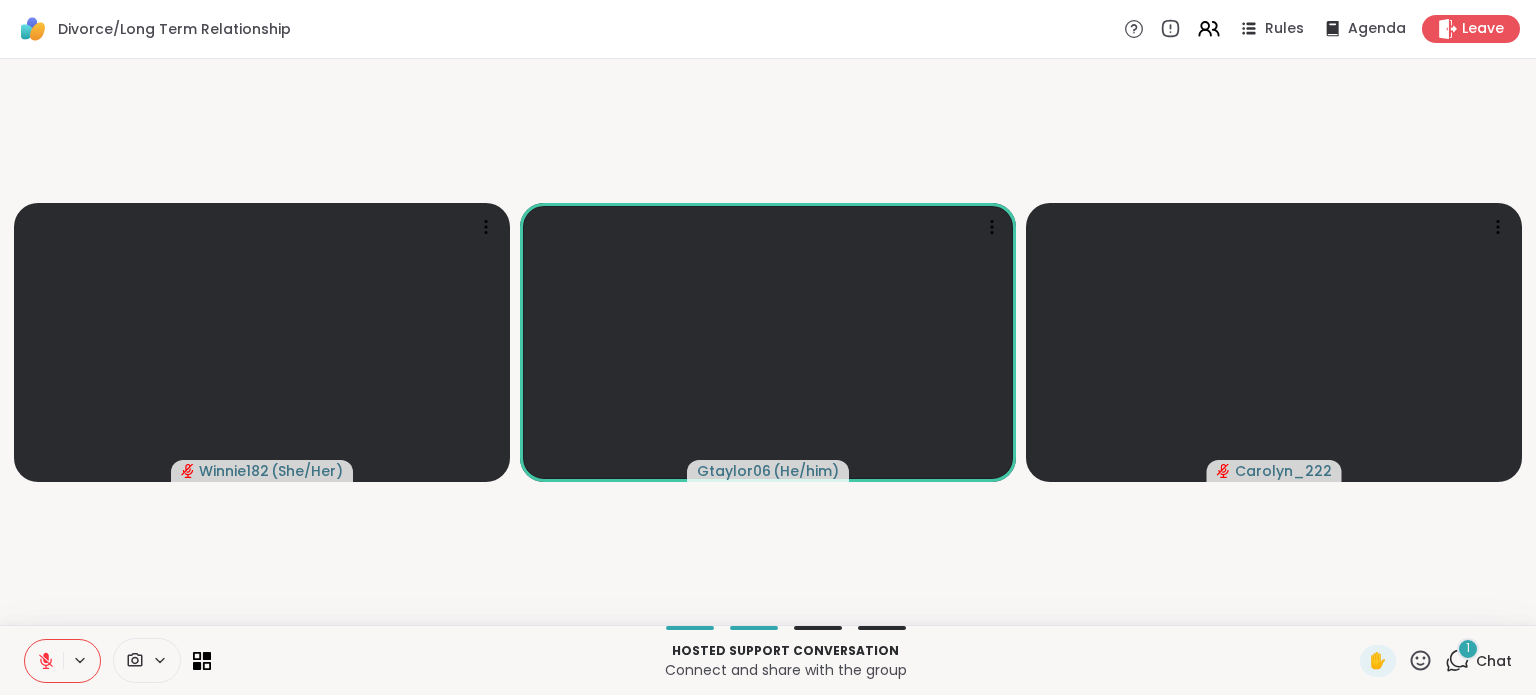 click 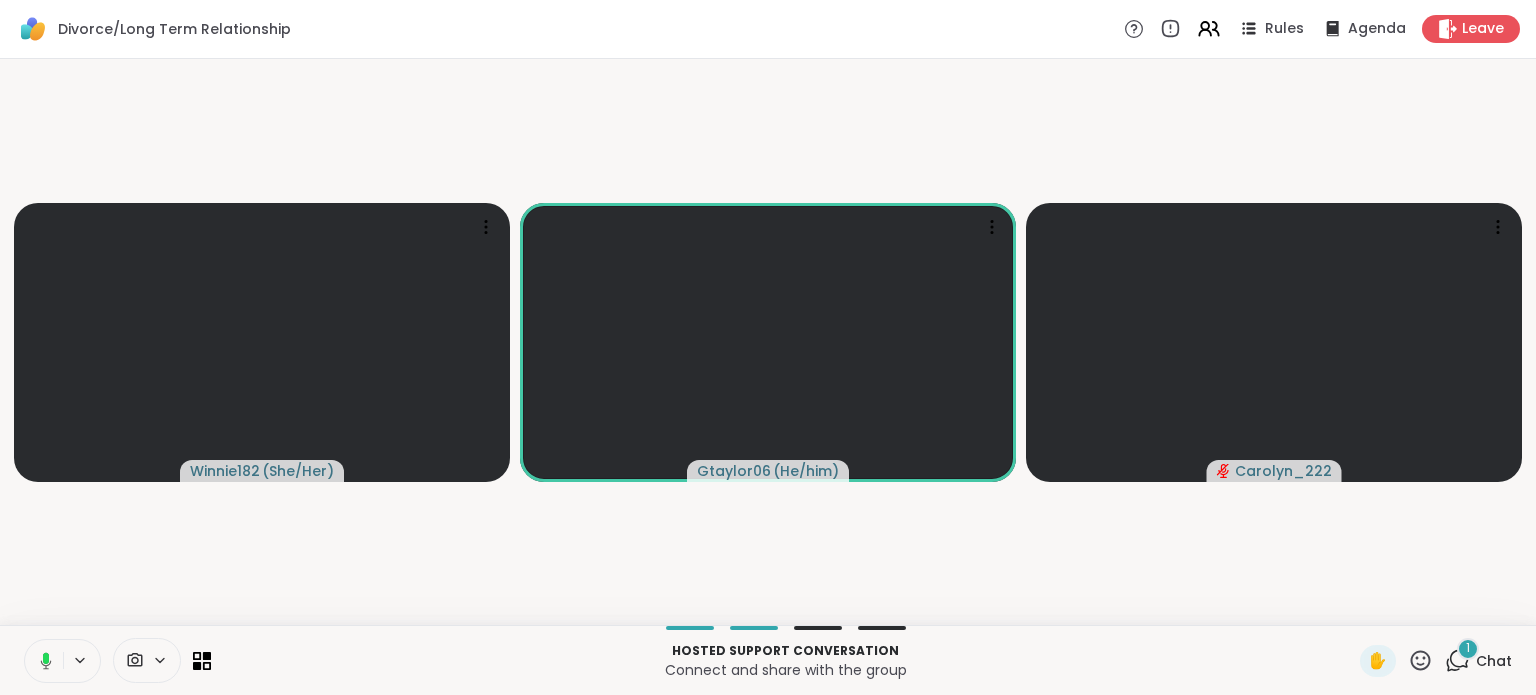 click 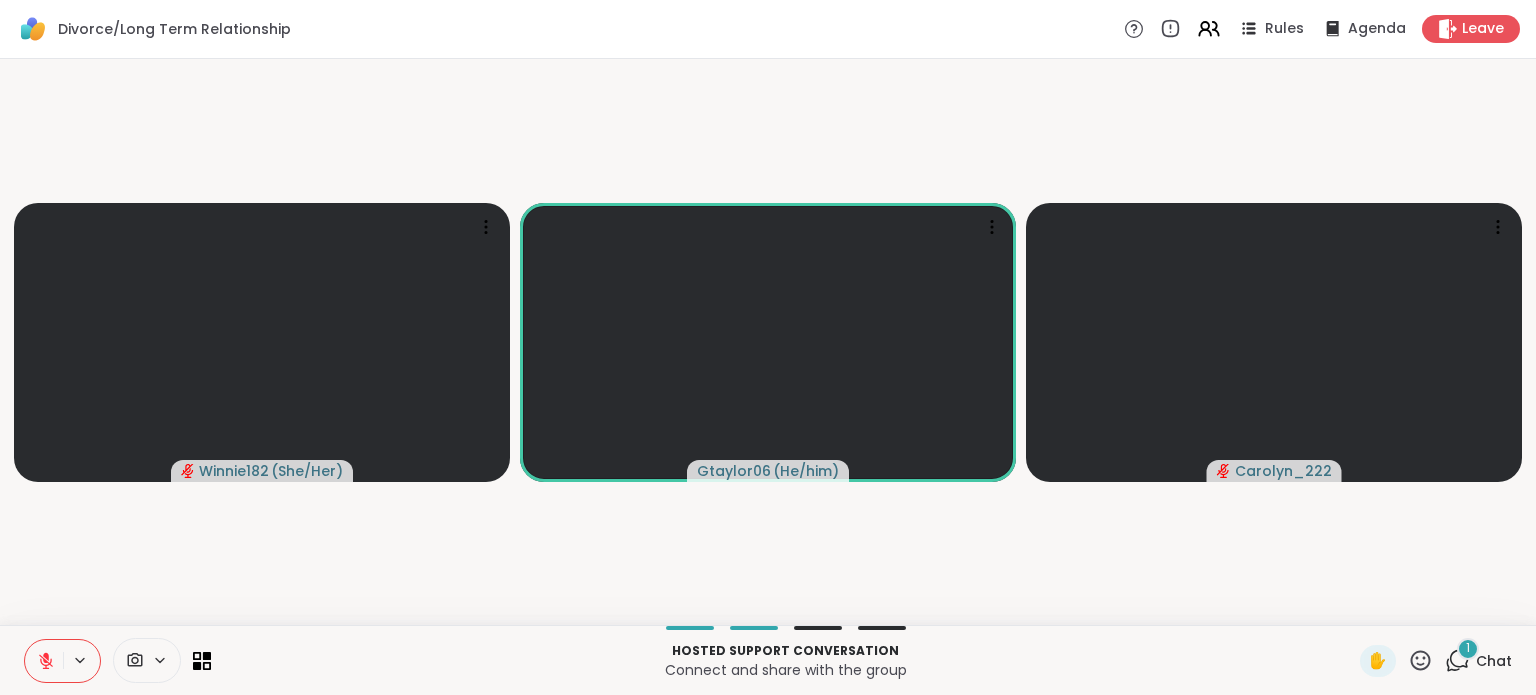 click 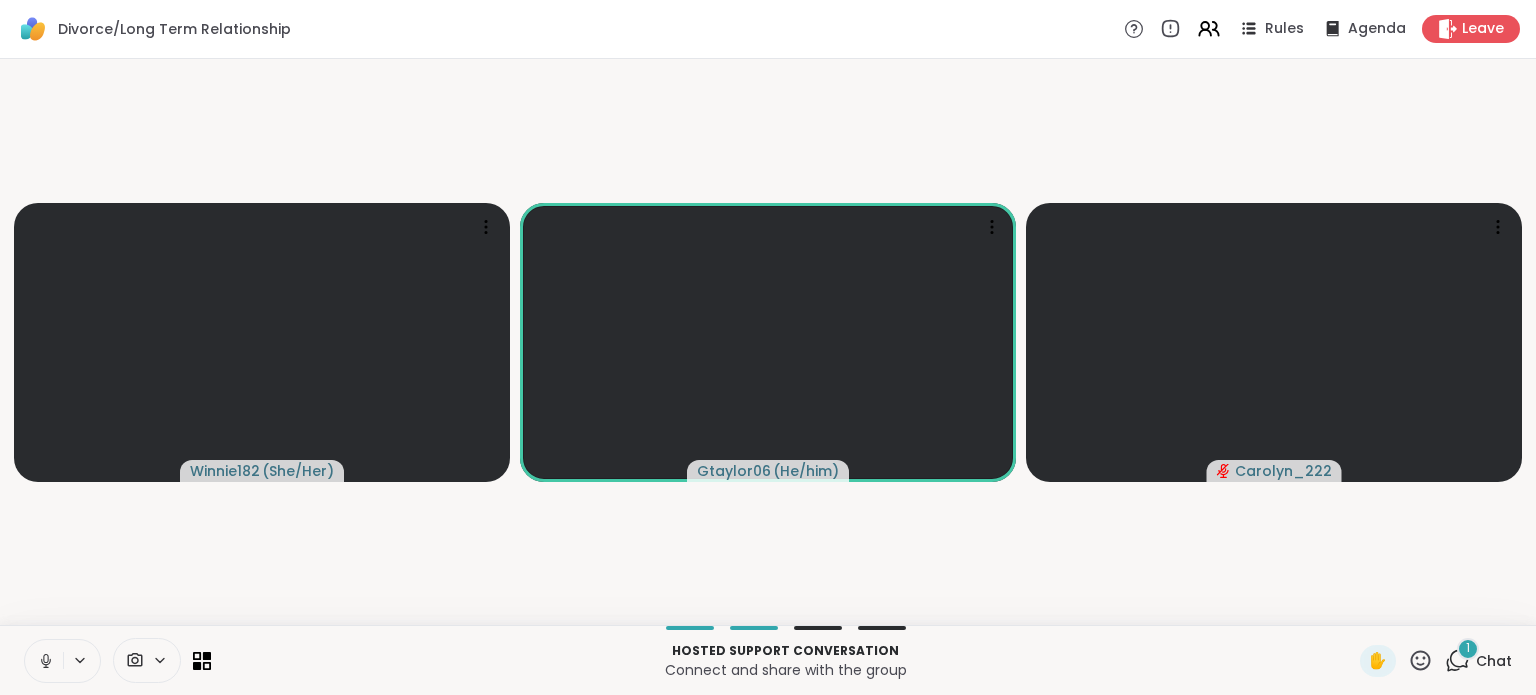 click 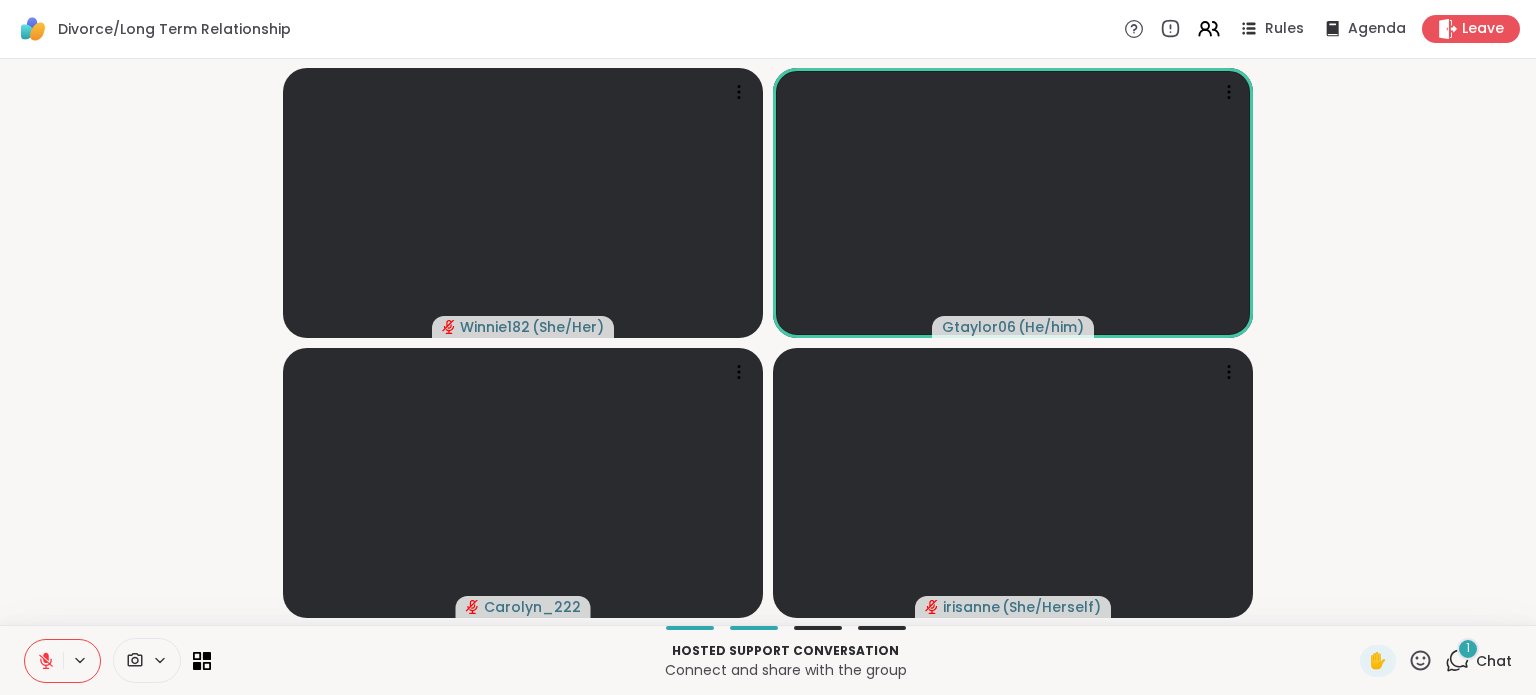 click 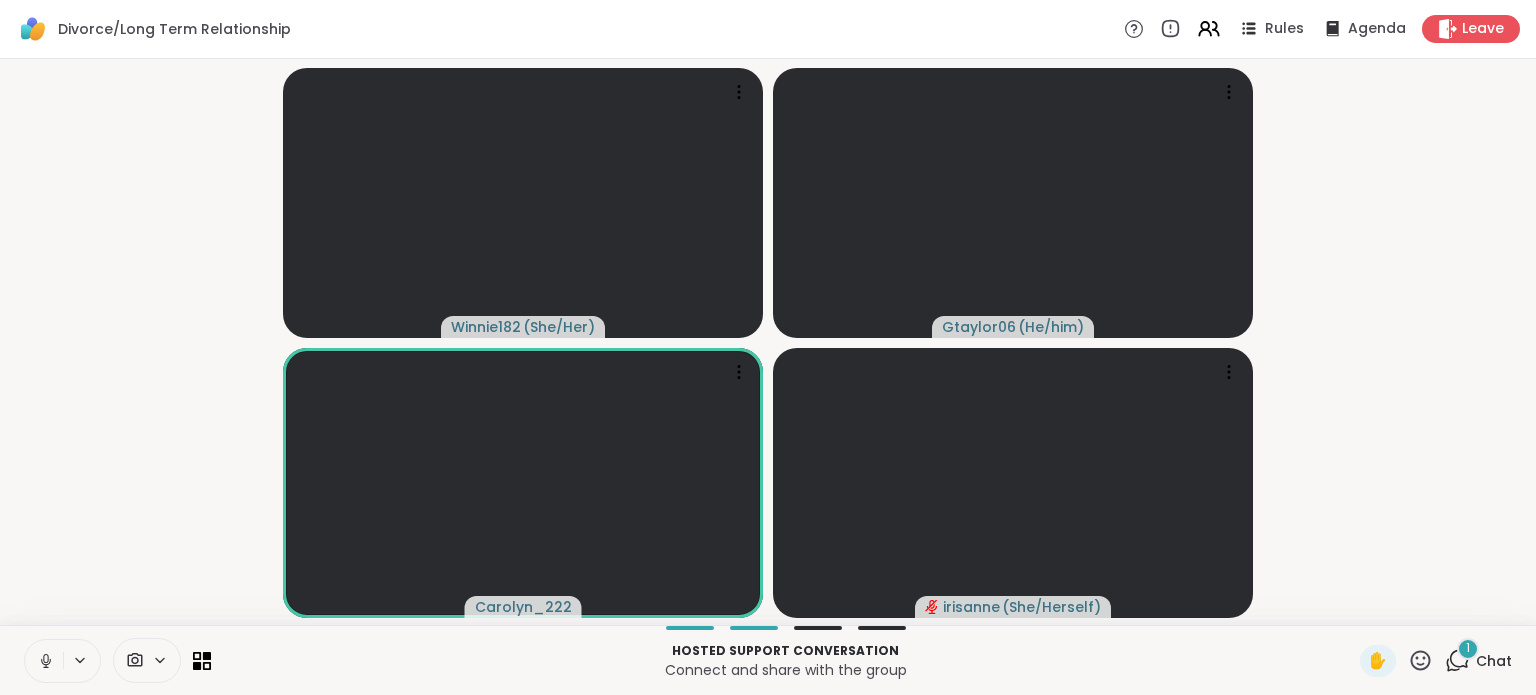 click 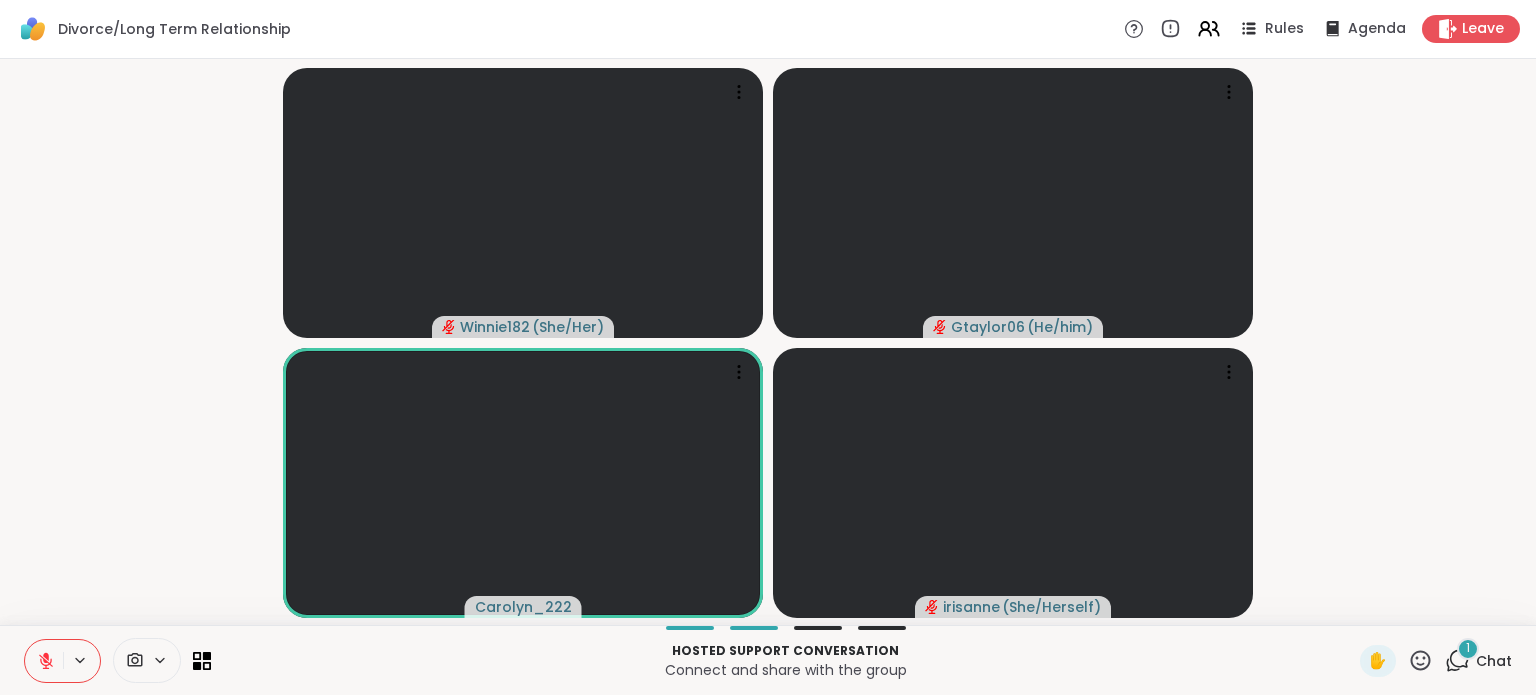 click 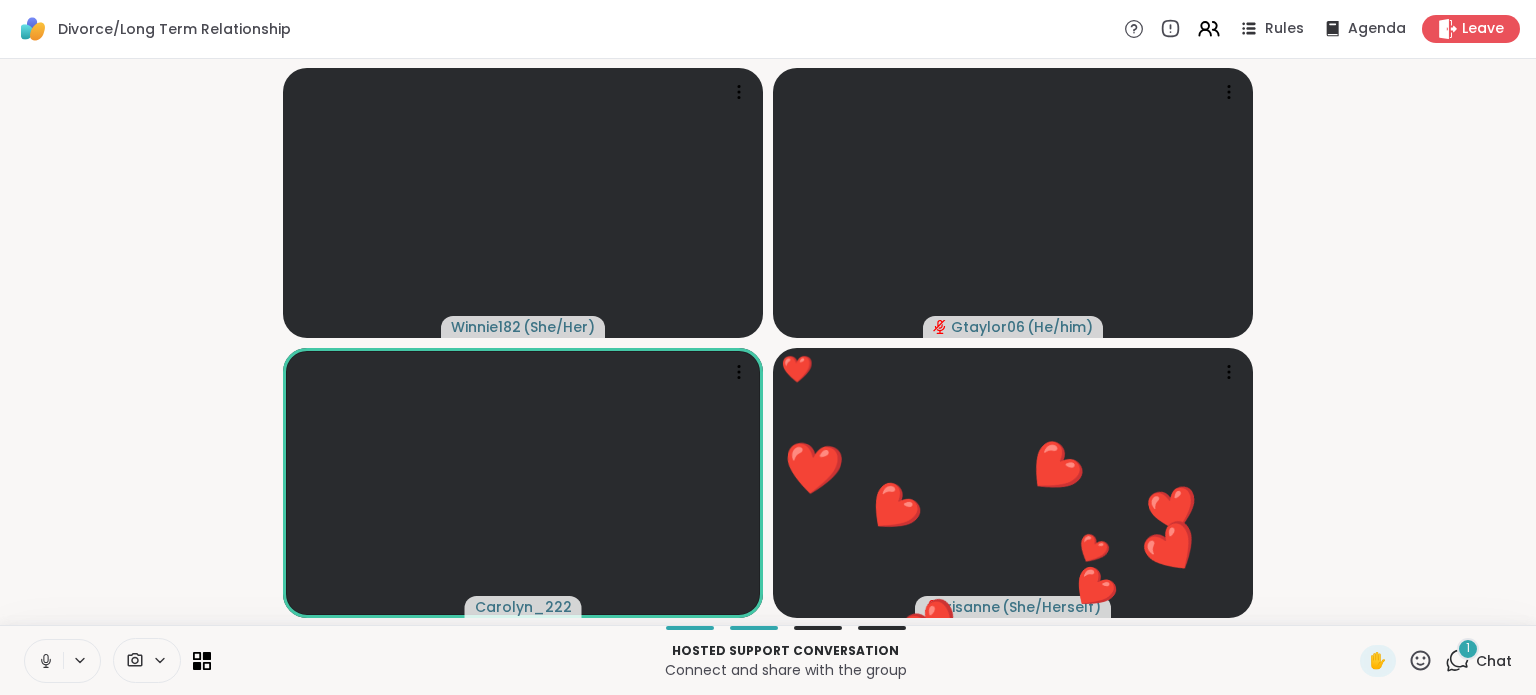 click 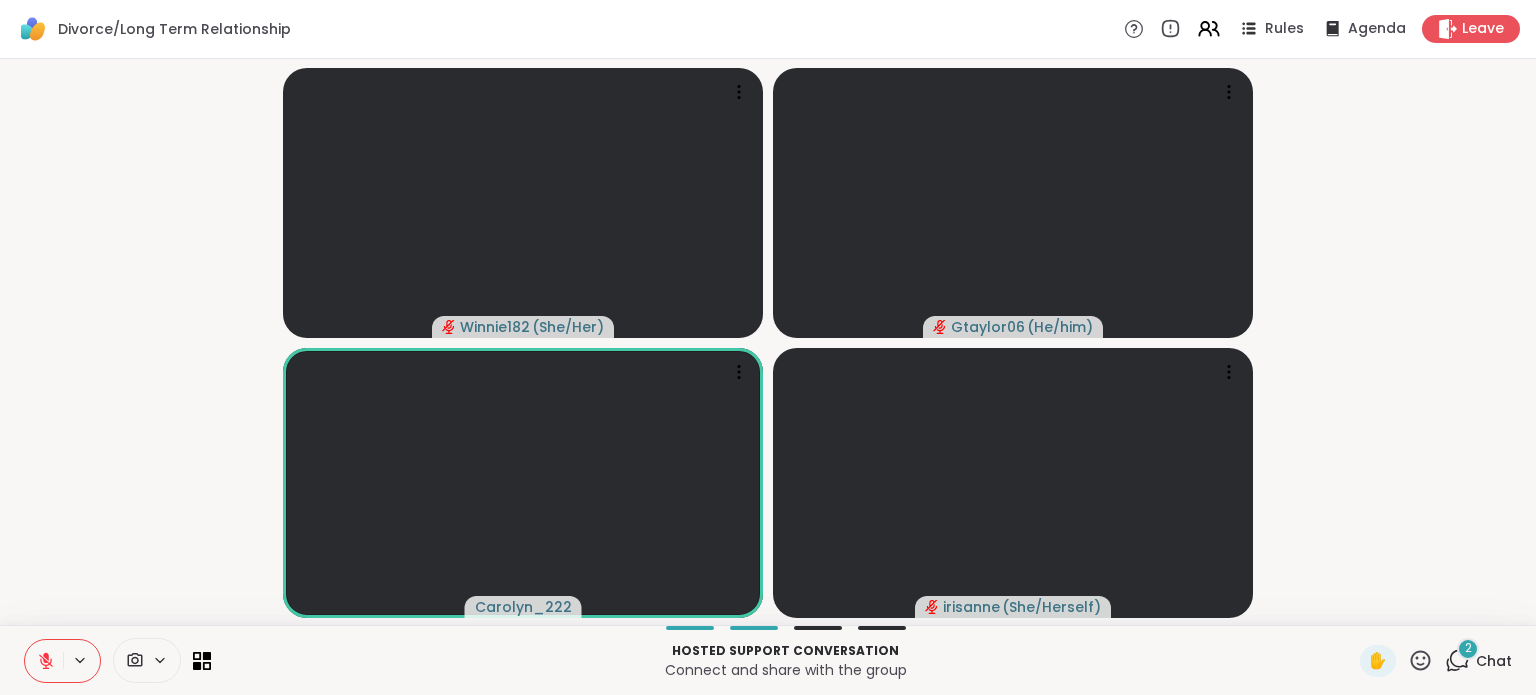 click on "2" at bounding box center [1468, 649] 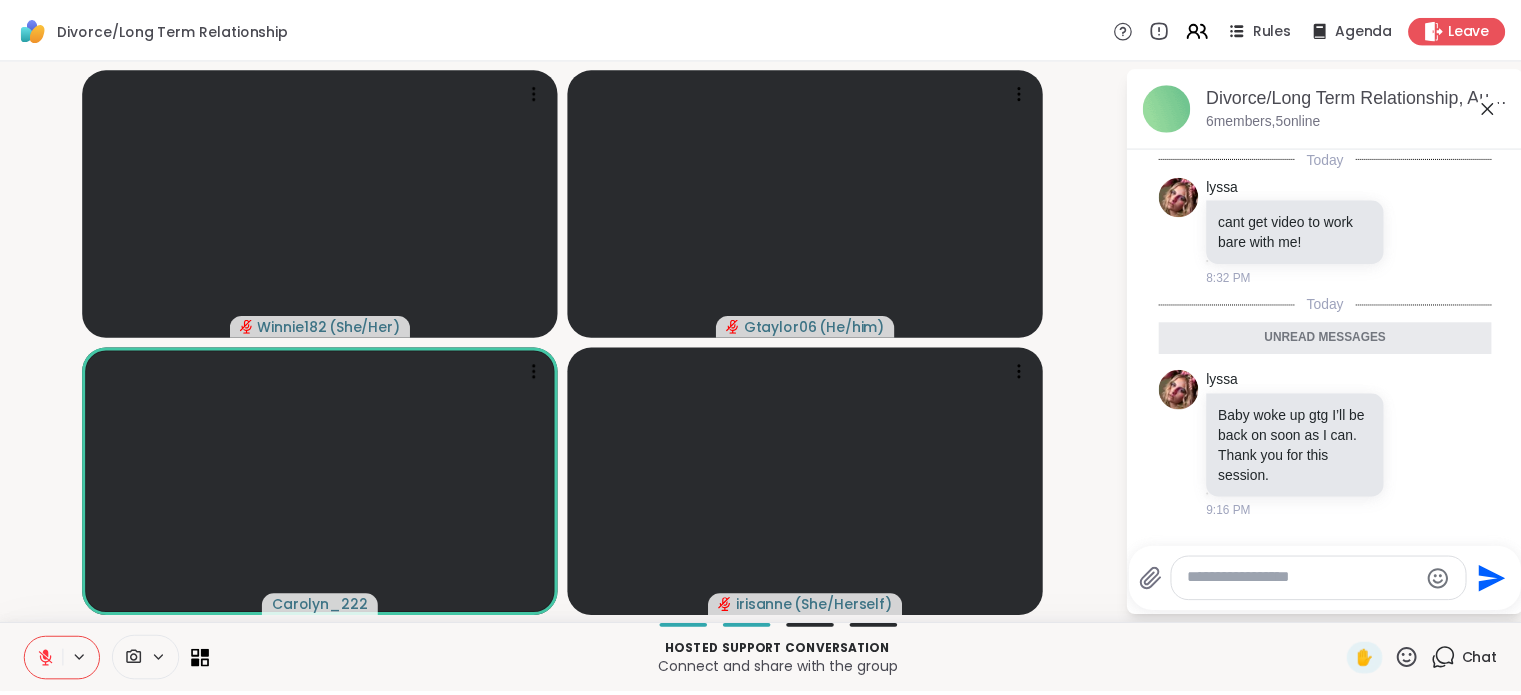 scroll, scrollTop: 216, scrollLeft: 0, axis: vertical 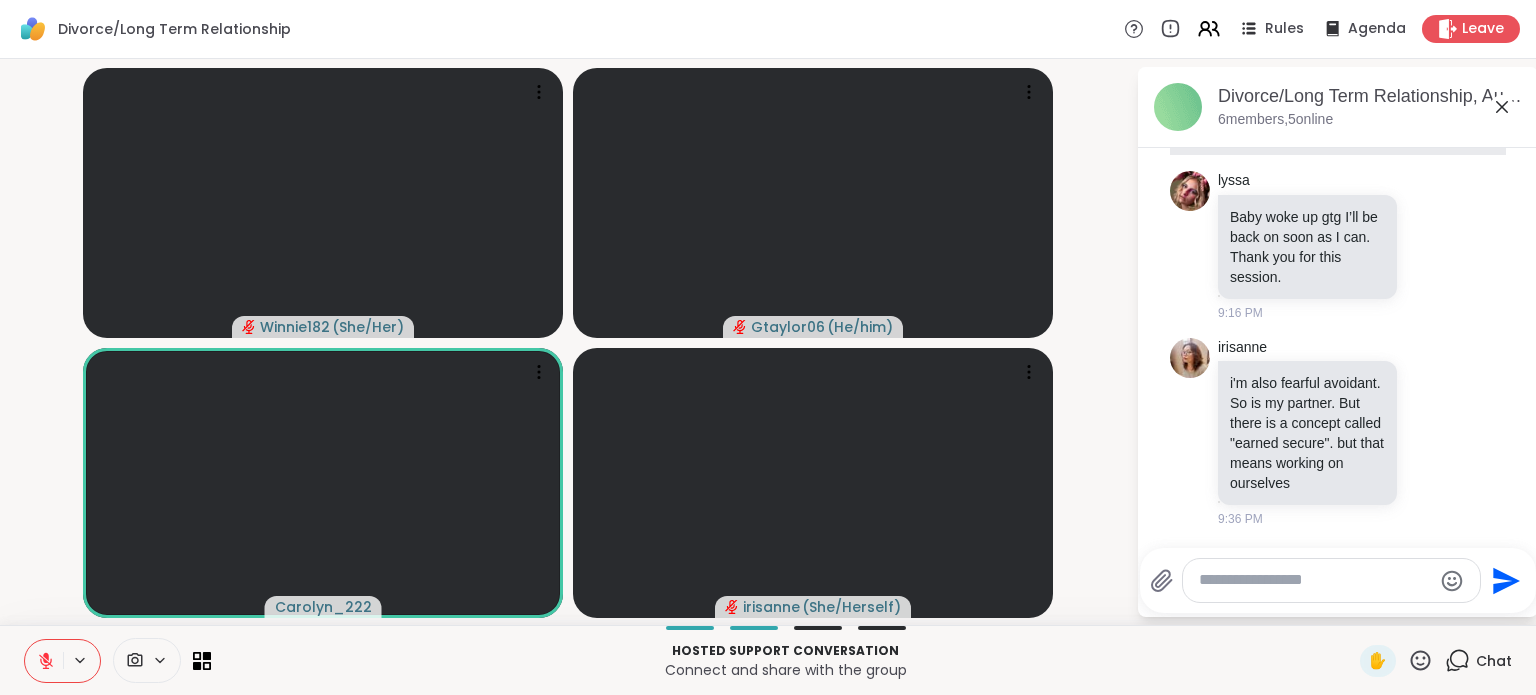 click 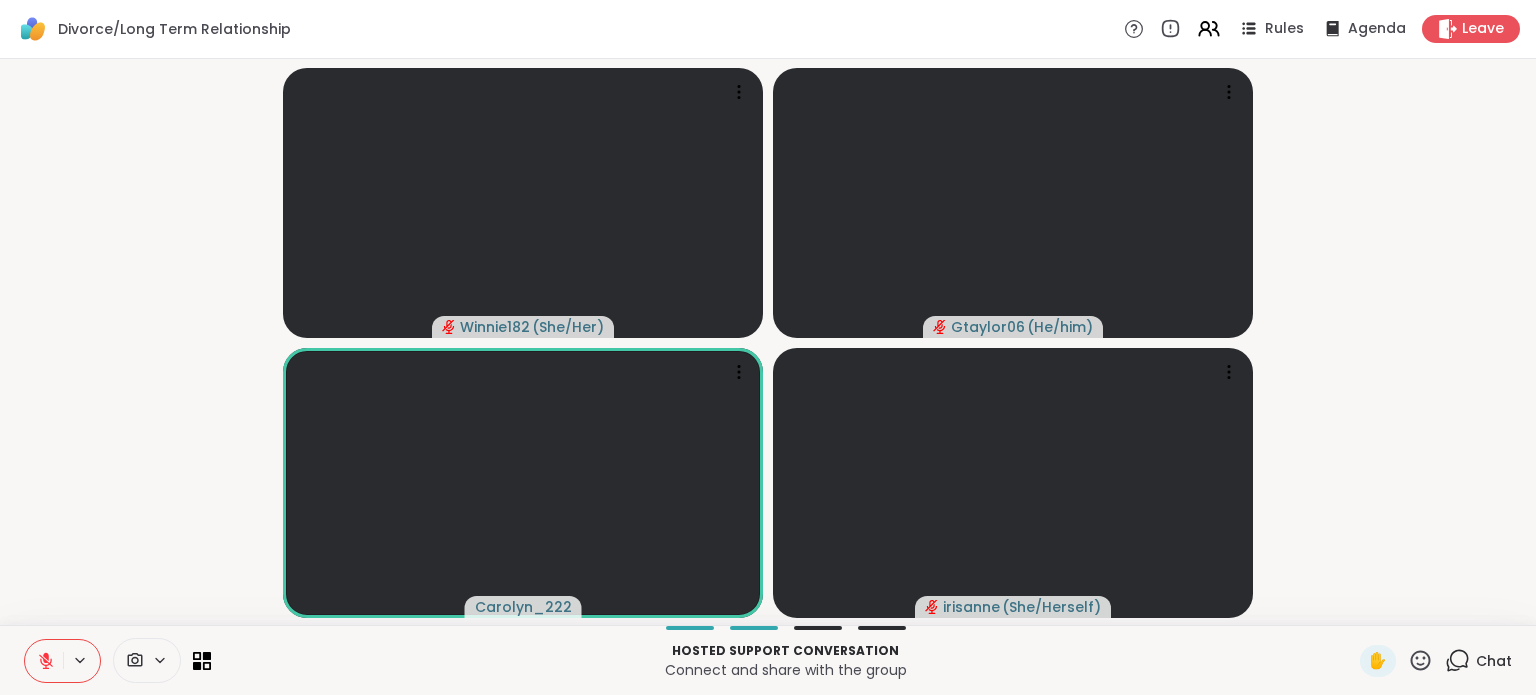 click 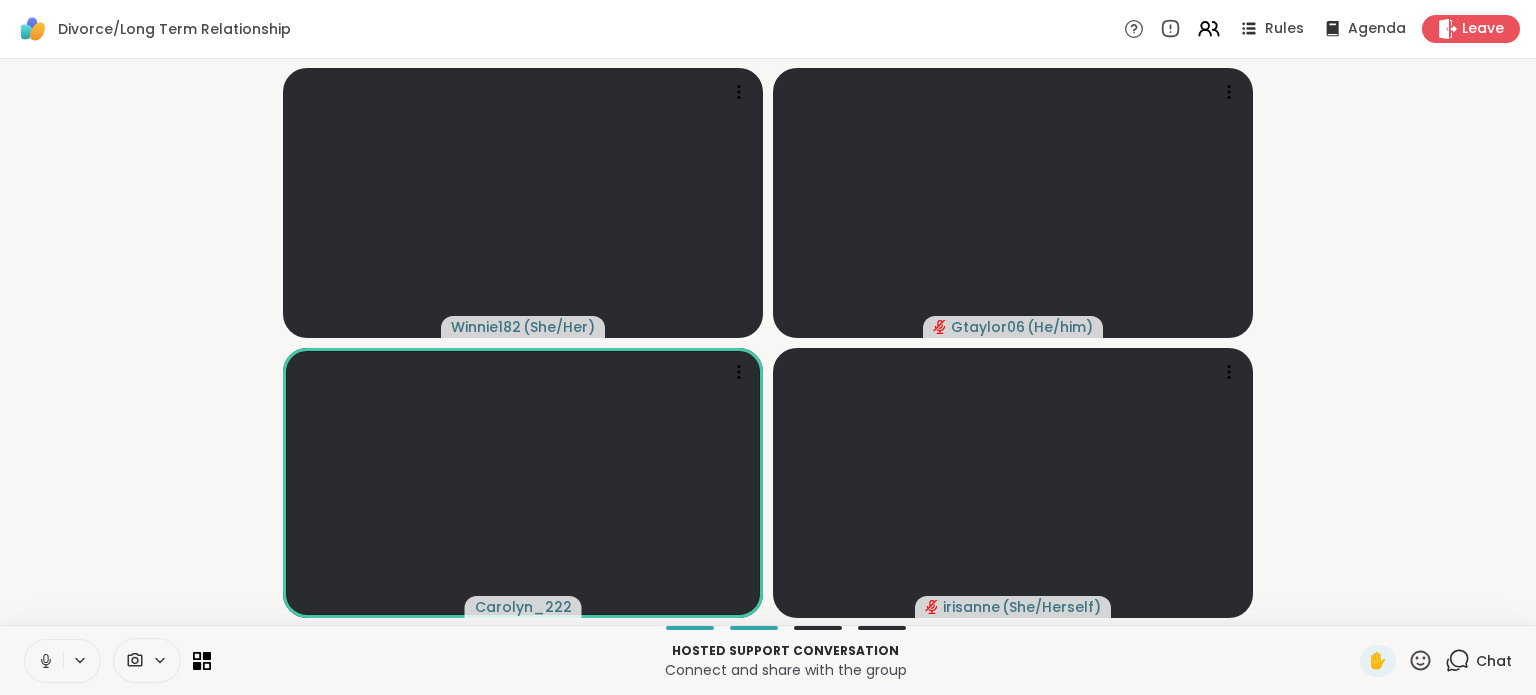 click 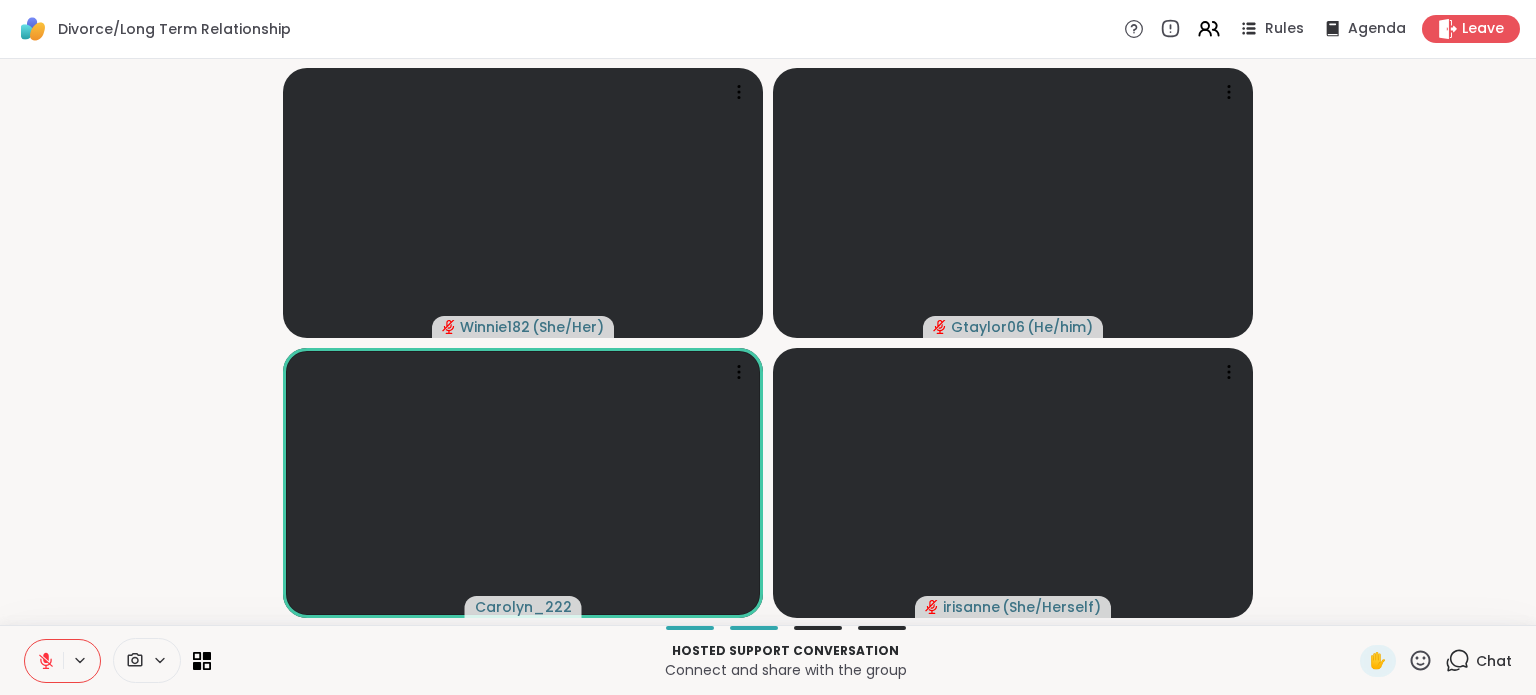 click 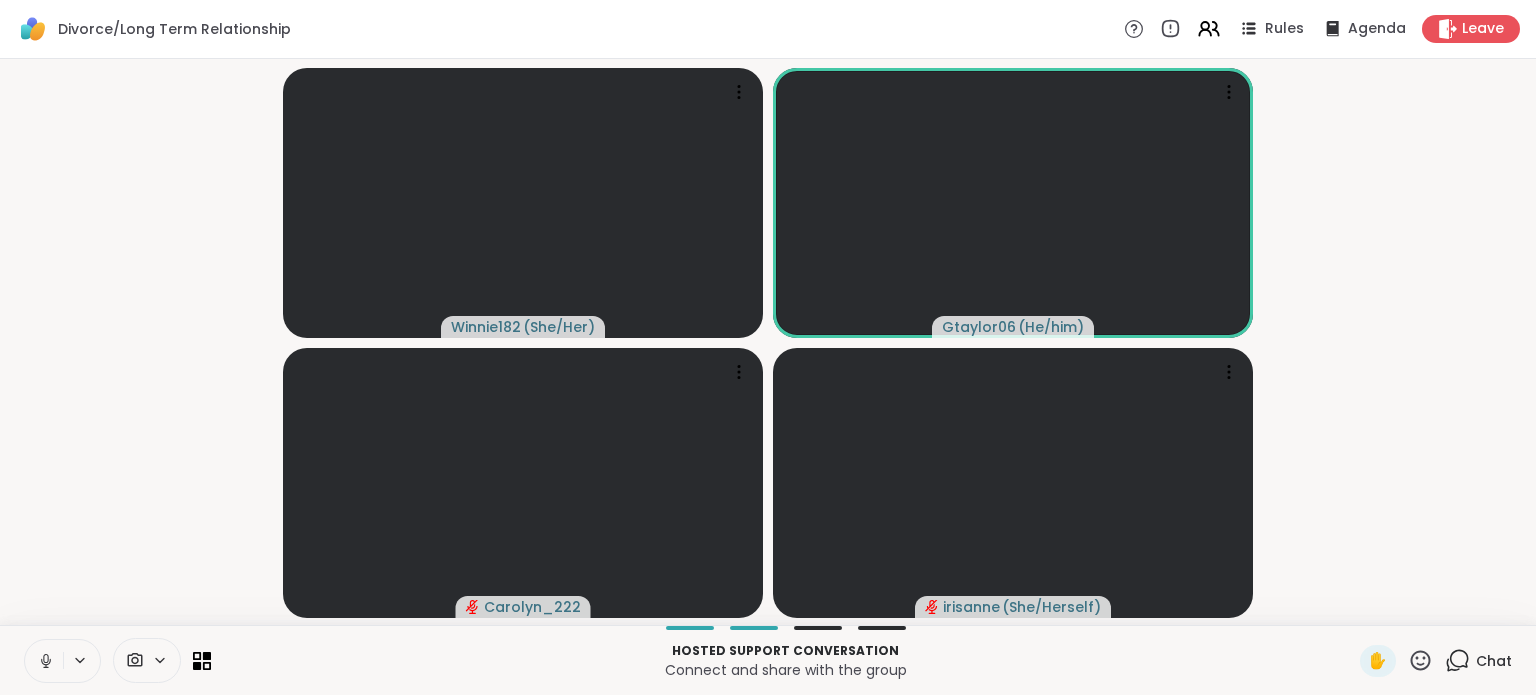 click 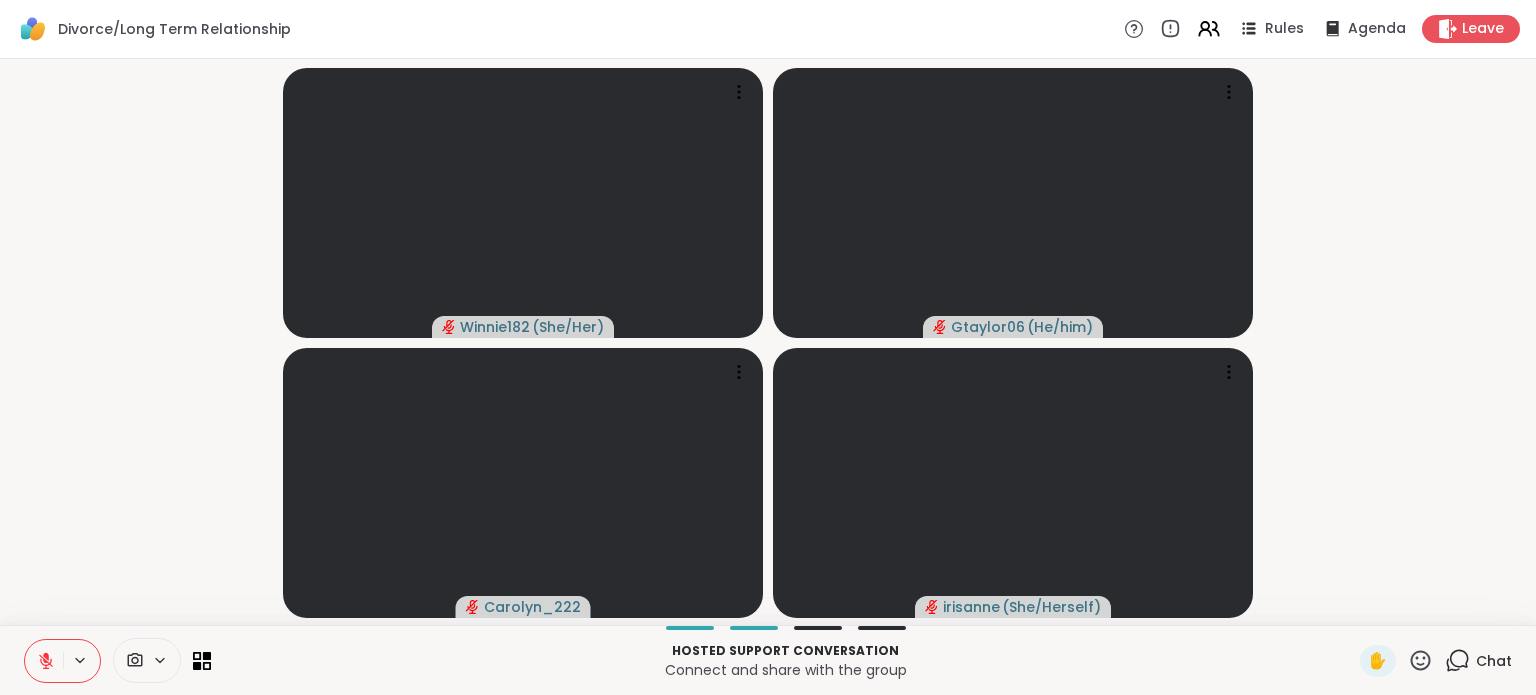 click 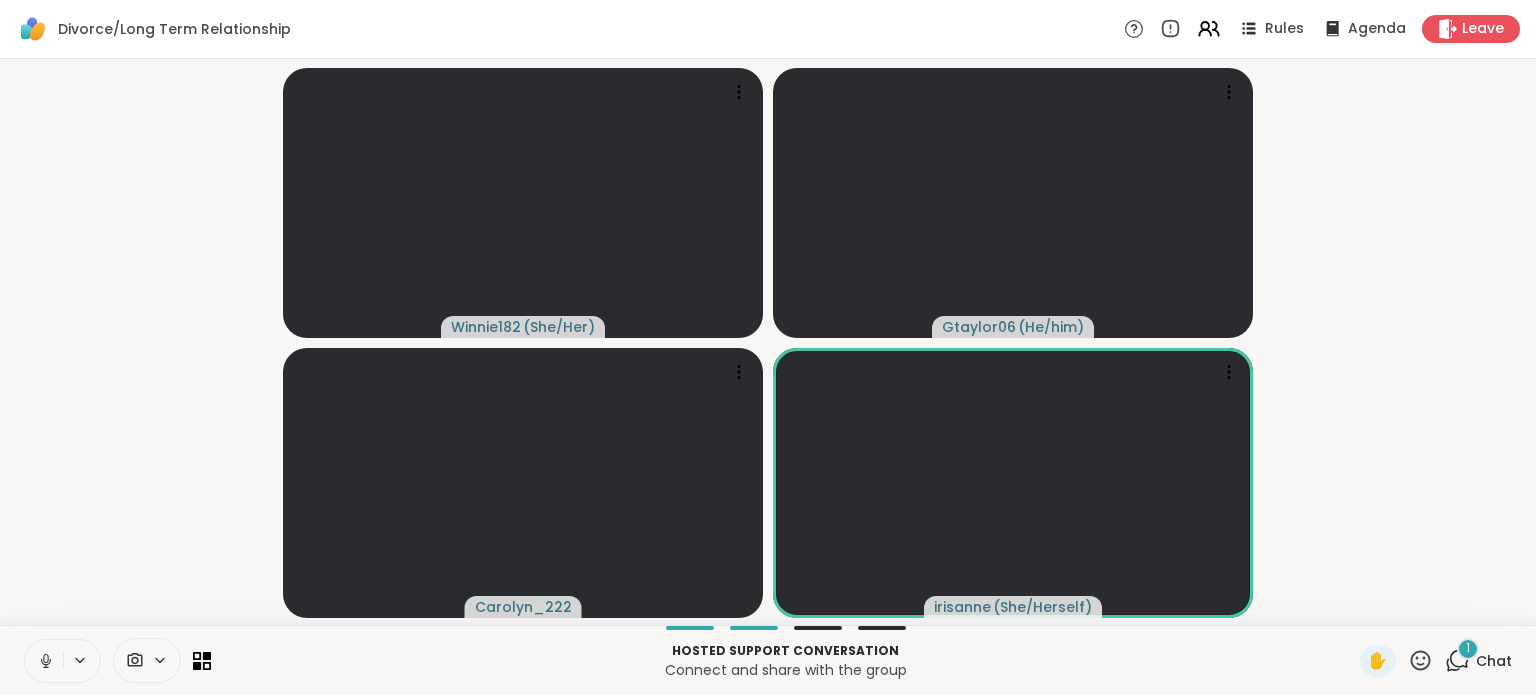 click 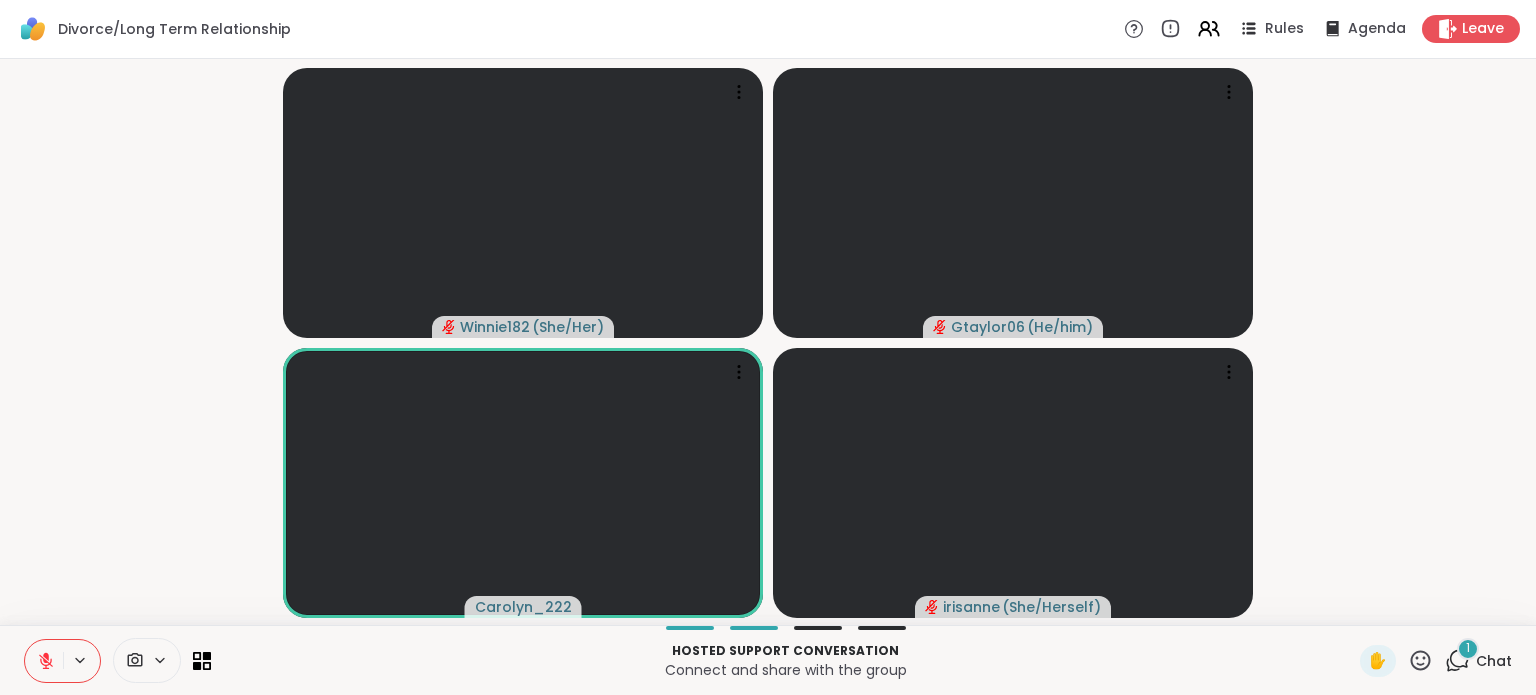 click 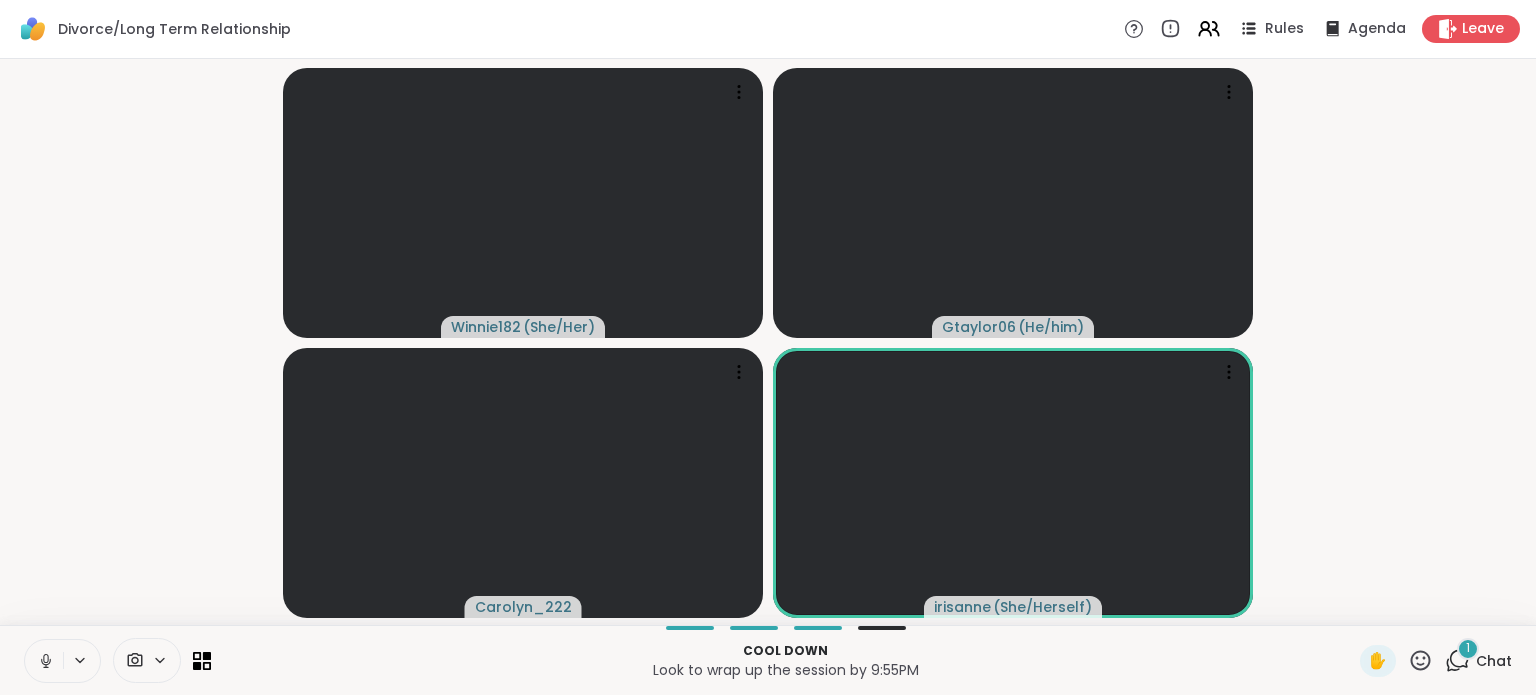 click 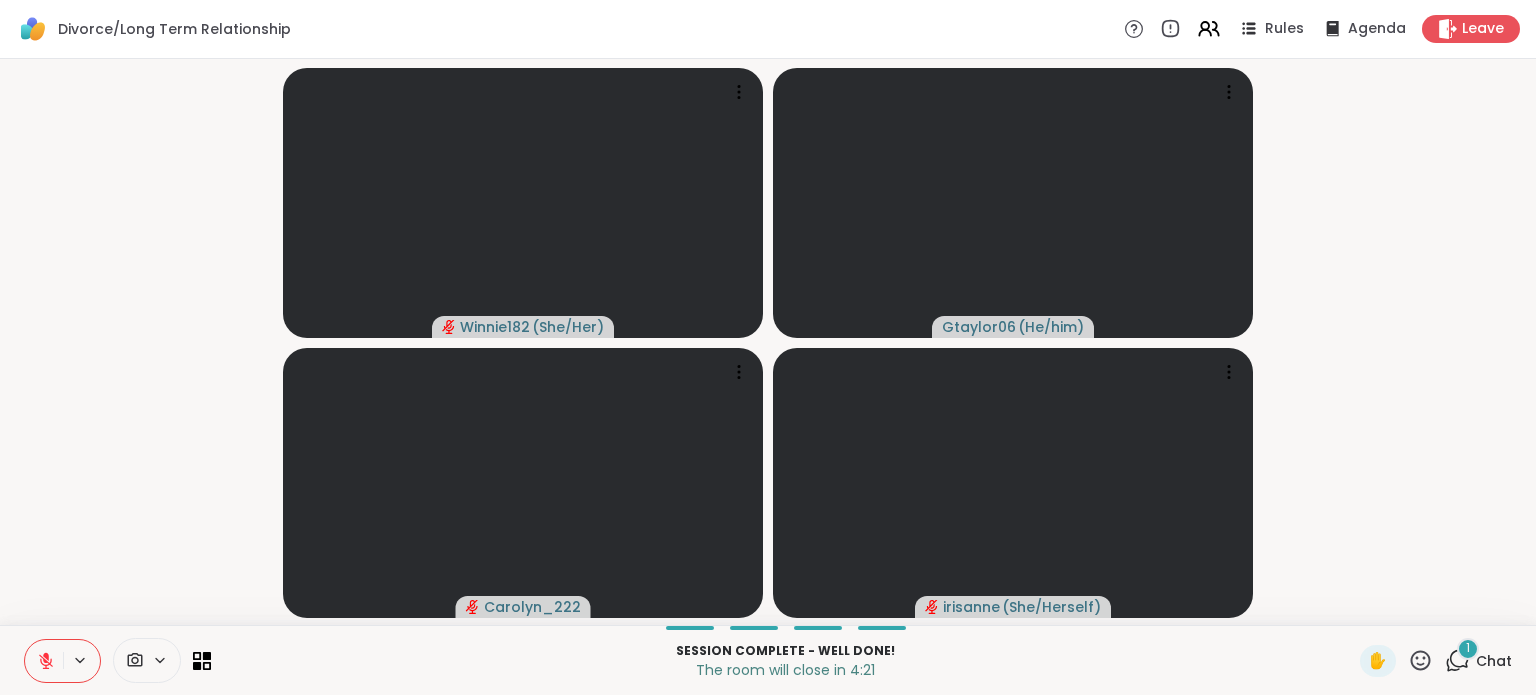 click 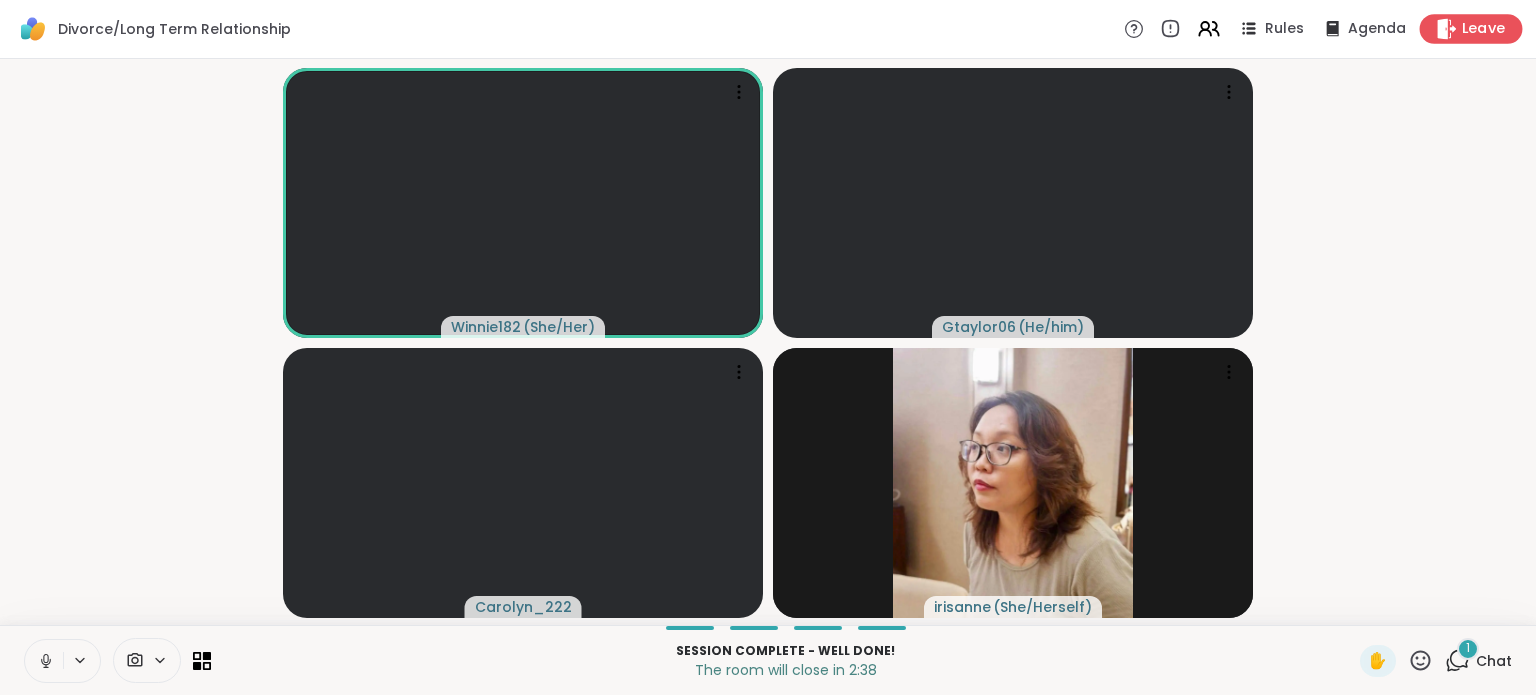 click on "Leave" at bounding box center (1484, 29) 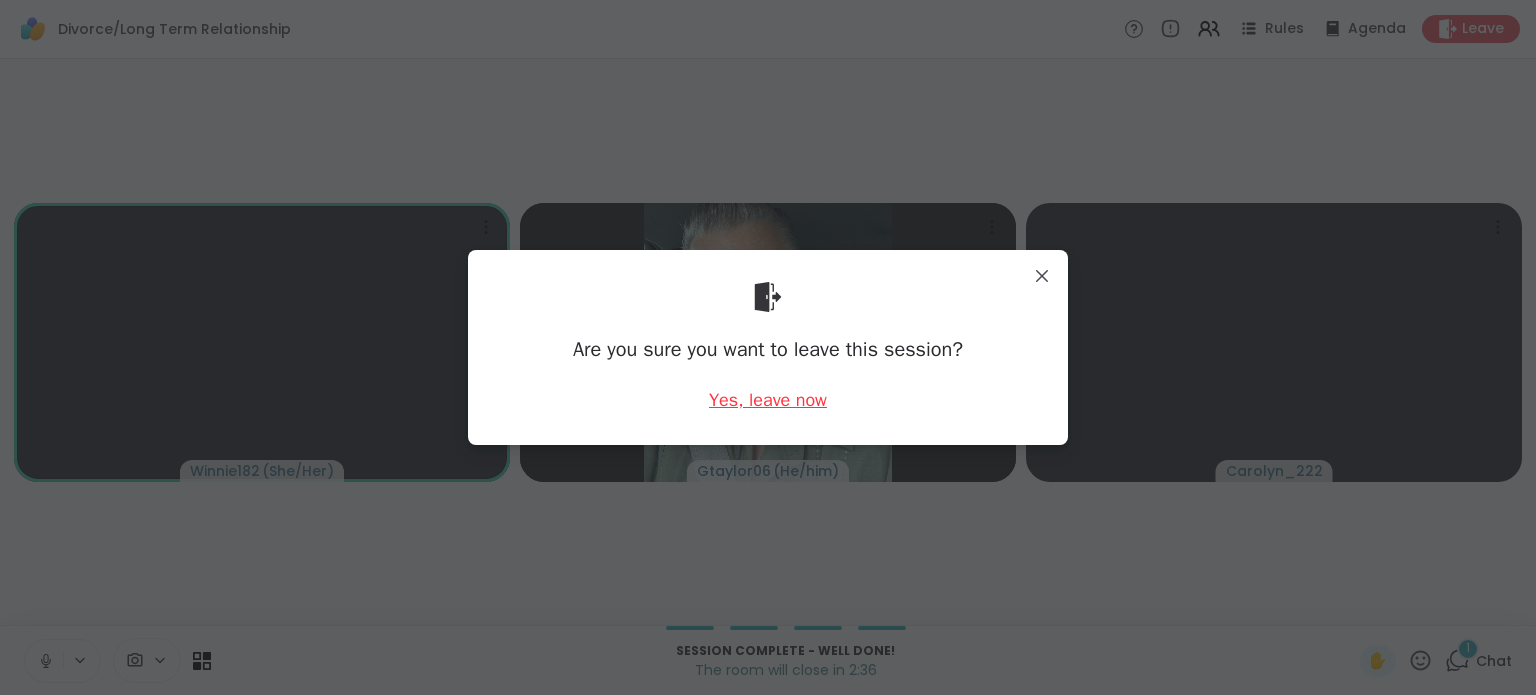 click on "Yes, leave now" at bounding box center [768, 400] 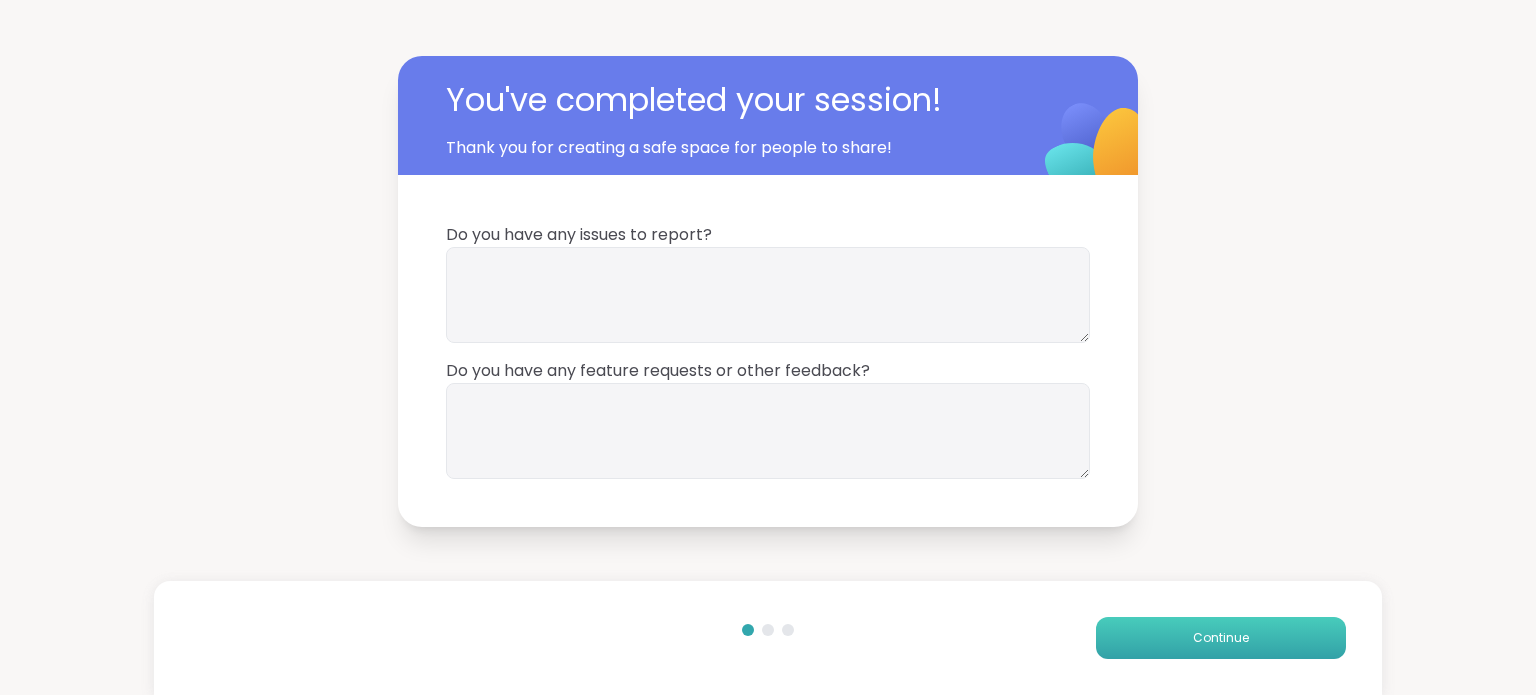 click on "Continue" at bounding box center [1221, 638] 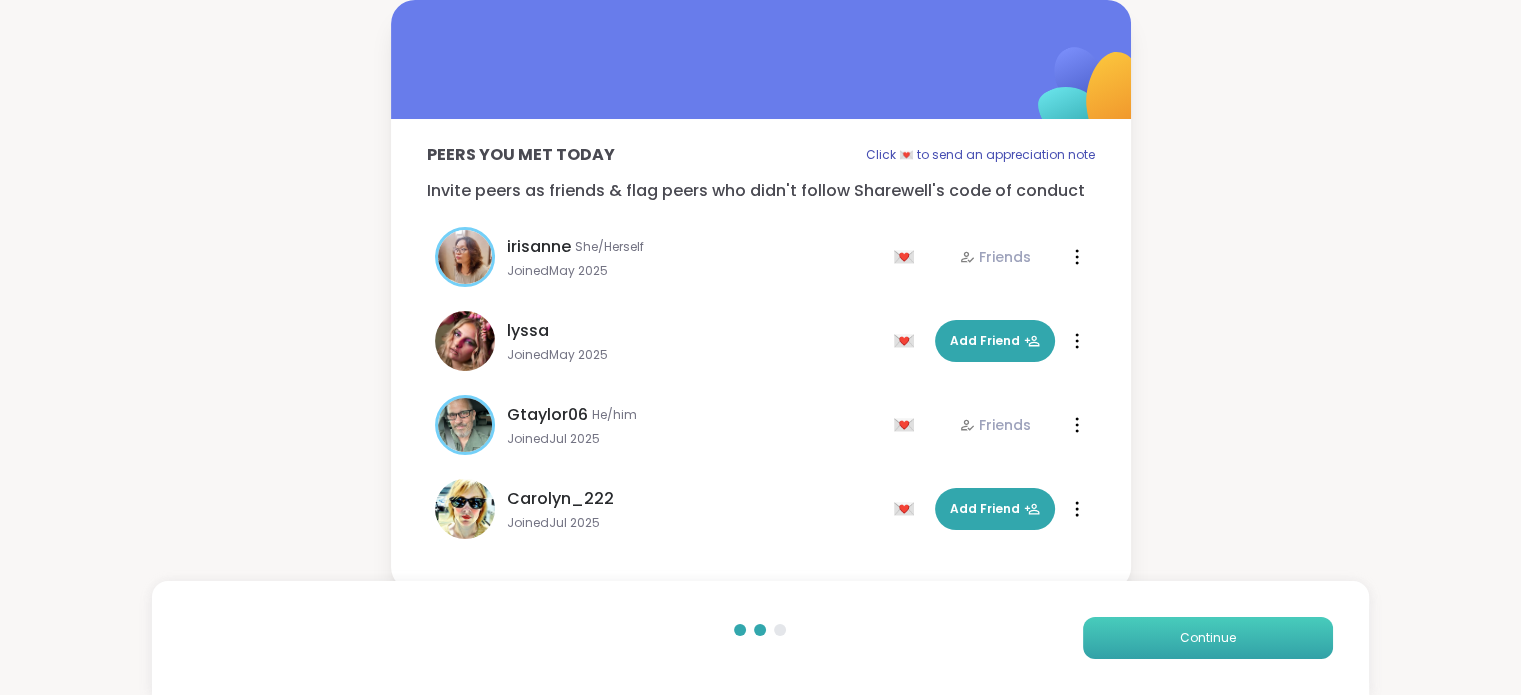 click on "Continue" at bounding box center [1208, 638] 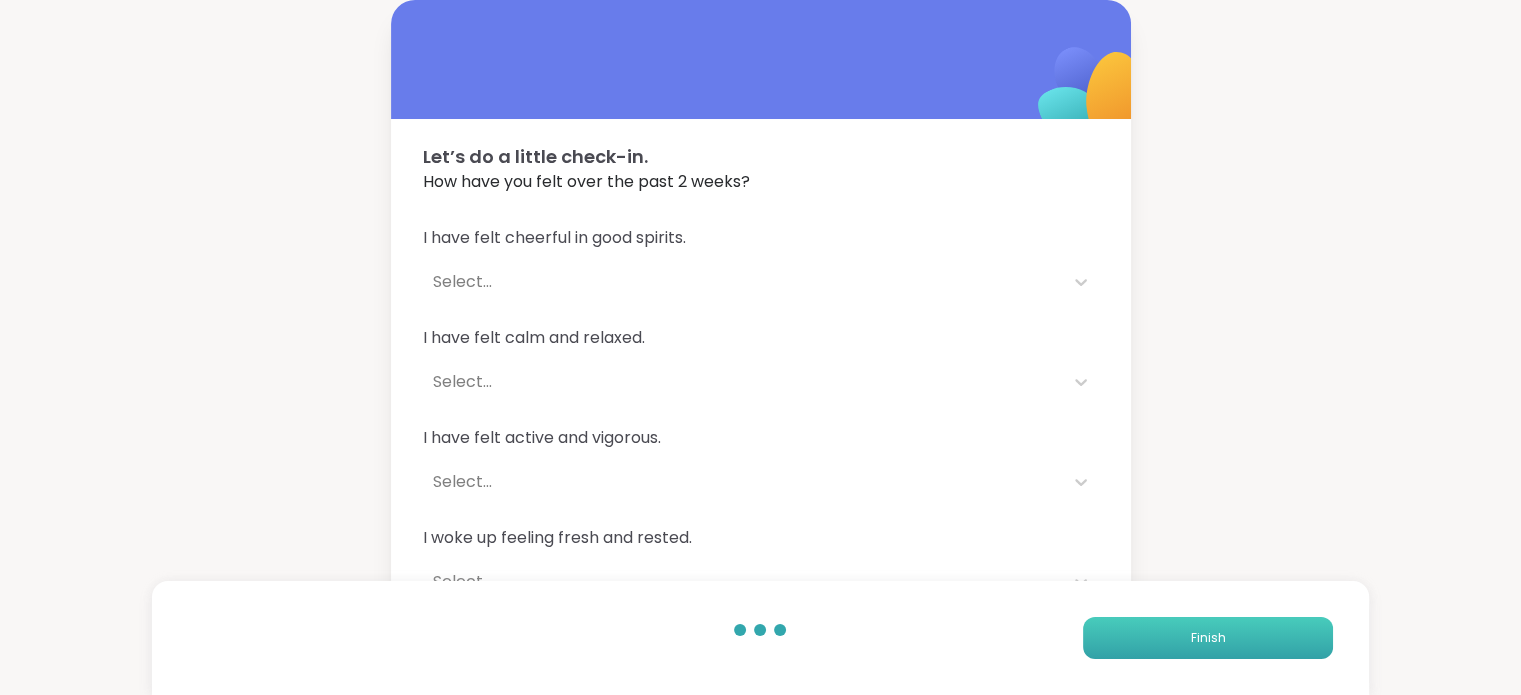 click on "Finish" at bounding box center [1208, 638] 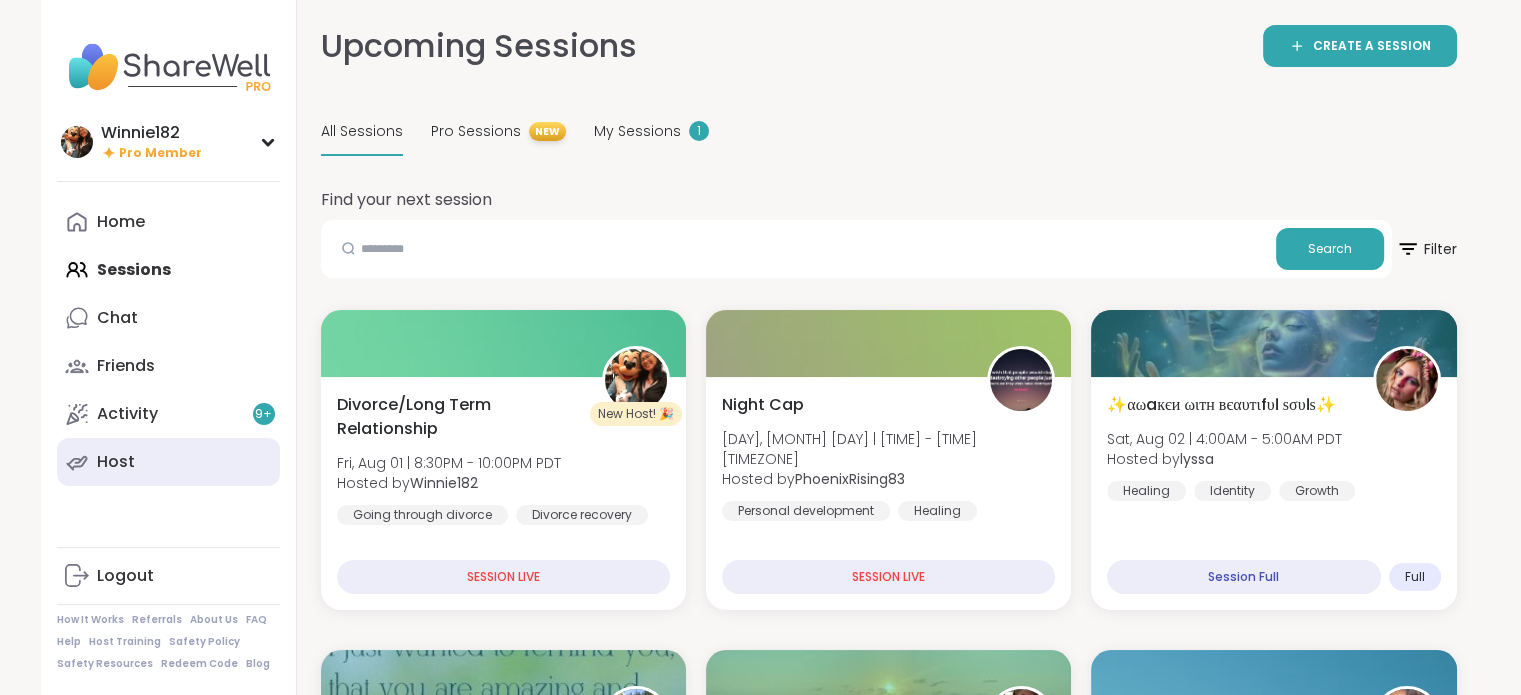 click on "Host" at bounding box center [116, 462] 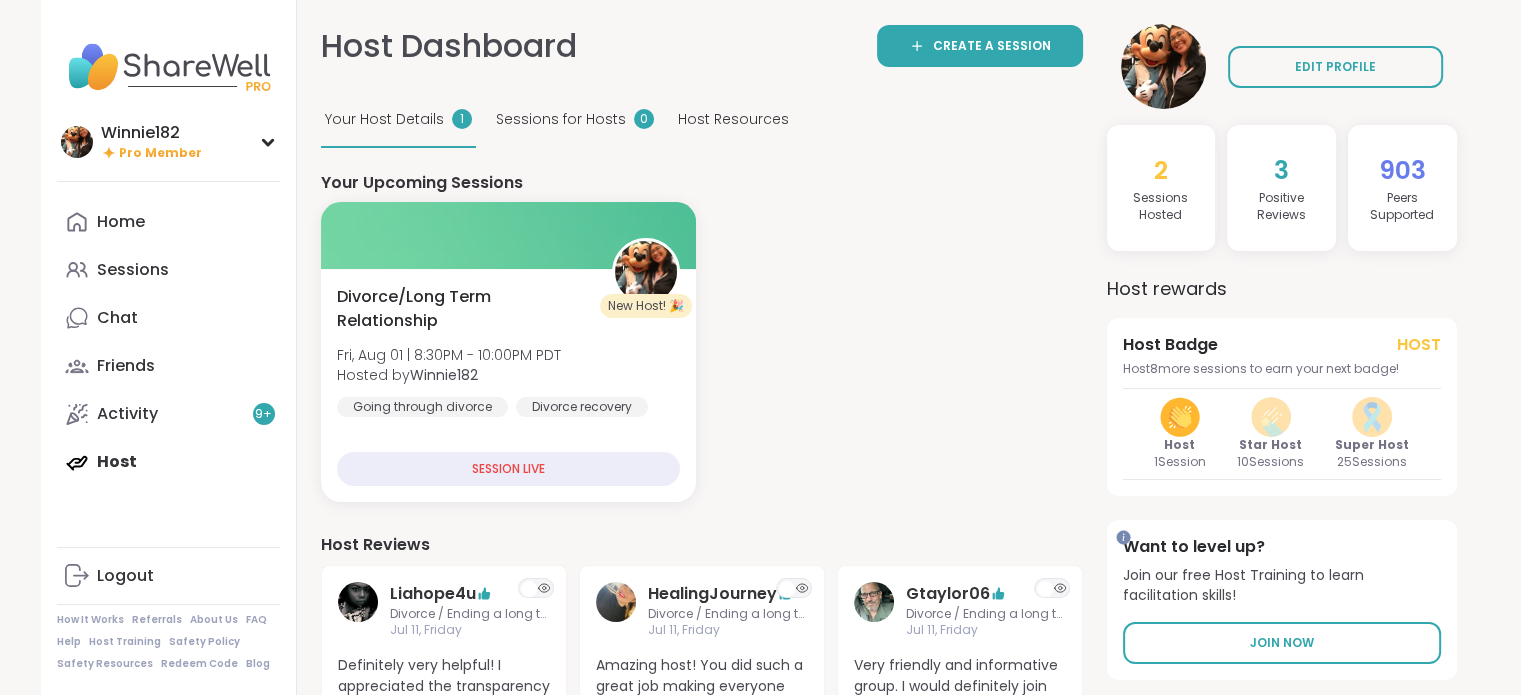 scroll, scrollTop: 0, scrollLeft: 0, axis: both 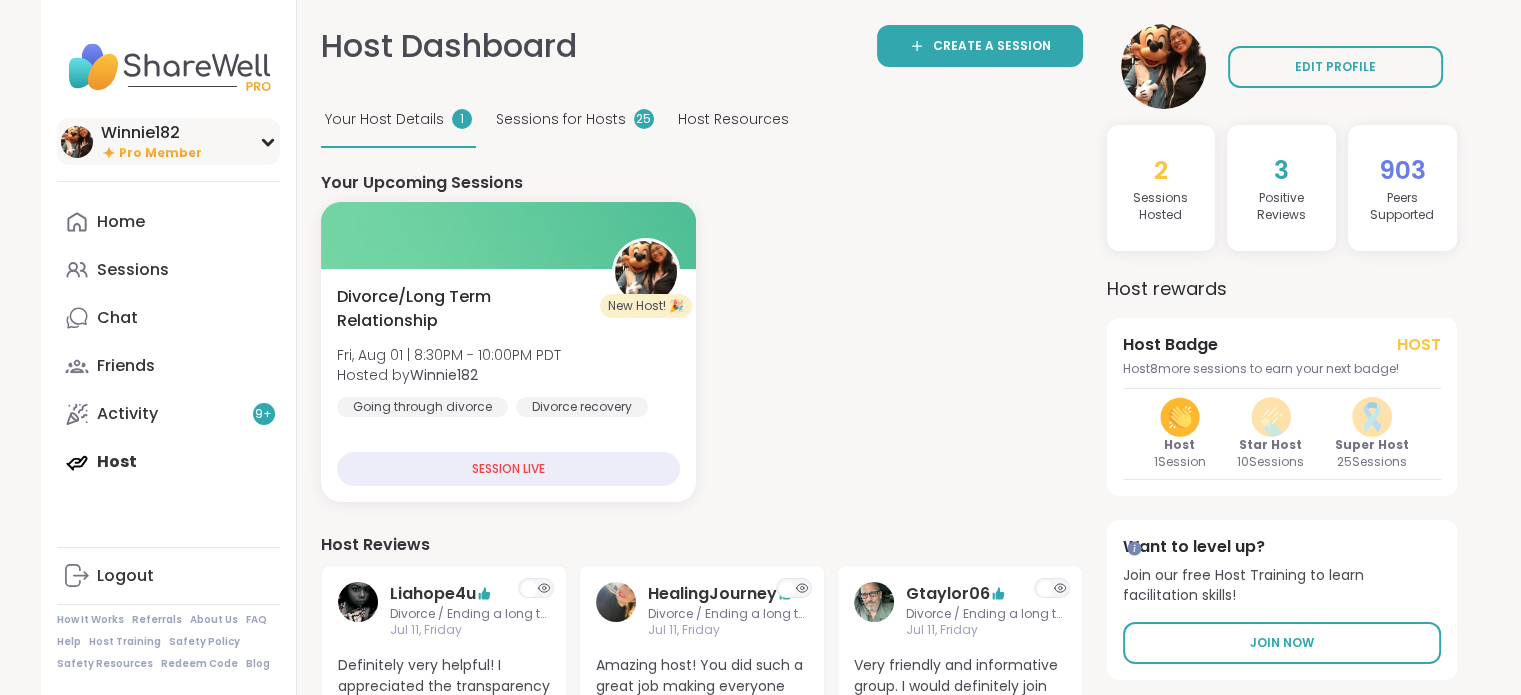 click on "[USERNAME] Pro Member" at bounding box center (168, 141) 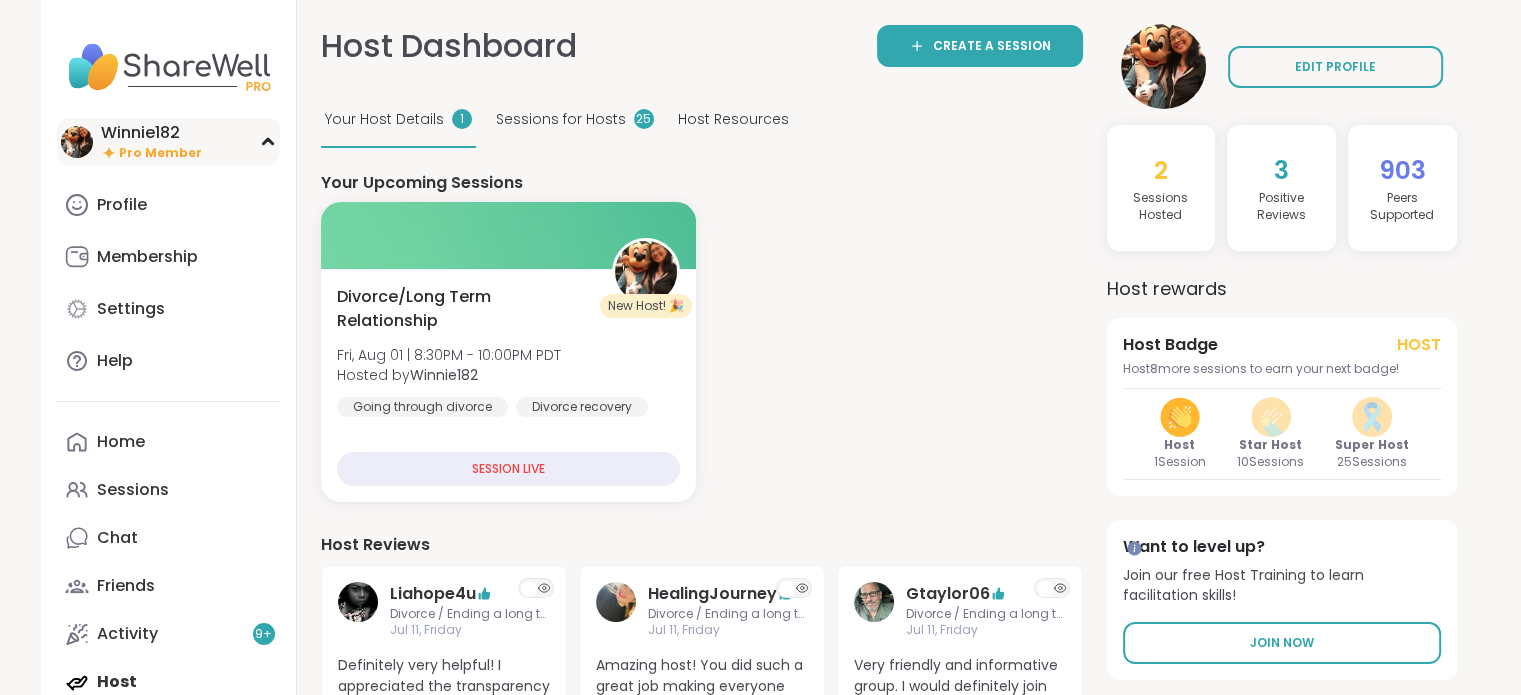 click on "[USERNAME] Pro Member" at bounding box center (168, 141) 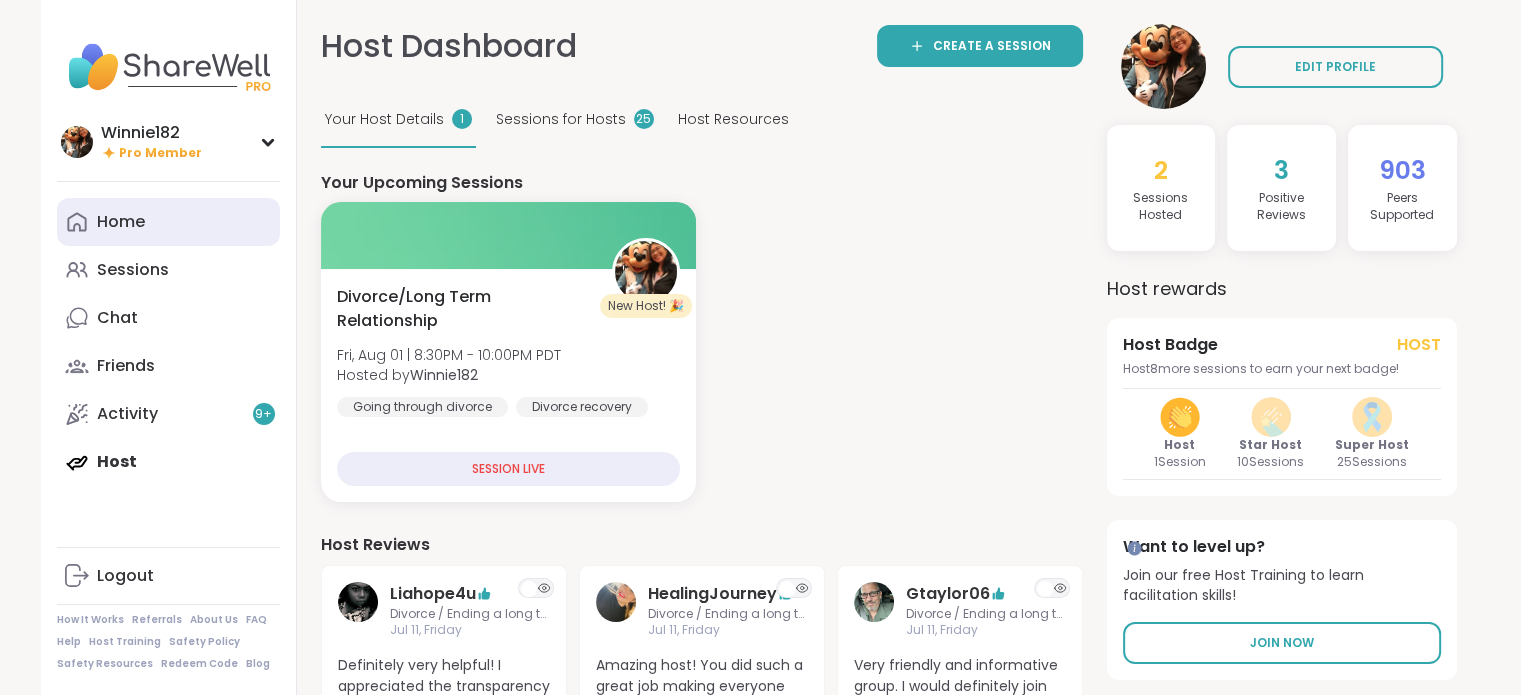 click on "Home" at bounding box center (121, 222) 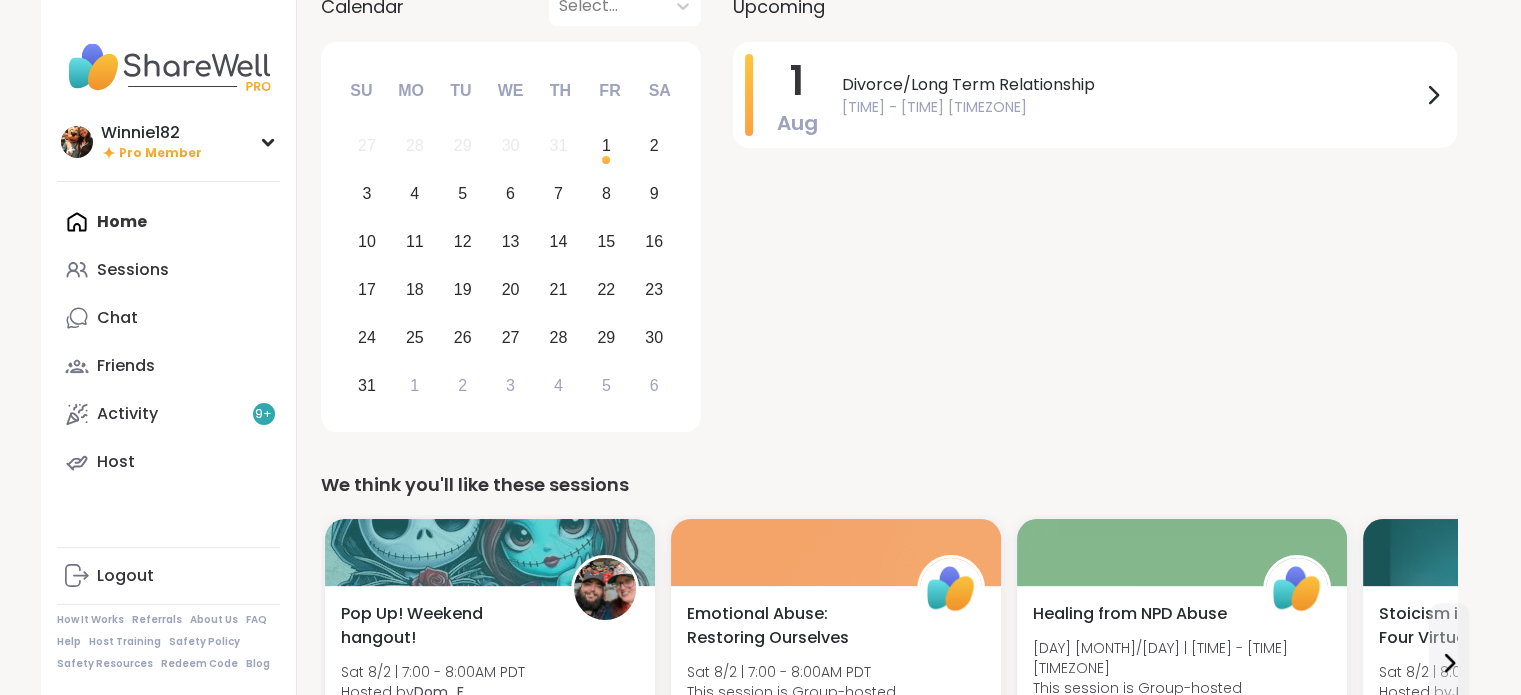 scroll, scrollTop: 0, scrollLeft: 0, axis: both 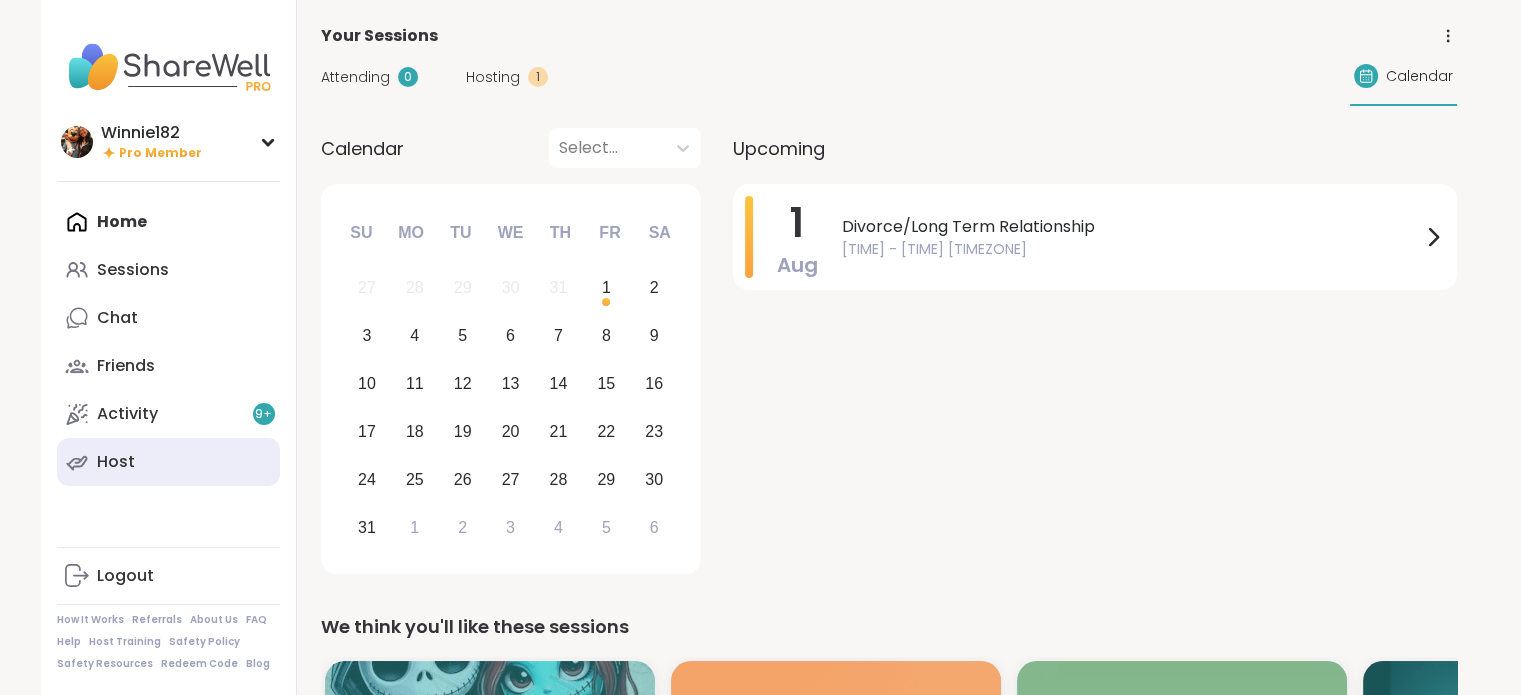 click on "Host" at bounding box center [116, 462] 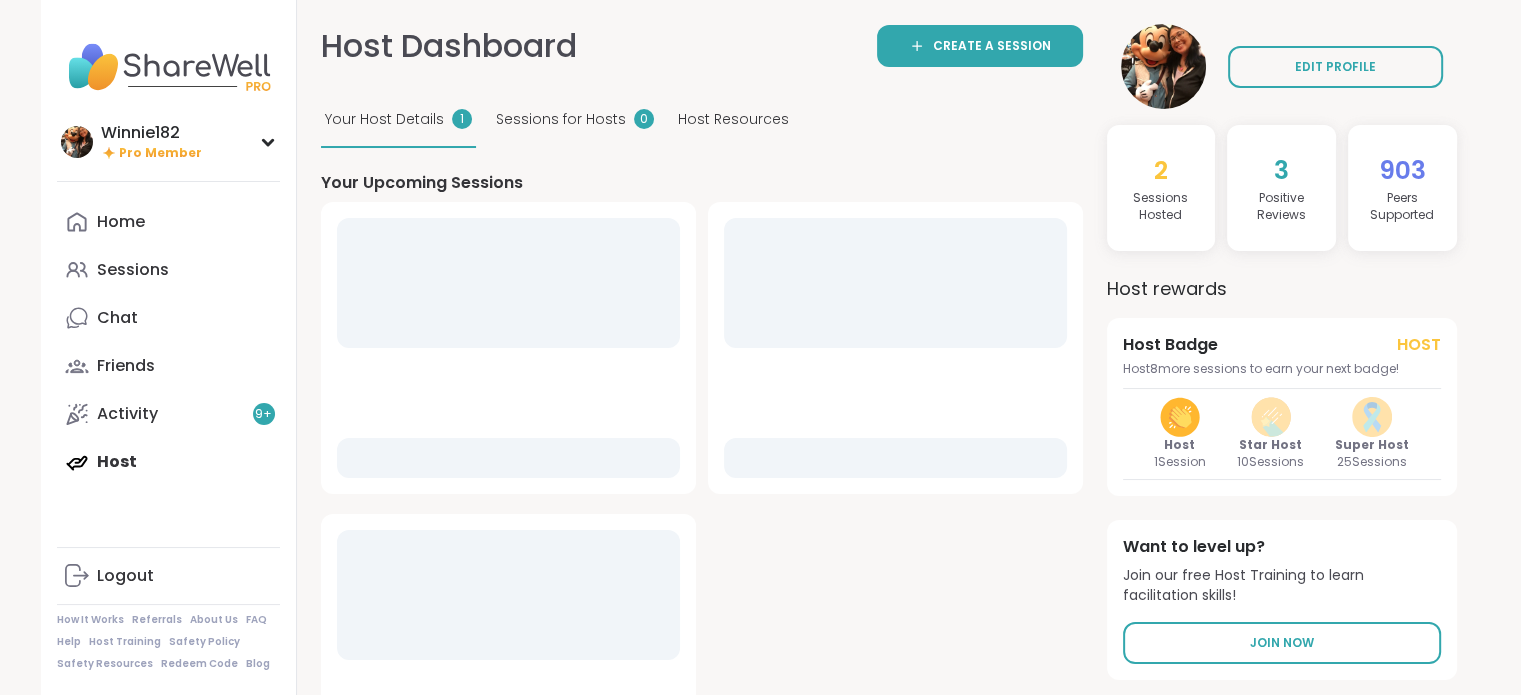 scroll, scrollTop: 0, scrollLeft: 0, axis: both 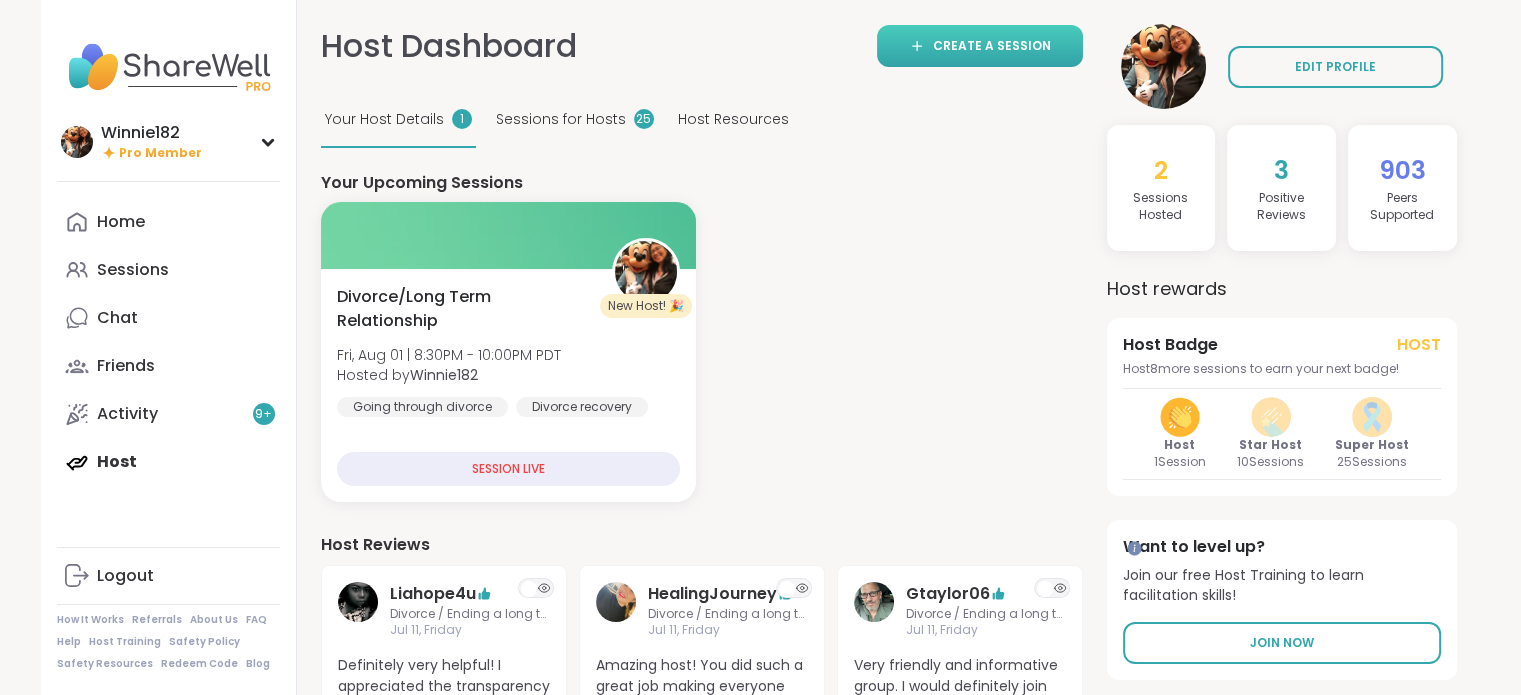 click on "Create a session" at bounding box center [992, 46] 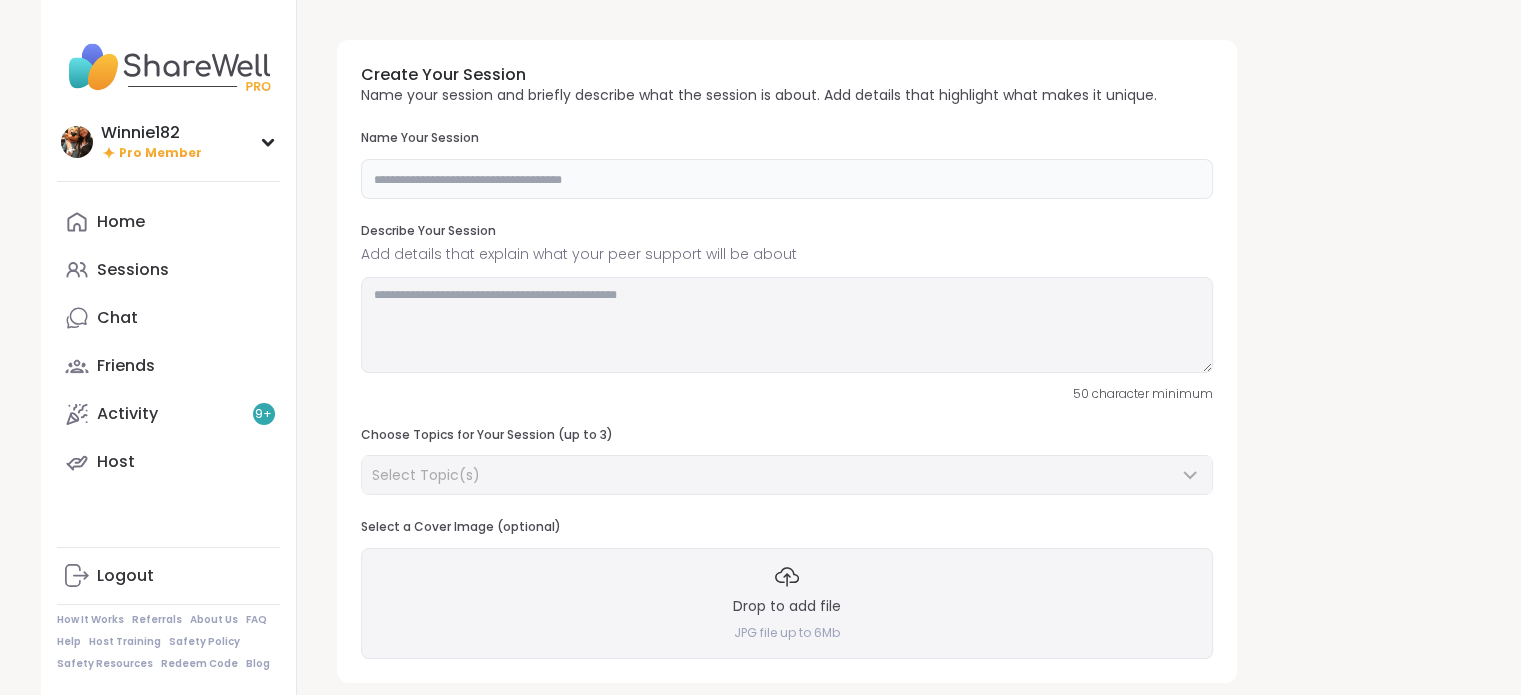 click at bounding box center (787, 179) 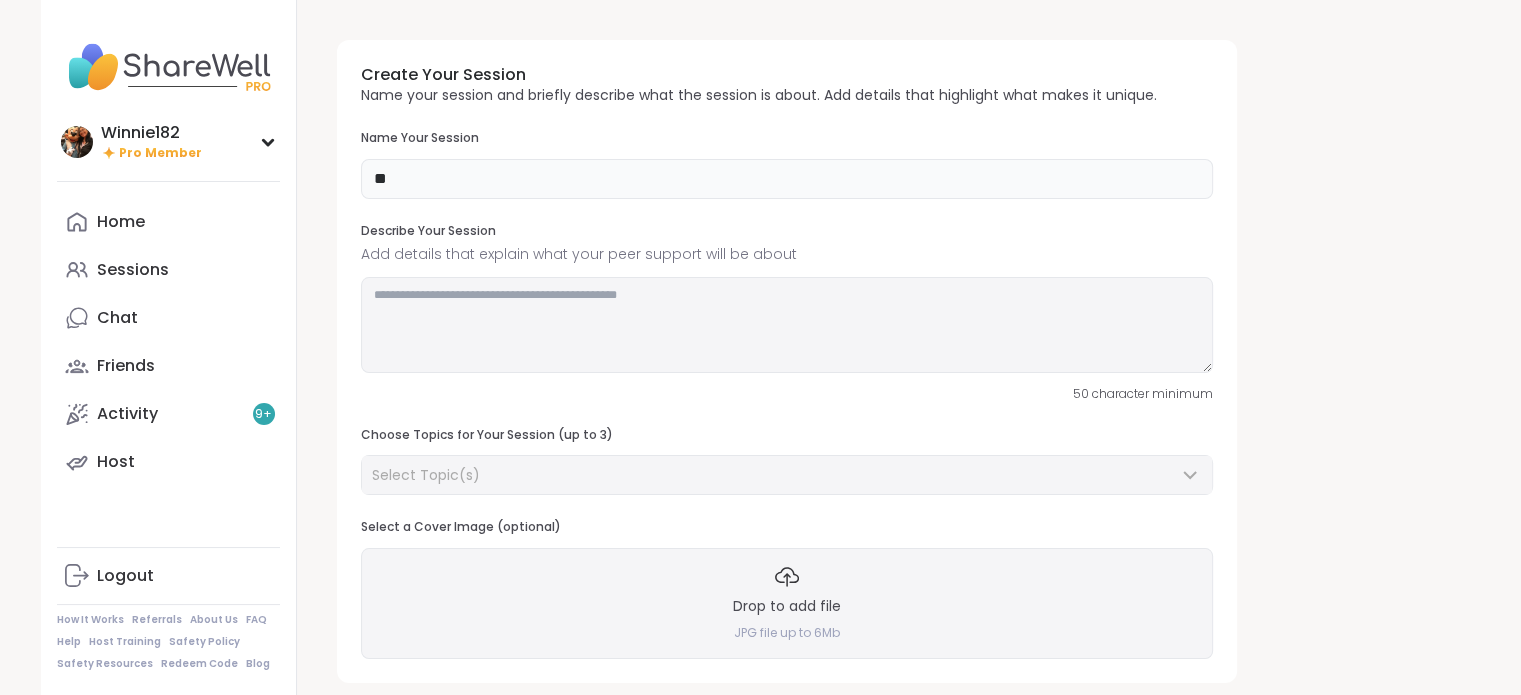 type on "*" 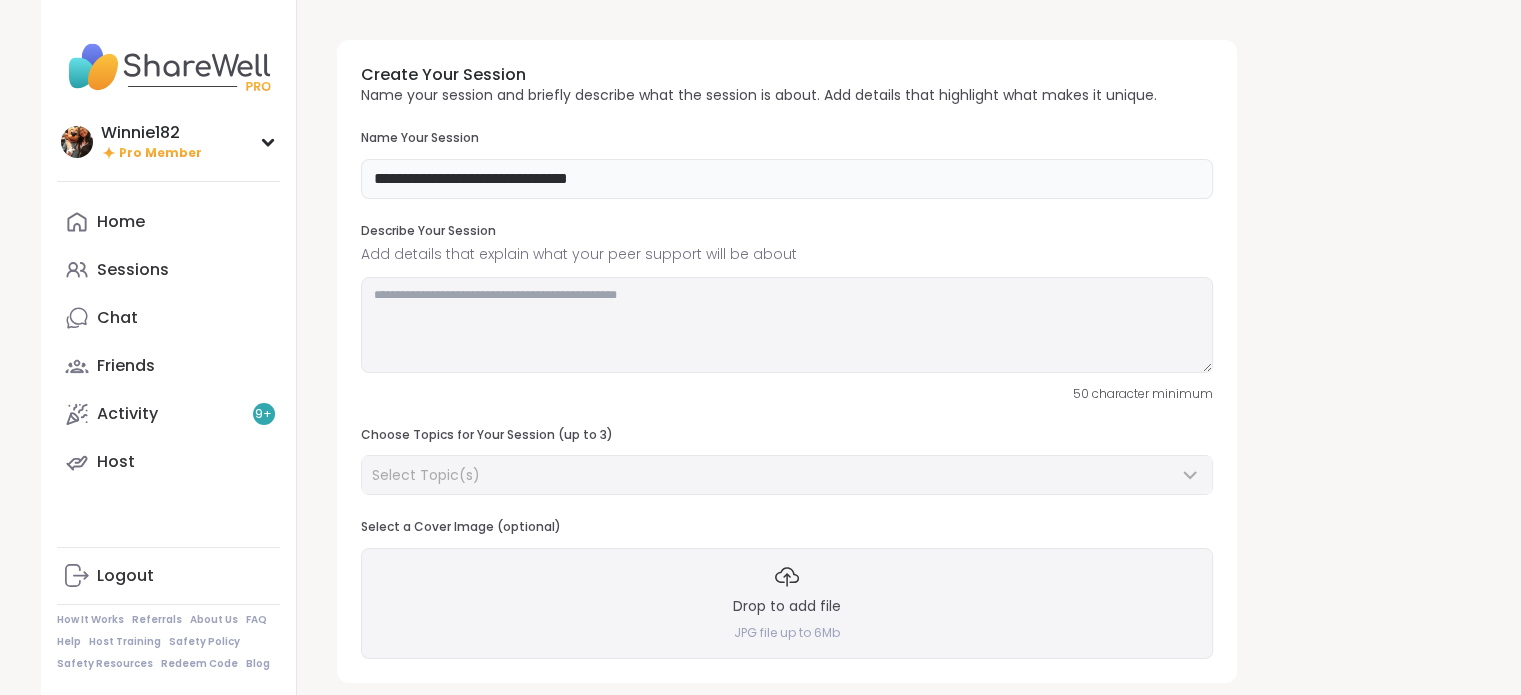 type on "**********" 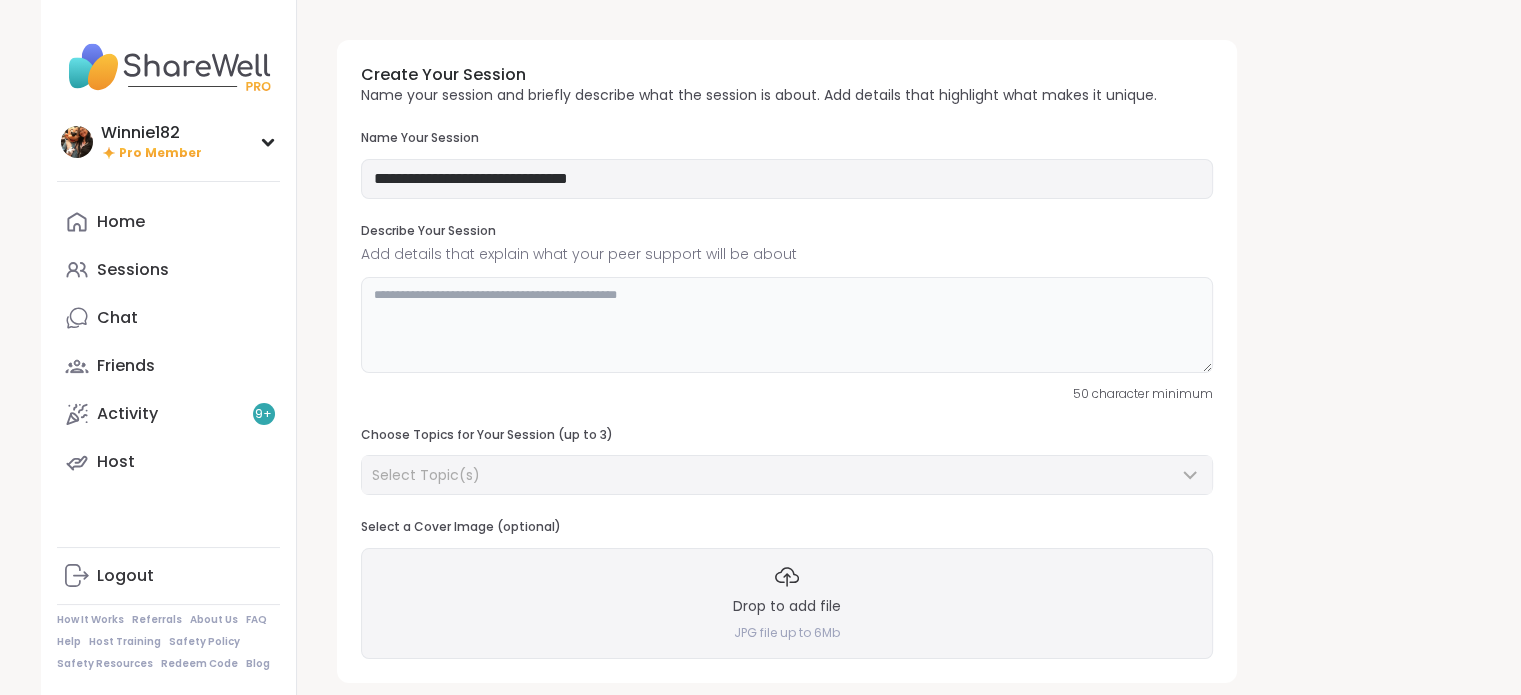 click at bounding box center [787, 325] 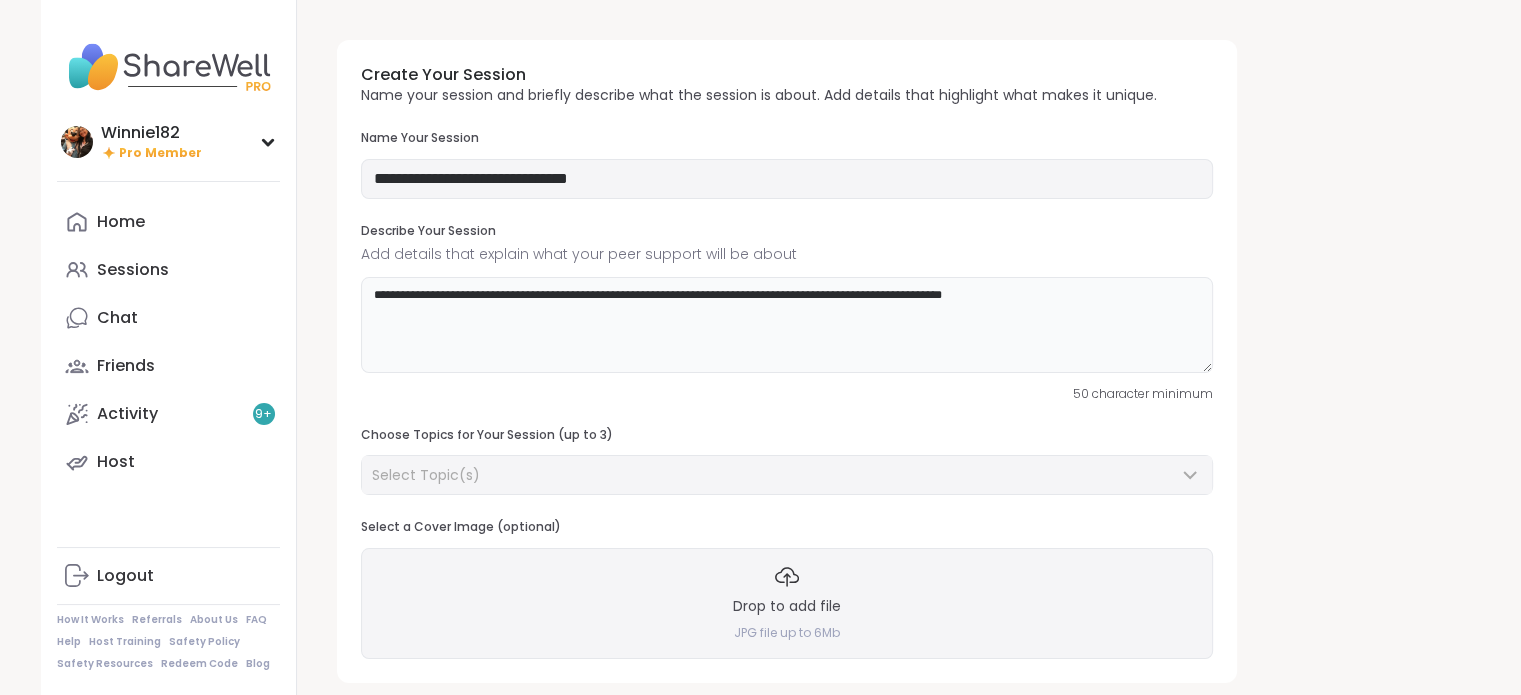 type on "**********" 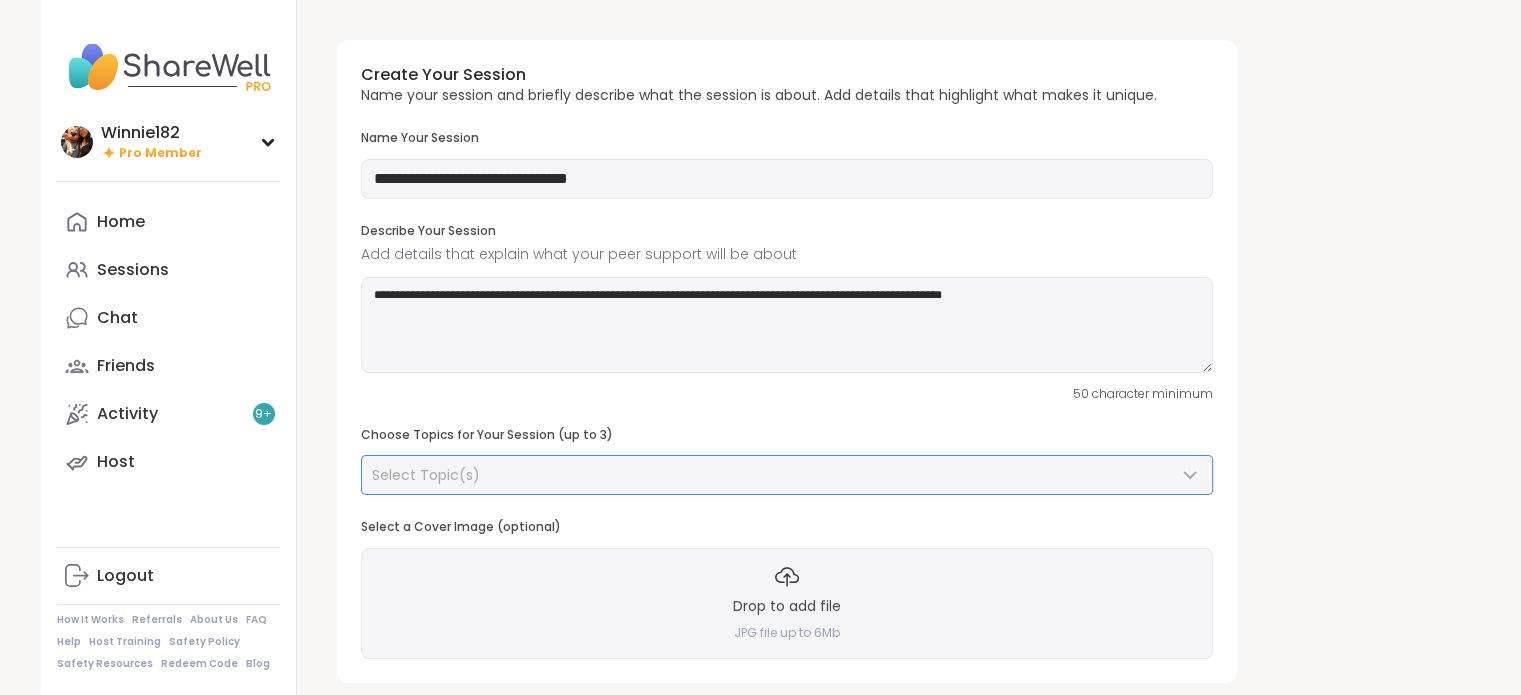 click on "Select Topic(s)" at bounding box center [787, 475] 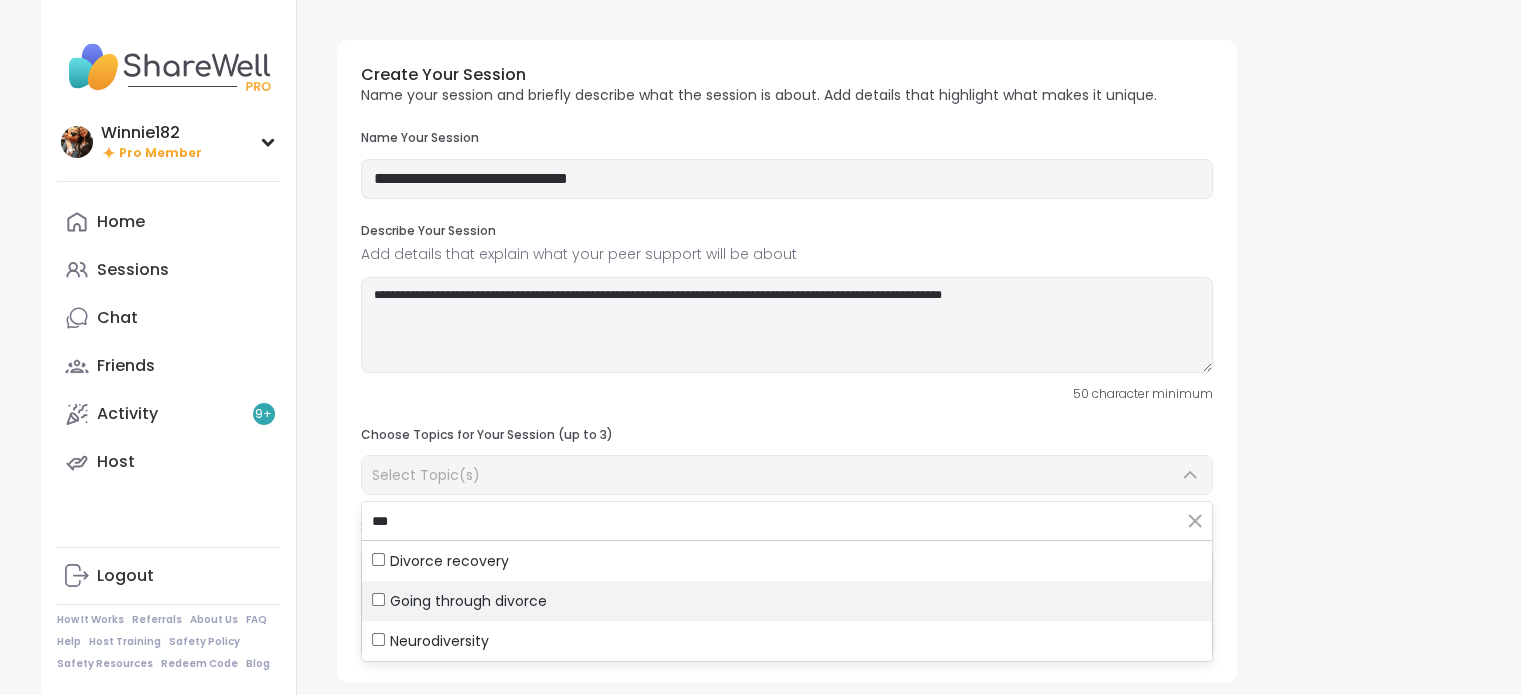 type on "***" 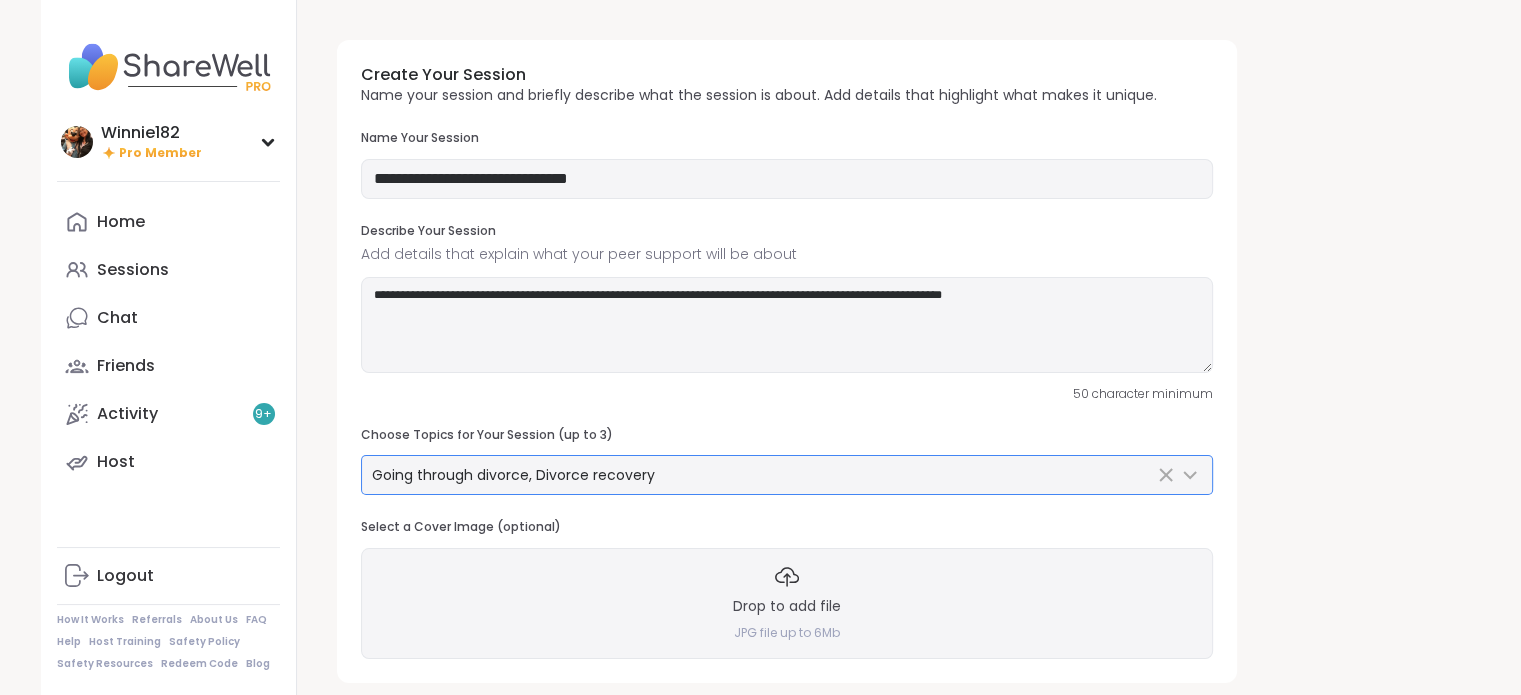 click on "**********" at bounding box center [787, 361] 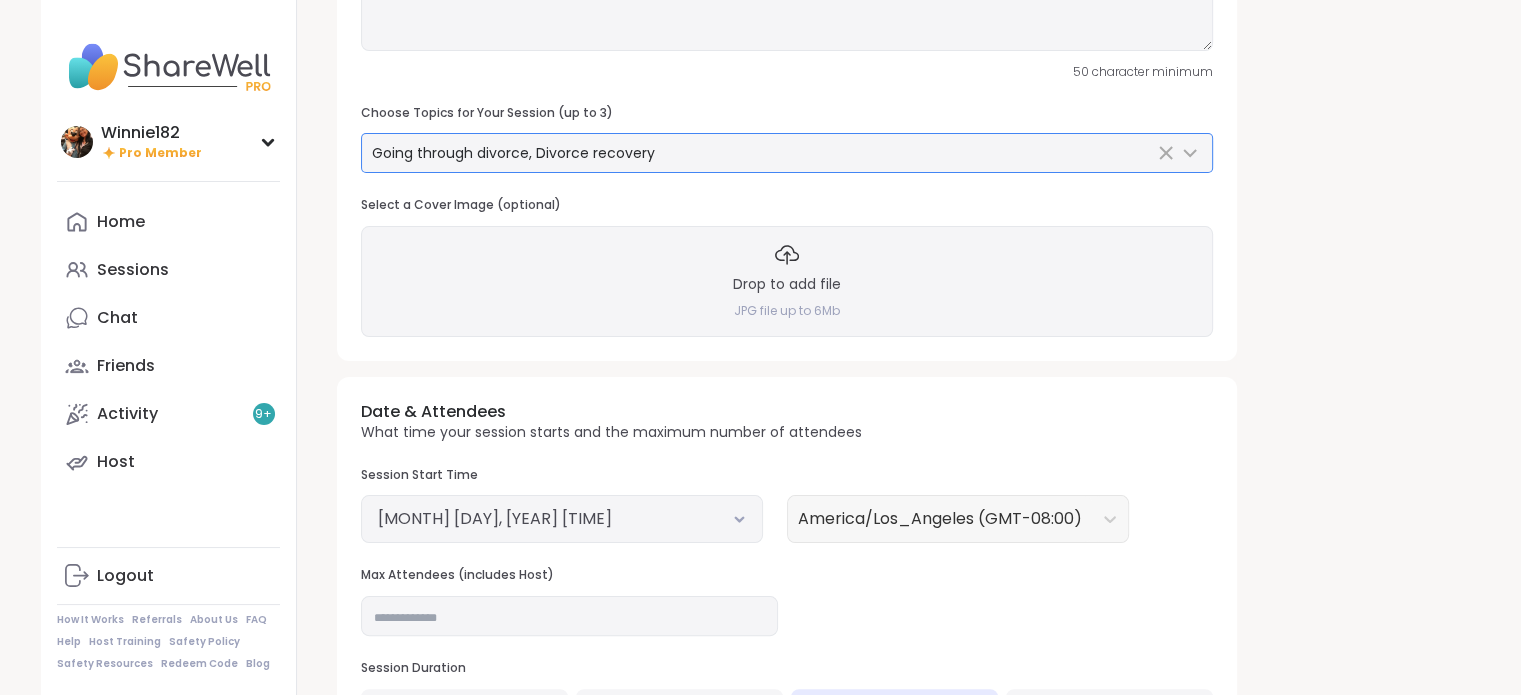 scroll, scrollTop: 410, scrollLeft: 0, axis: vertical 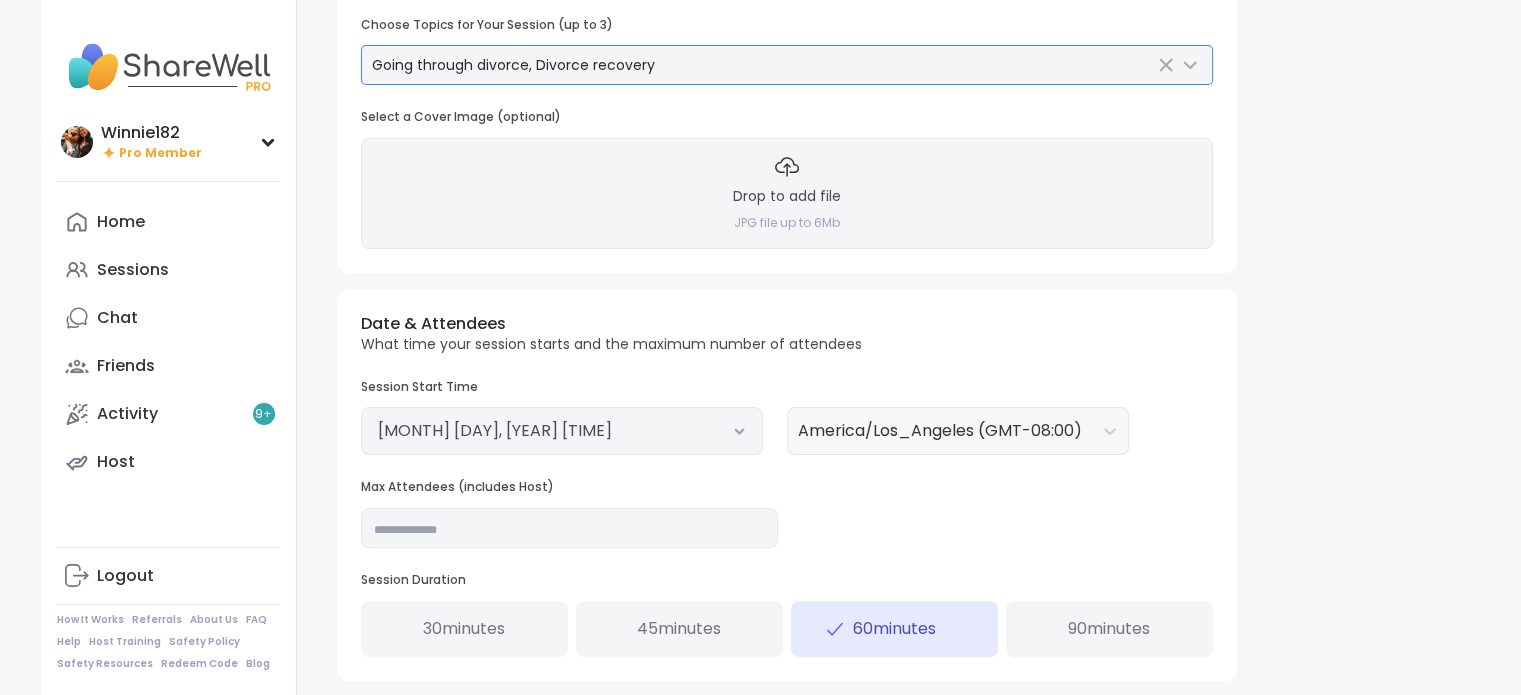 click on "[MONTH] [DAY], [YEAR] [TIME]" at bounding box center [562, 431] 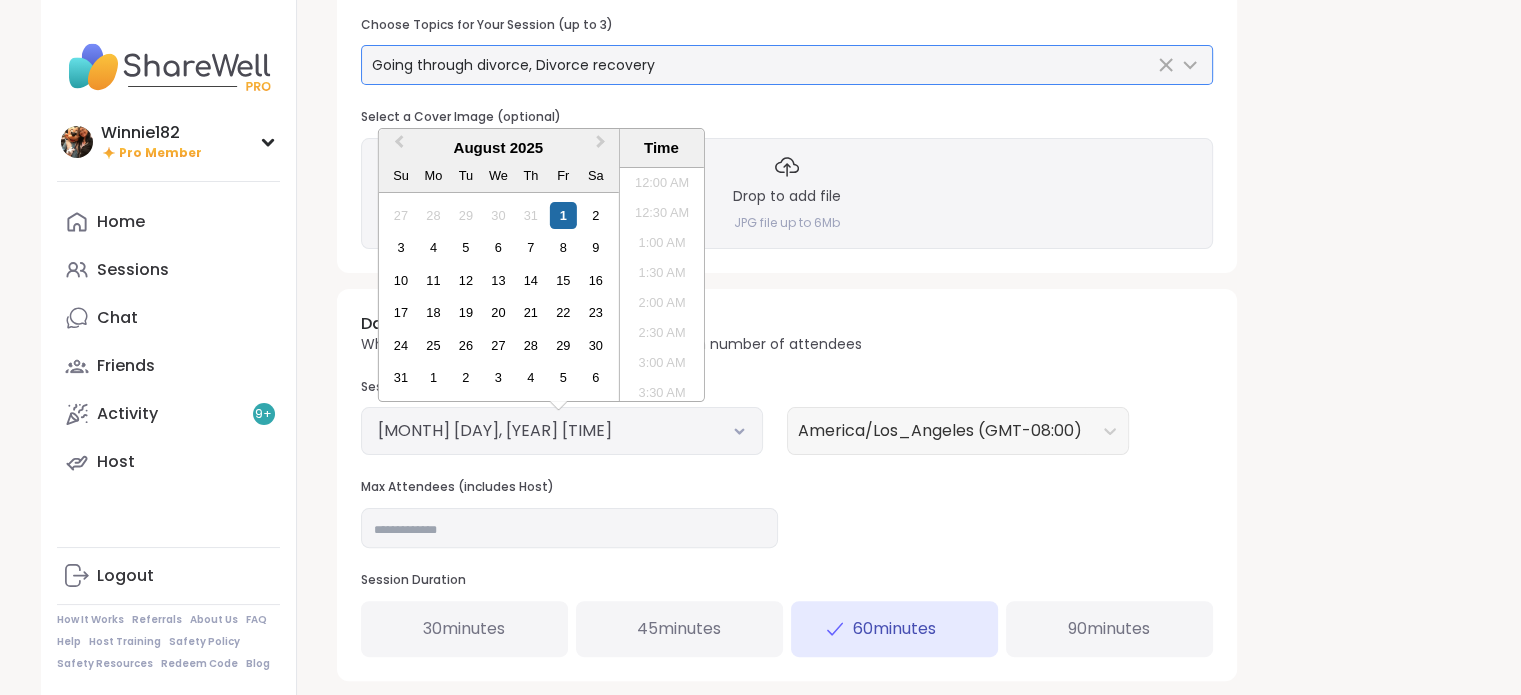 scroll, scrollTop: 1207, scrollLeft: 0, axis: vertical 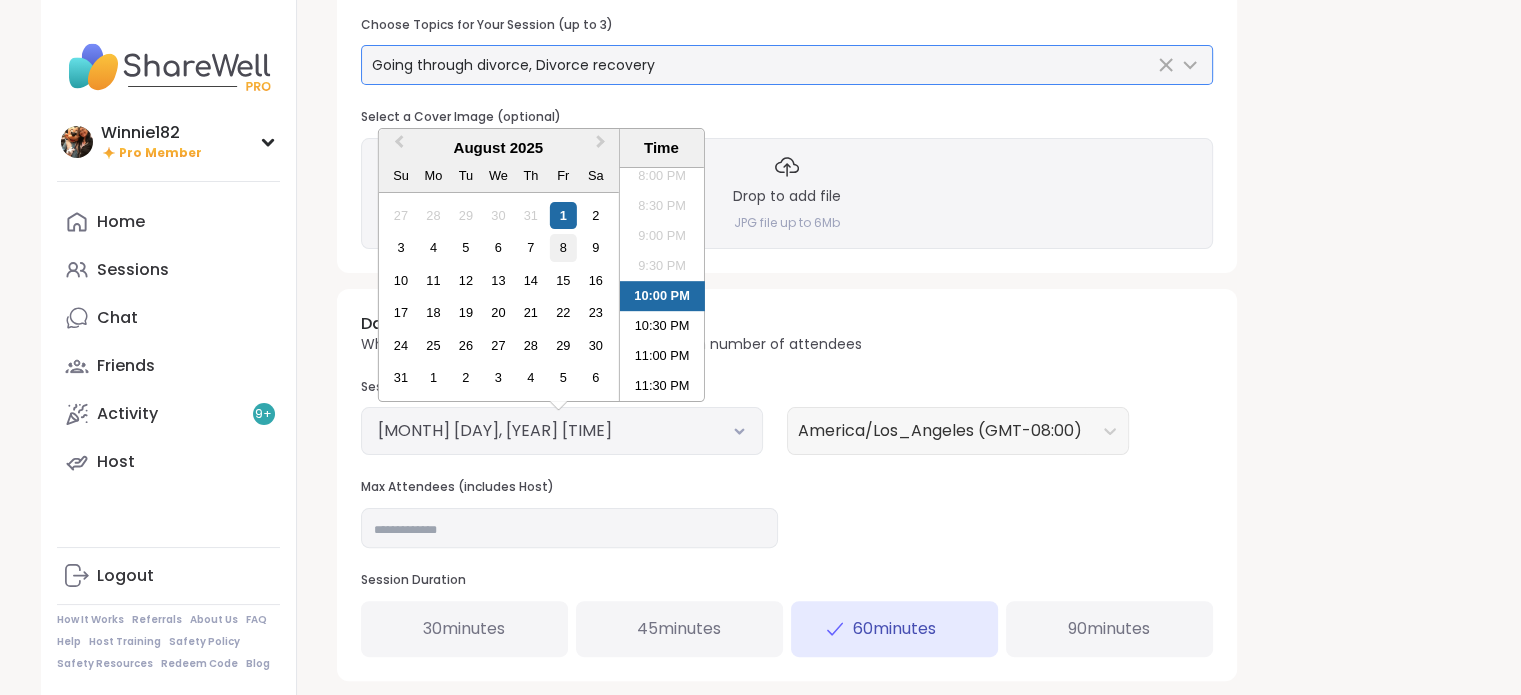 click on "8" at bounding box center [563, 247] 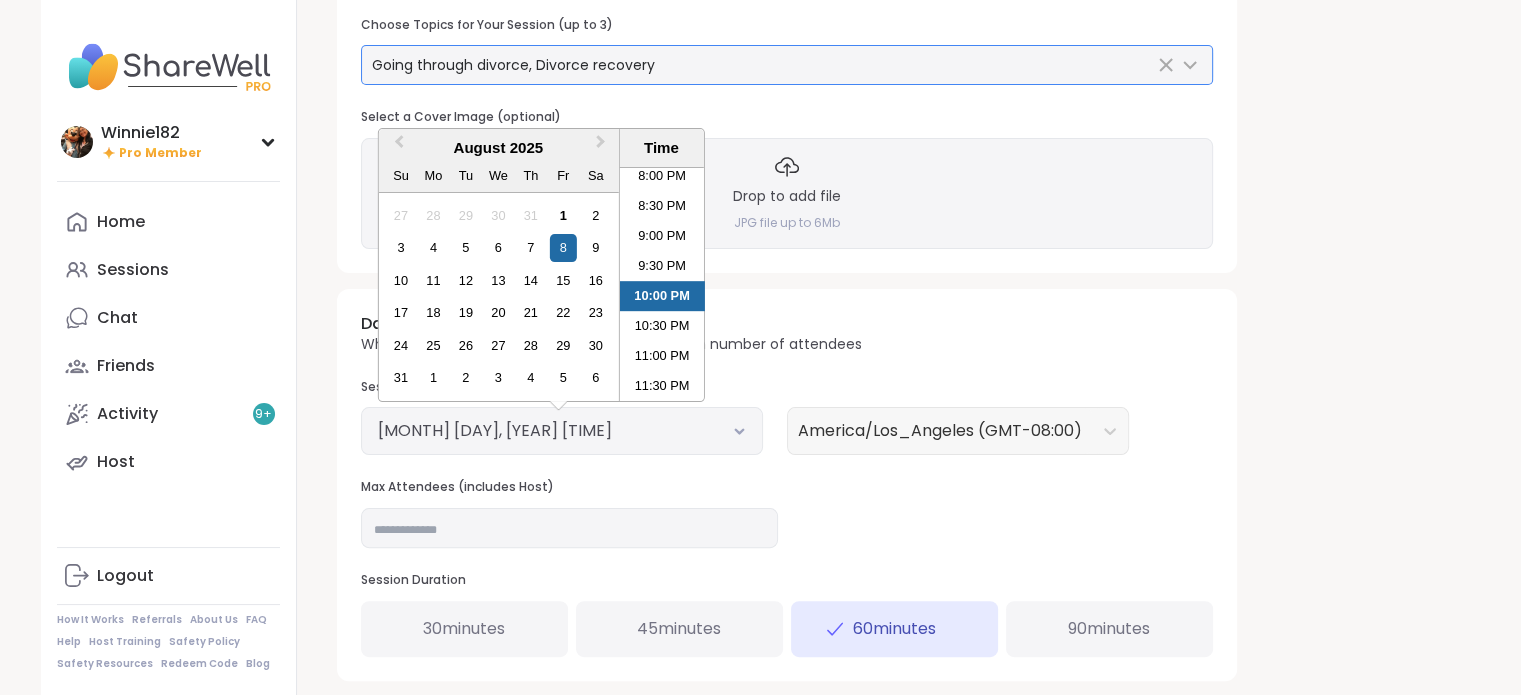 click on "Max Attendees (includes Host)" at bounding box center [569, 487] 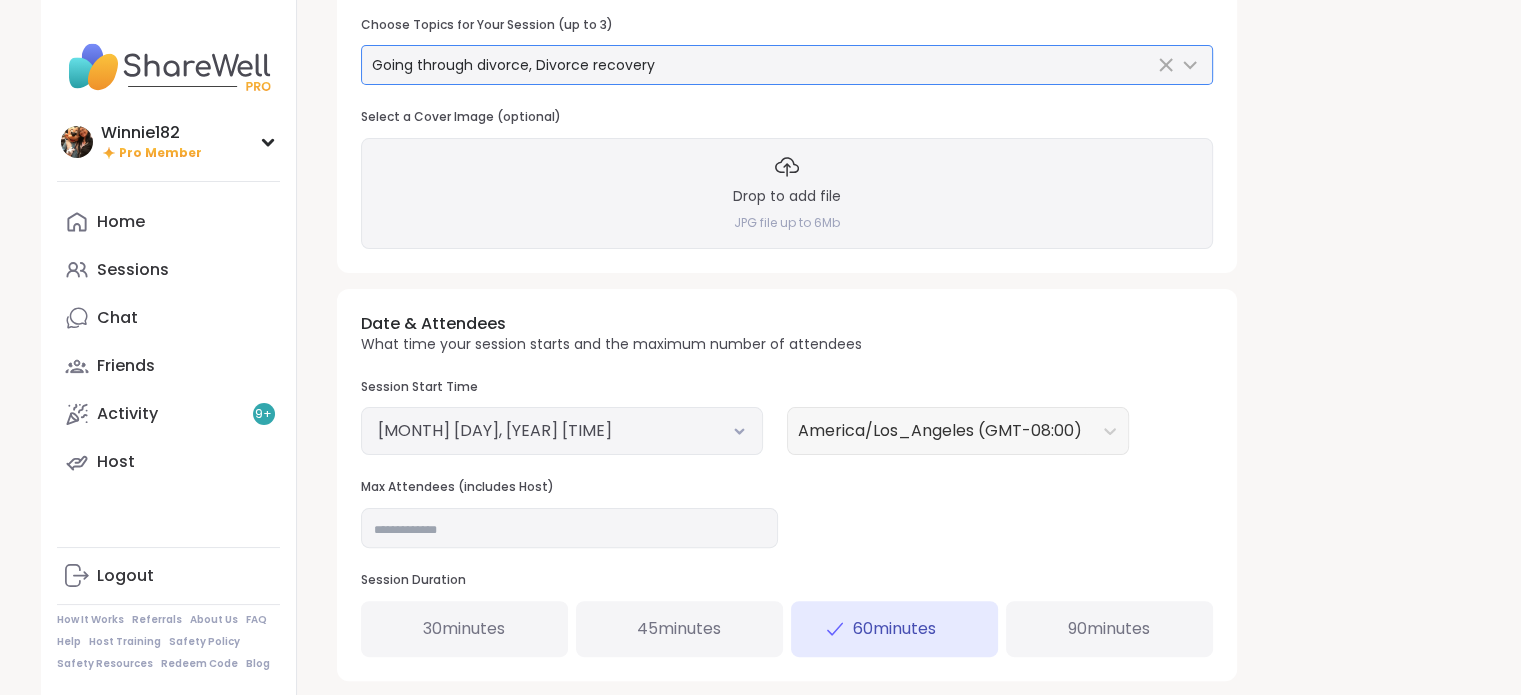 click on "[MONTH] [DAY], [YEAR] [TIME]" at bounding box center (562, 431) 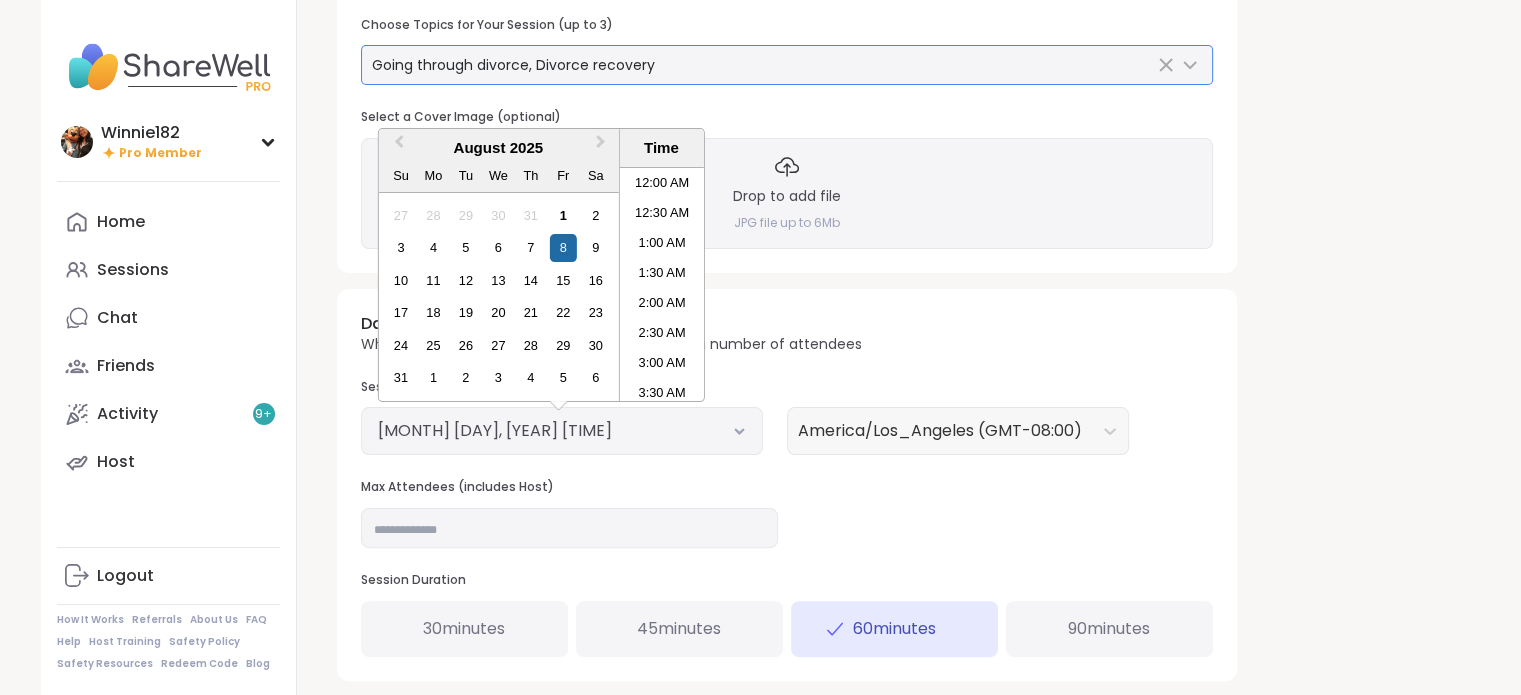 scroll, scrollTop: 1207, scrollLeft: 0, axis: vertical 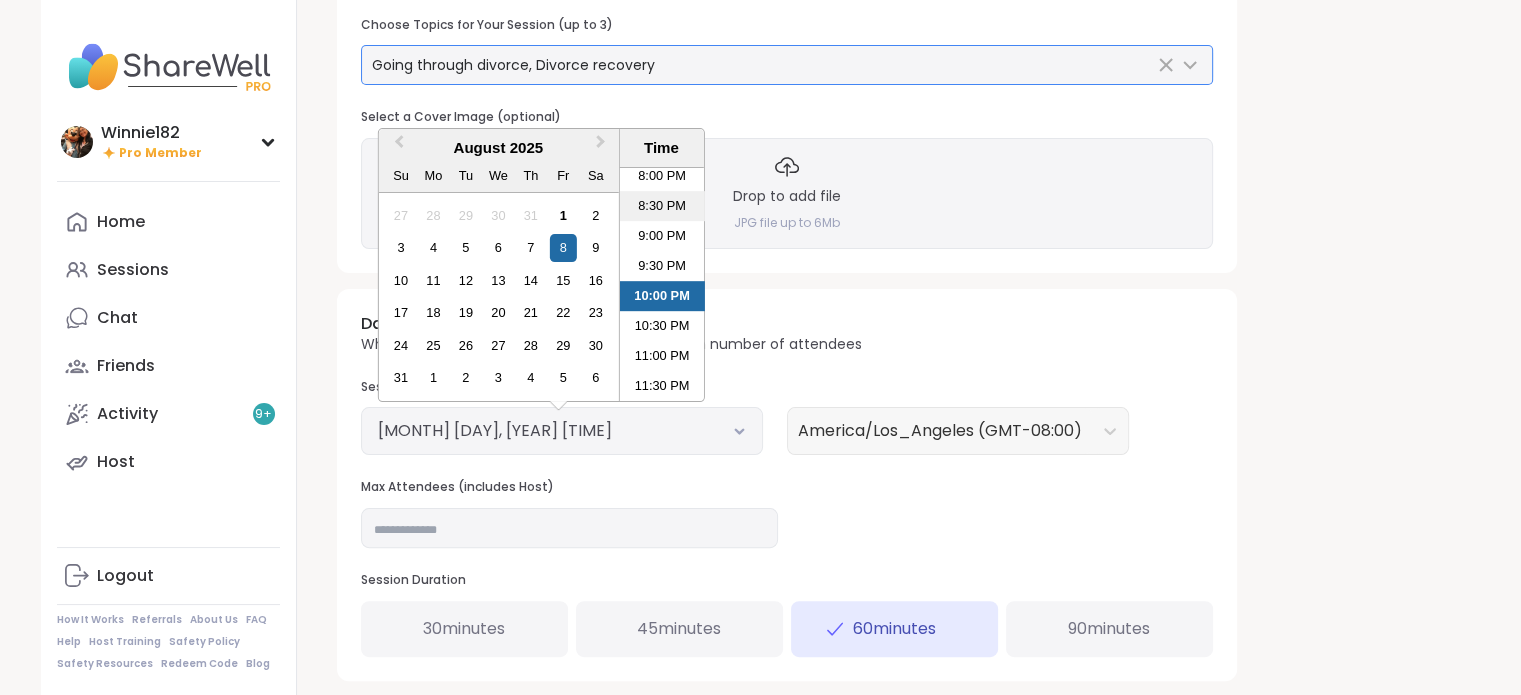 click on "8:30 PM" at bounding box center (661, 206) 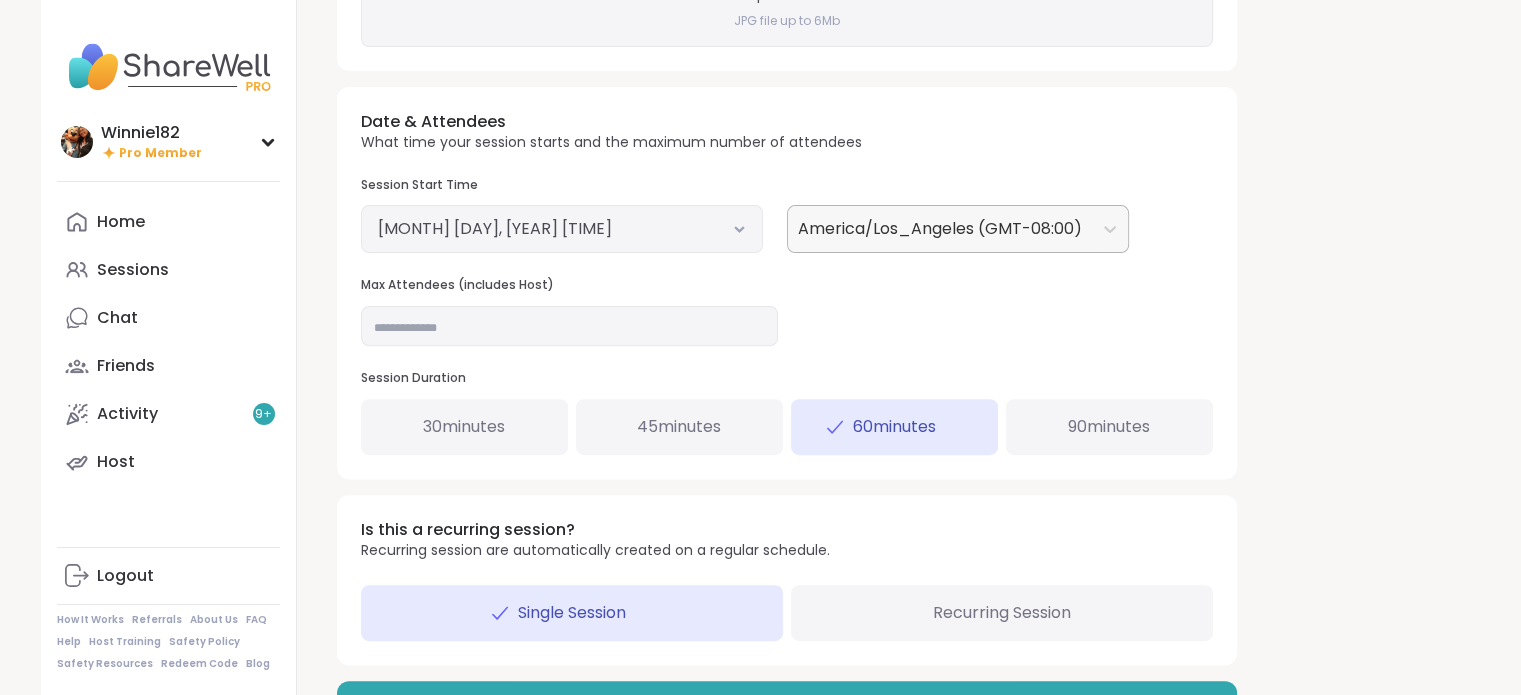 scroll, scrollTop: 612, scrollLeft: 0, axis: vertical 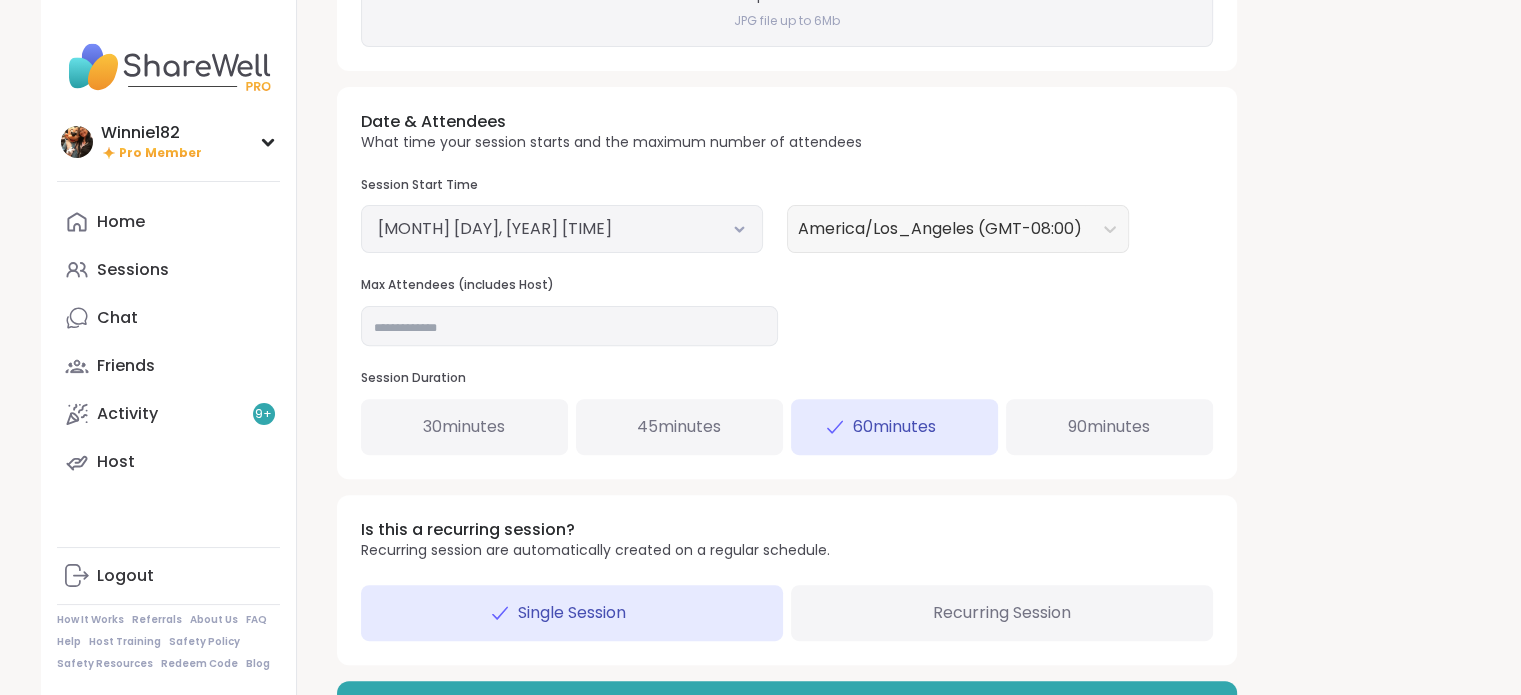 click on "90  minutes" at bounding box center (1109, 427) 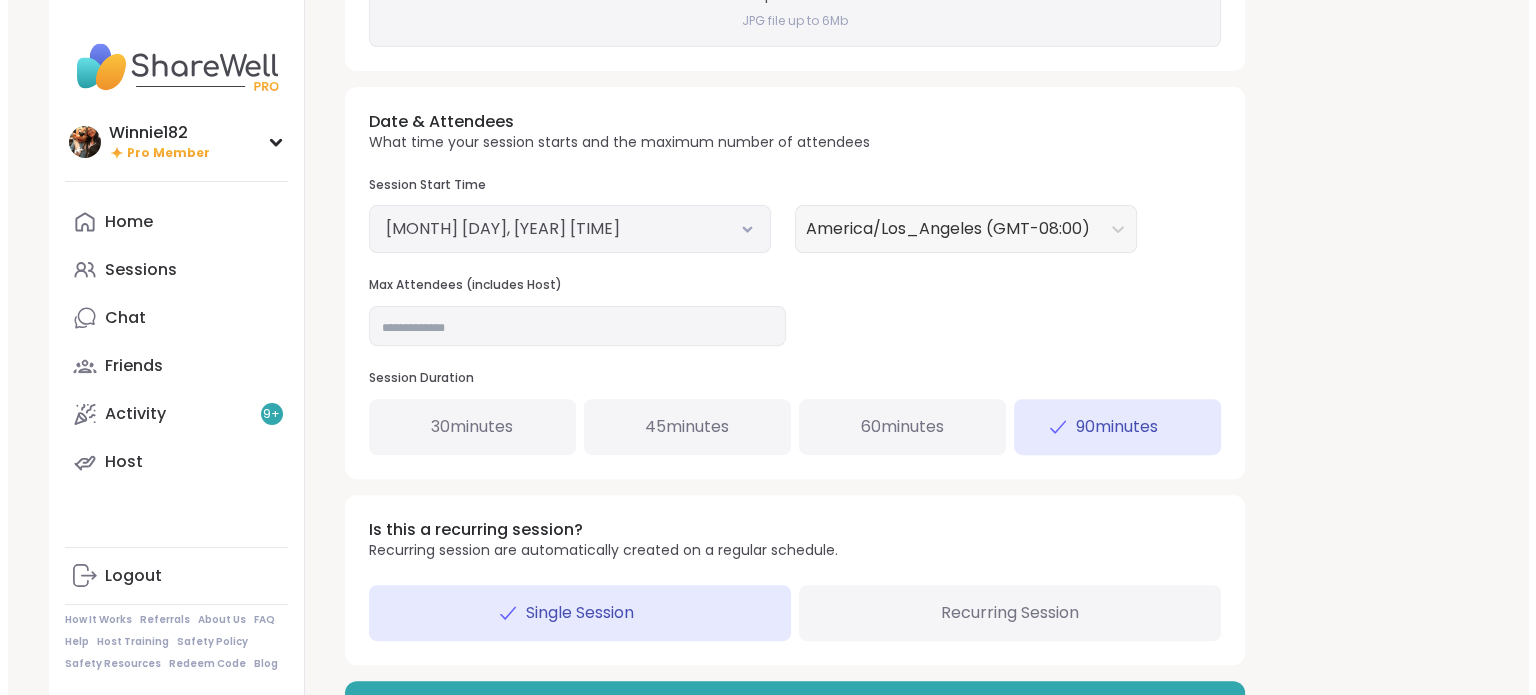 scroll, scrollTop: 675, scrollLeft: 0, axis: vertical 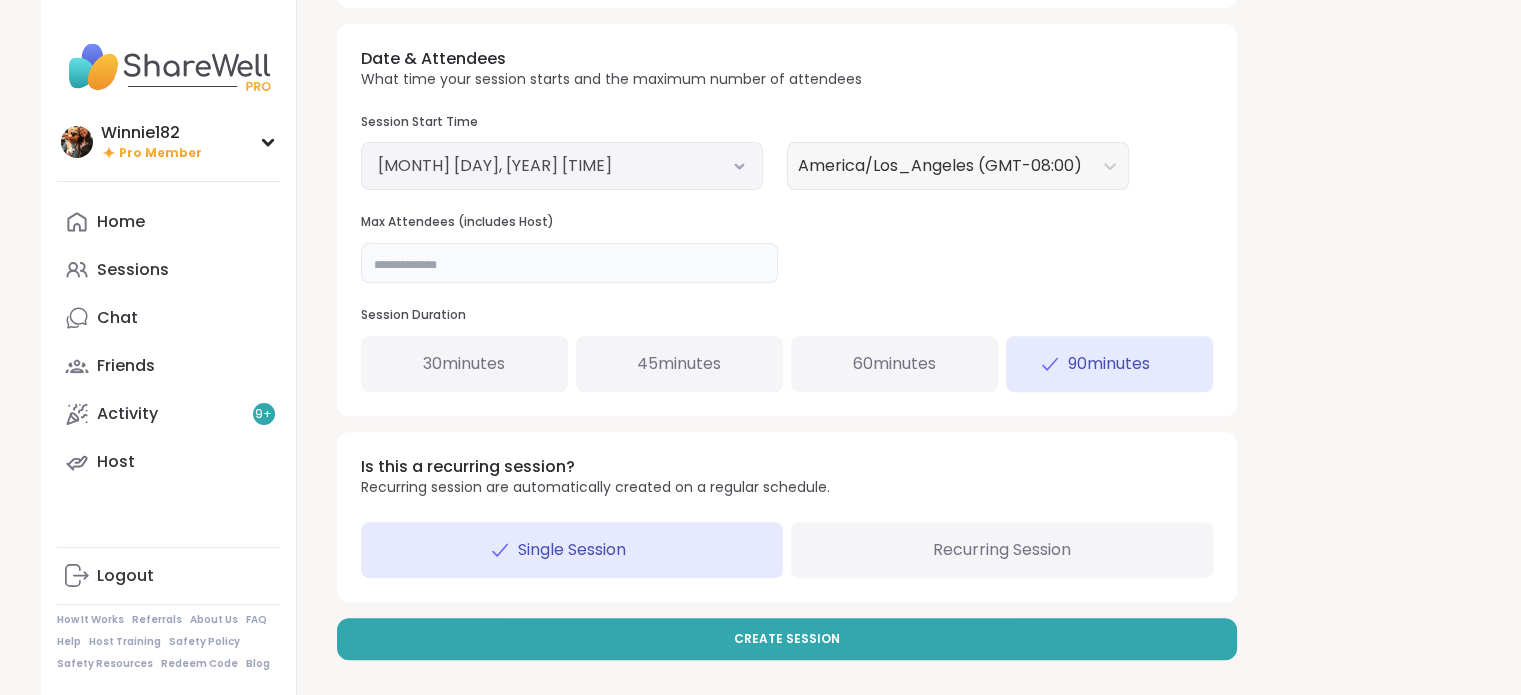 click on "**" at bounding box center [569, 263] 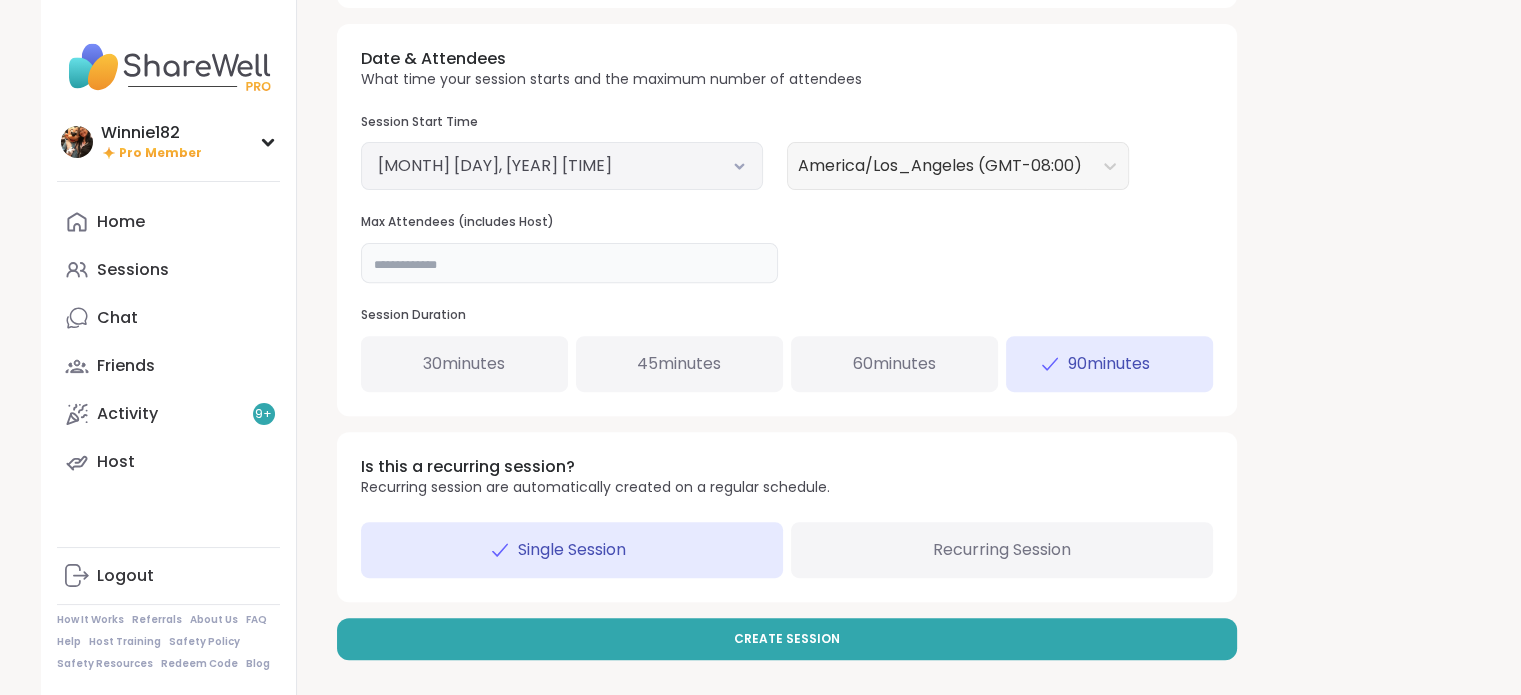 type on "*" 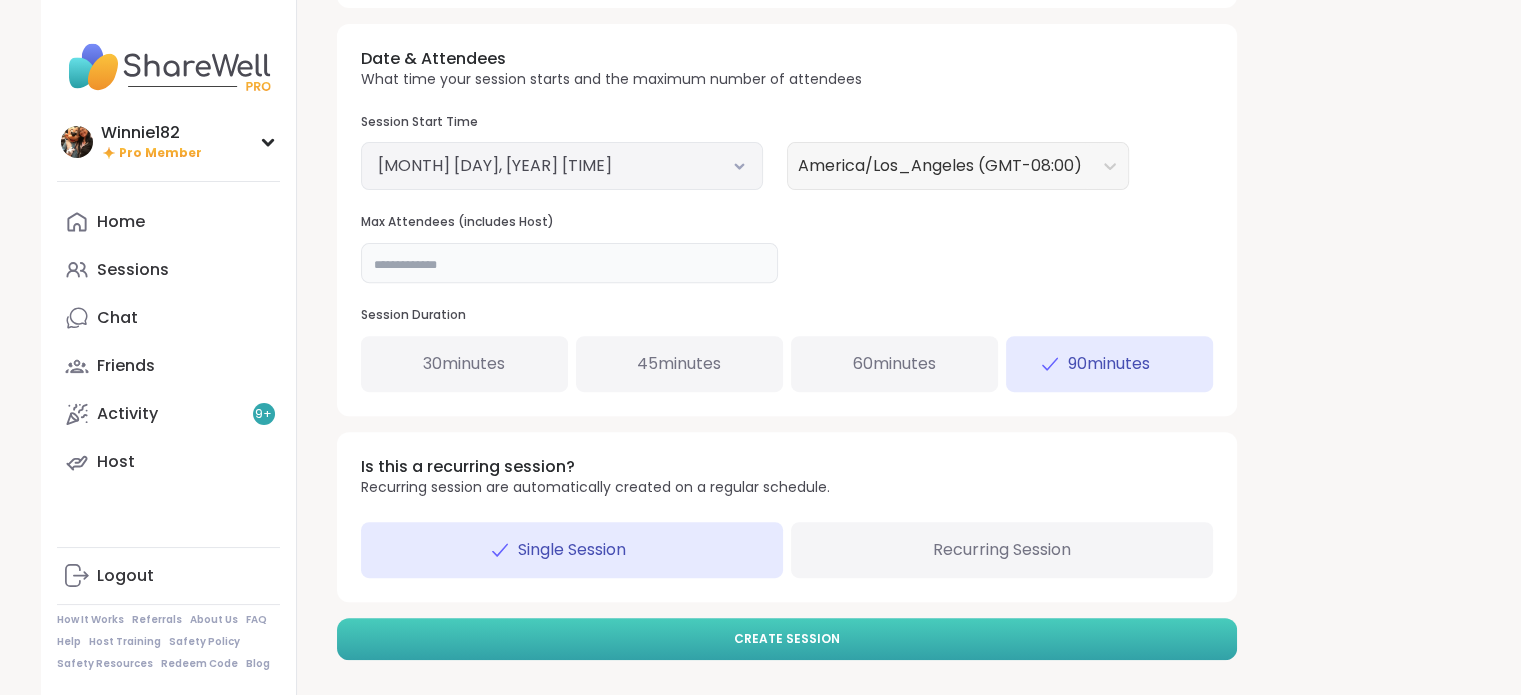 type on "*" 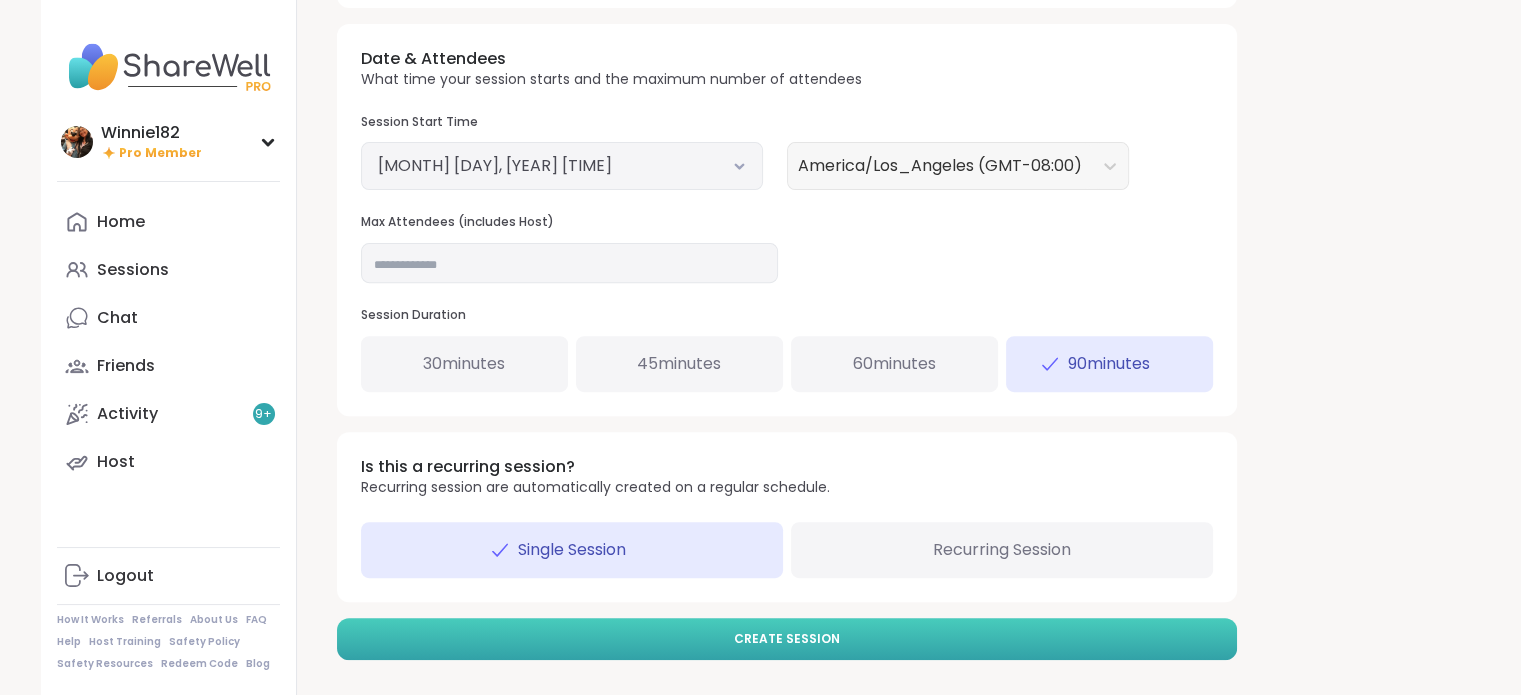 click on "Create Session" at bounding box center (787, 639) 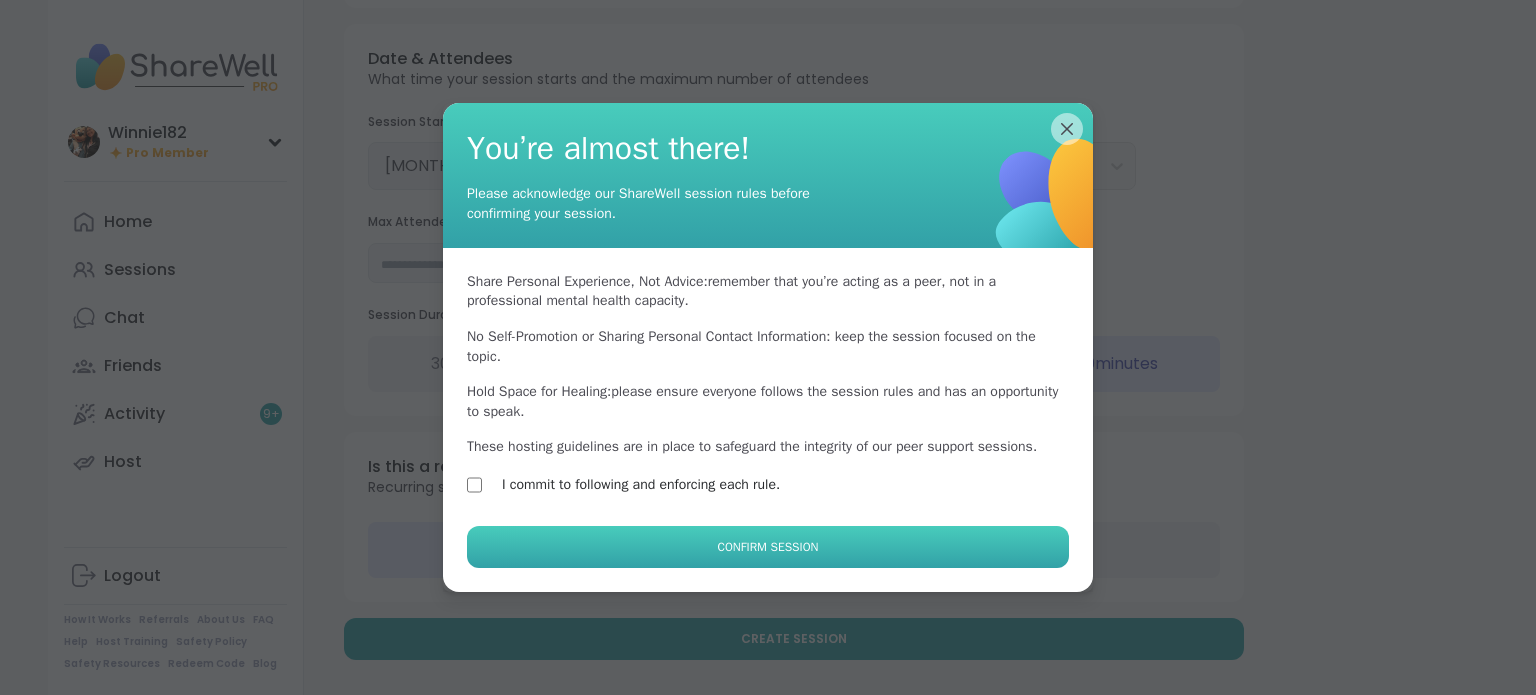 click on "Confirm Session" at bounding box center (768, 547) 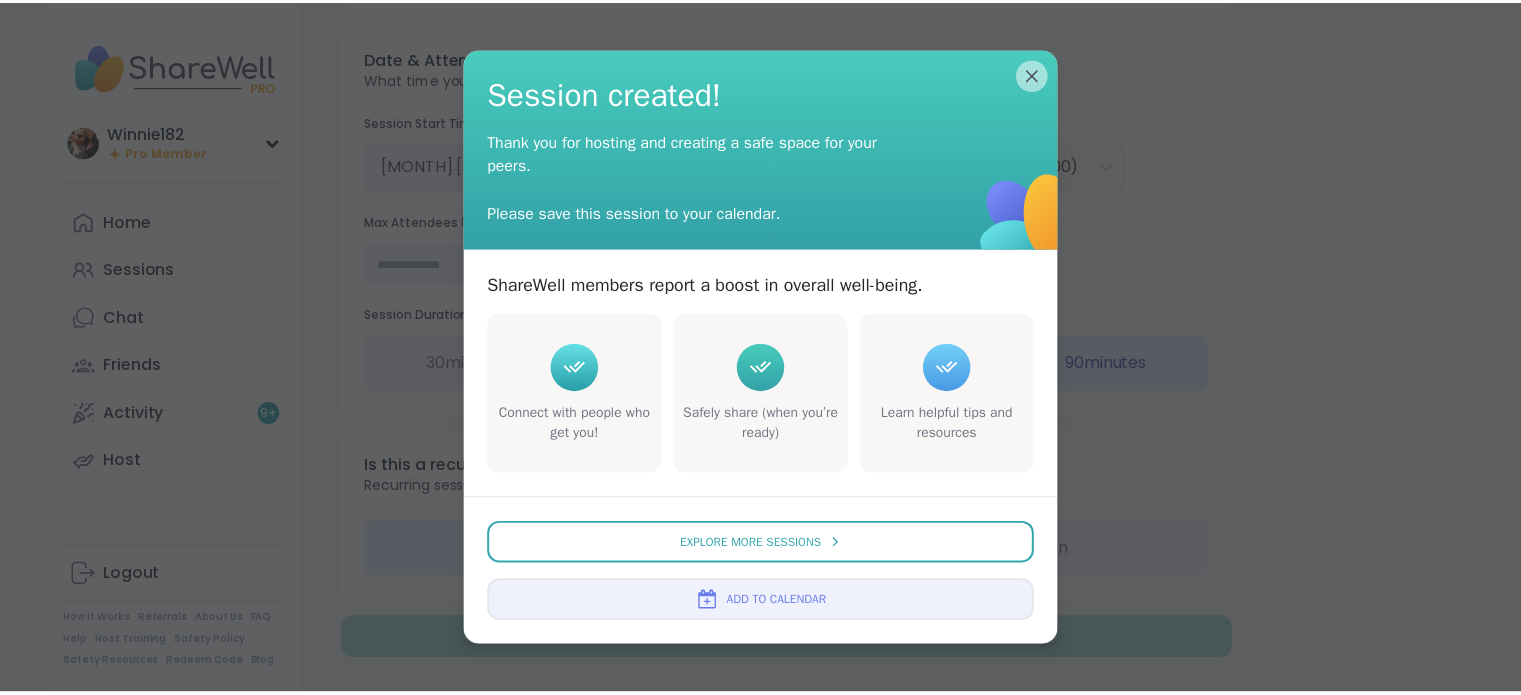 scroll, scrollTop: 0, scrollLeft: 0, axis: both 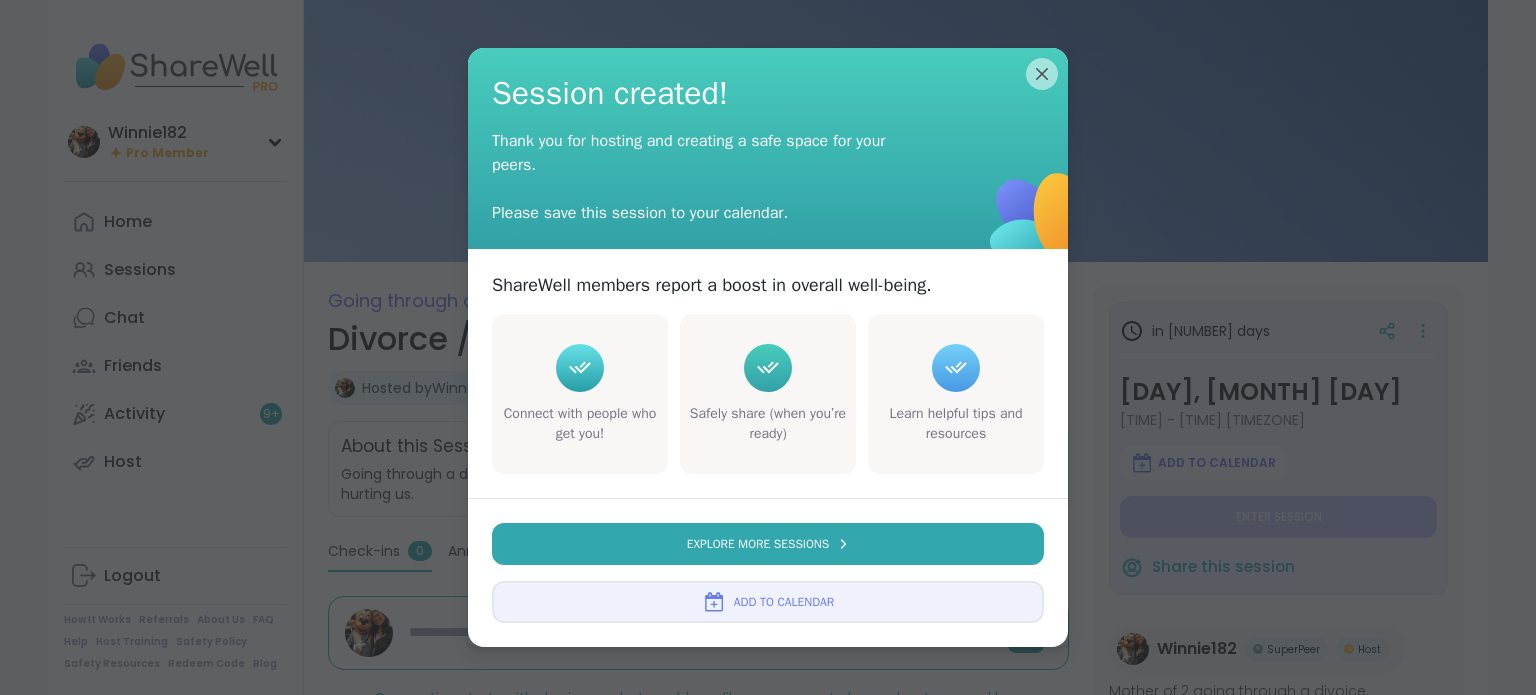 click on "Explore More Sessions" at bounding box center [768, 544] 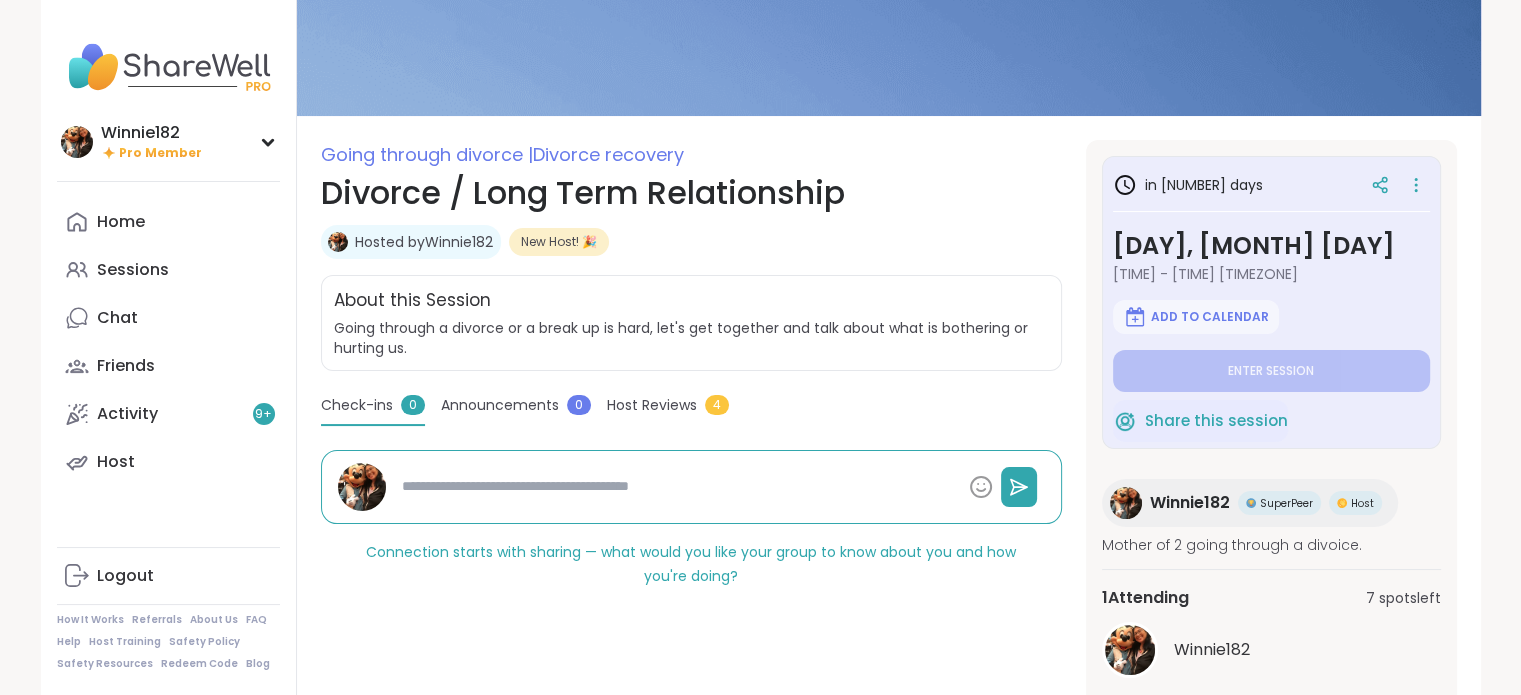 scroll, scrollTop: 147, scrollLeft: 0, axis: vertical 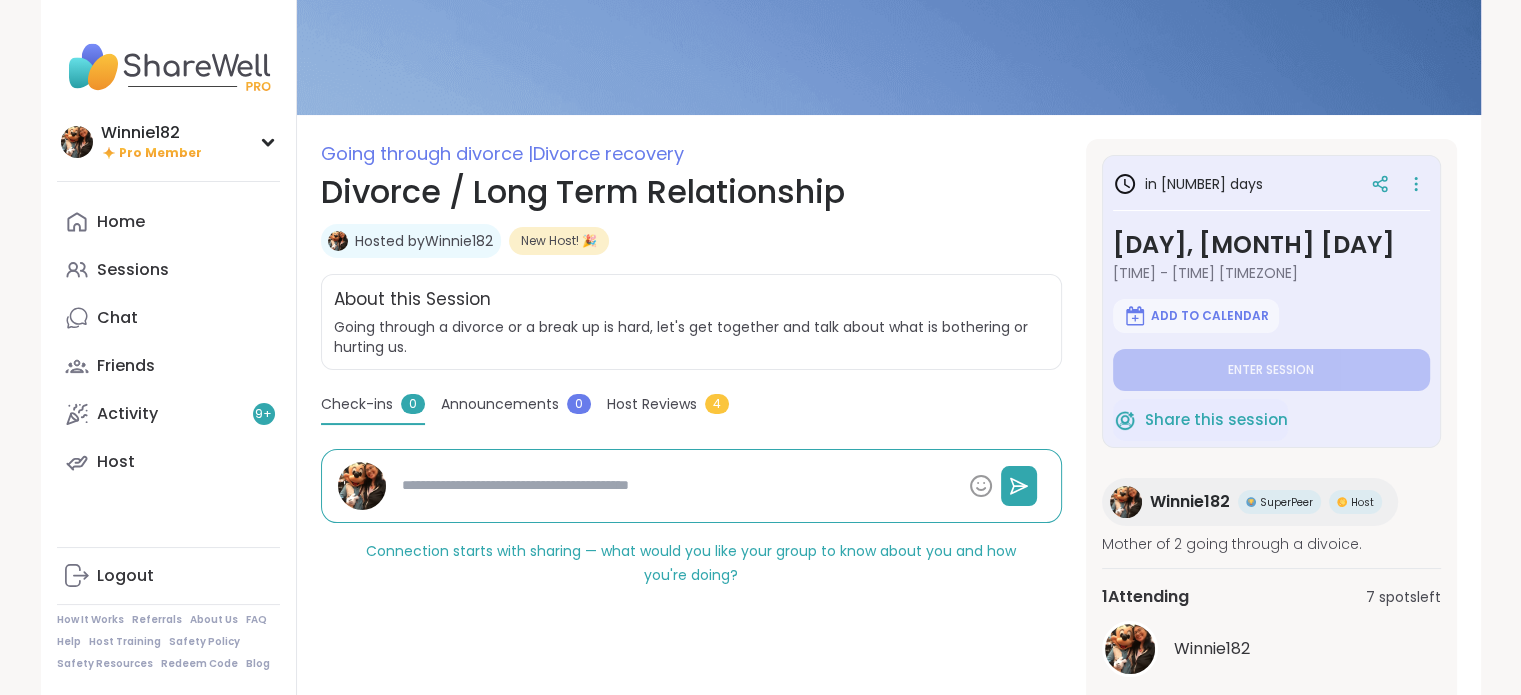 type on "*" 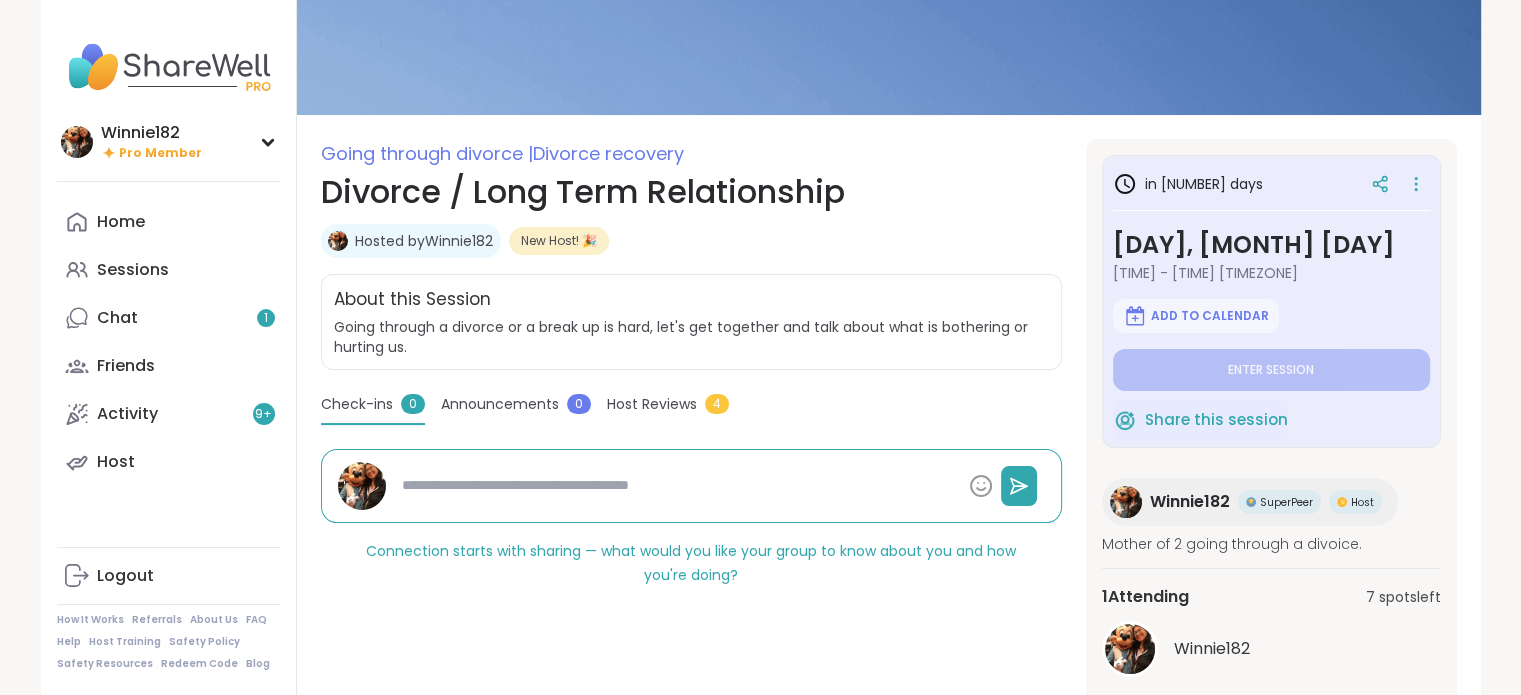 scroll, scrollTop: 146, scrollLeft: 0, axis: vertical 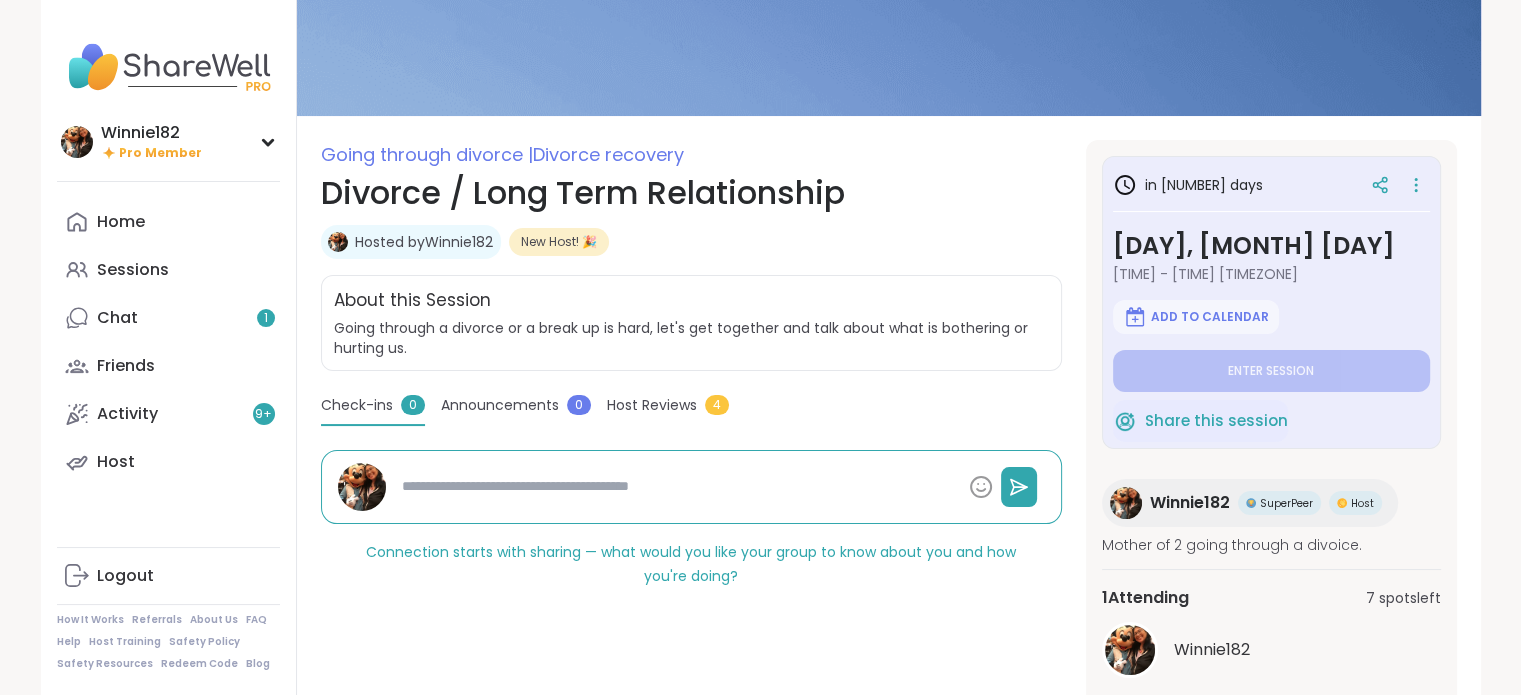 click on "SuperPeer" at bounding box center (1286, 503) 